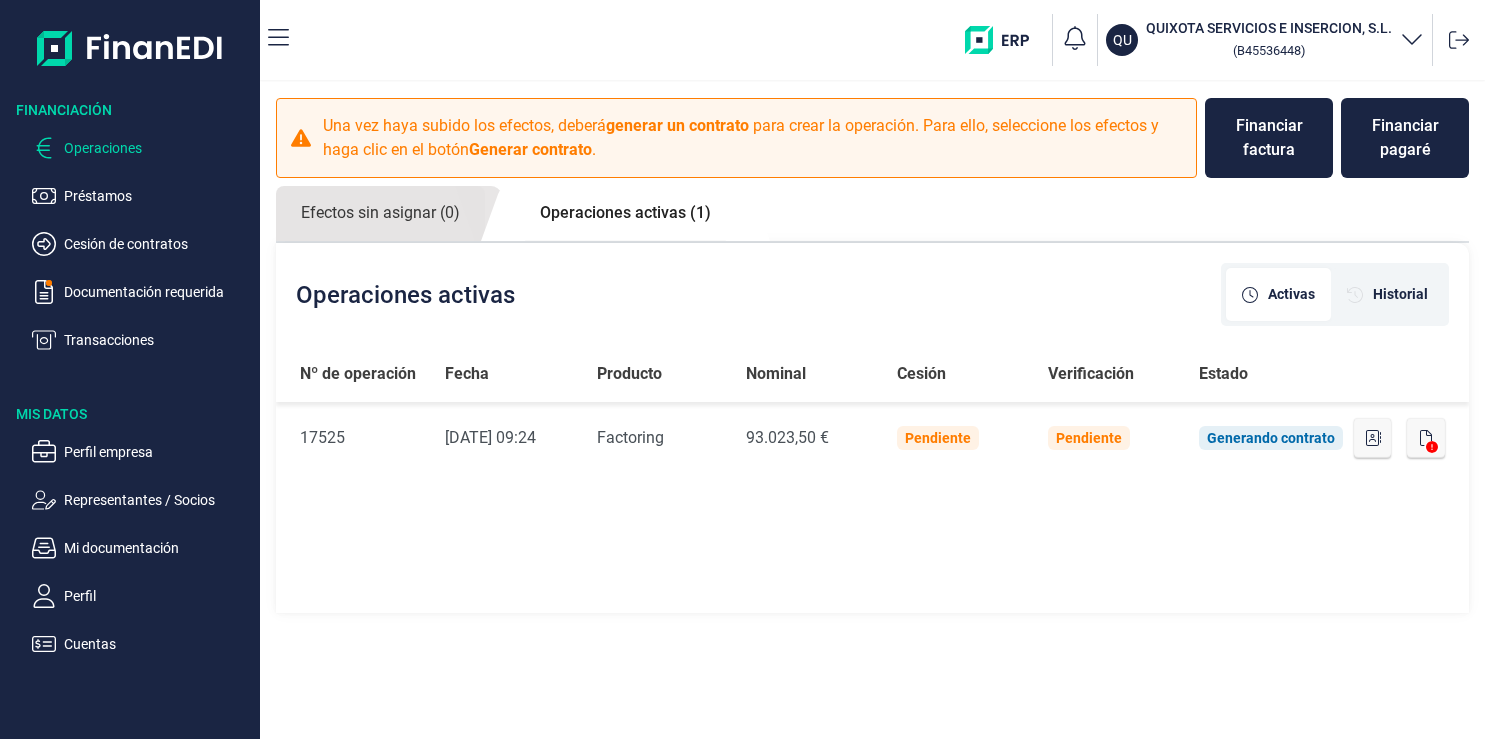 scroll, scrollTop: 0, scrollLeft: 0, axis: both 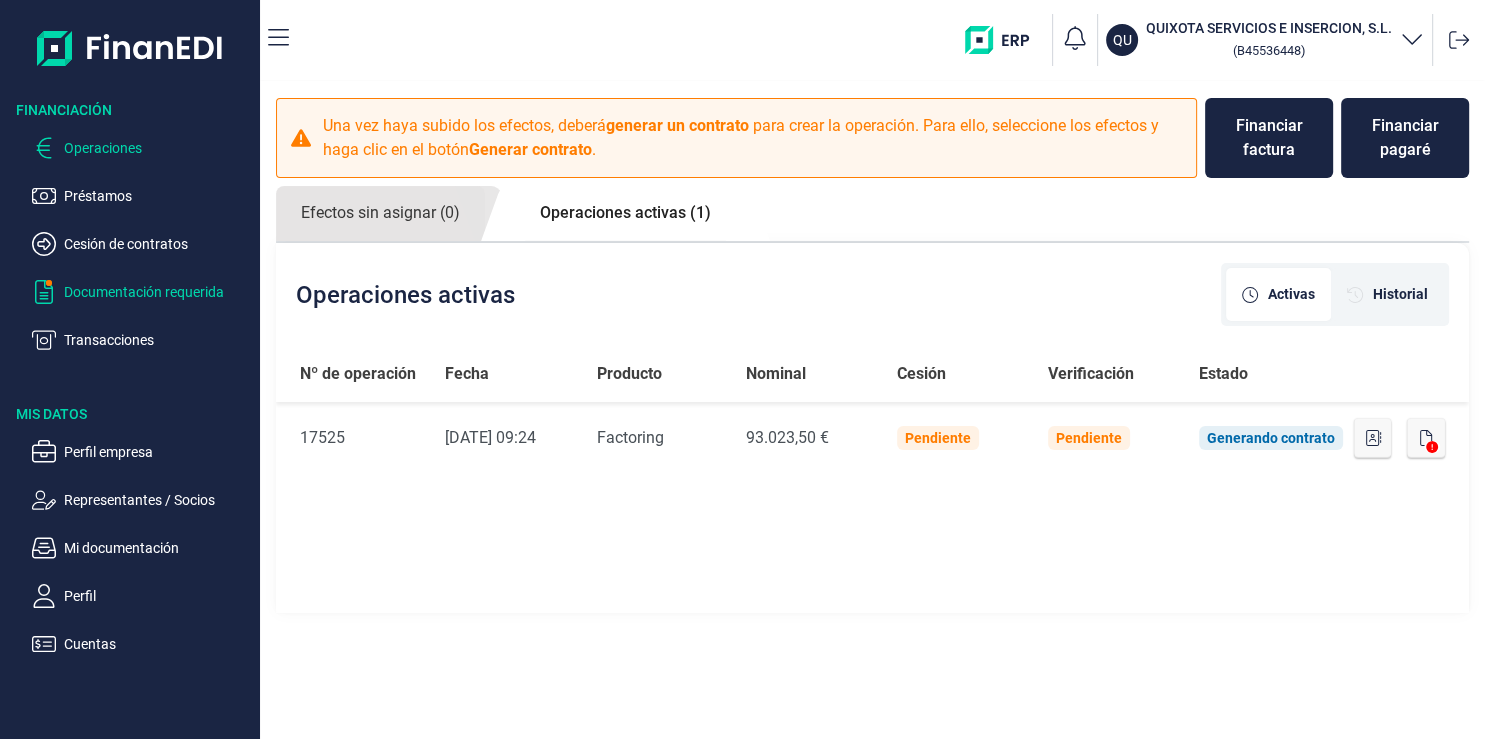 click on "Documentación requerida" at bounding box center [158, 292] 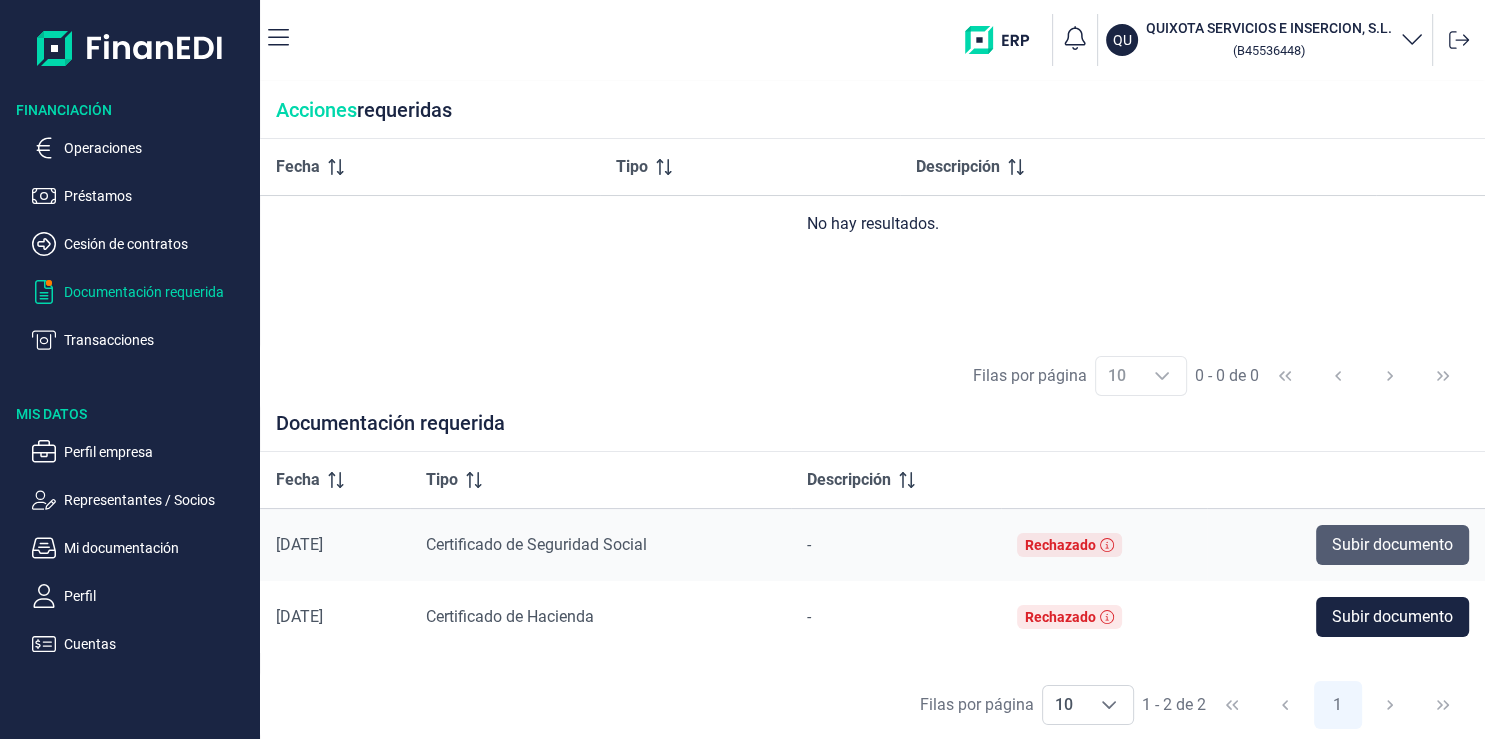 click on "Subir documento" at bounding box center (1392, 545) 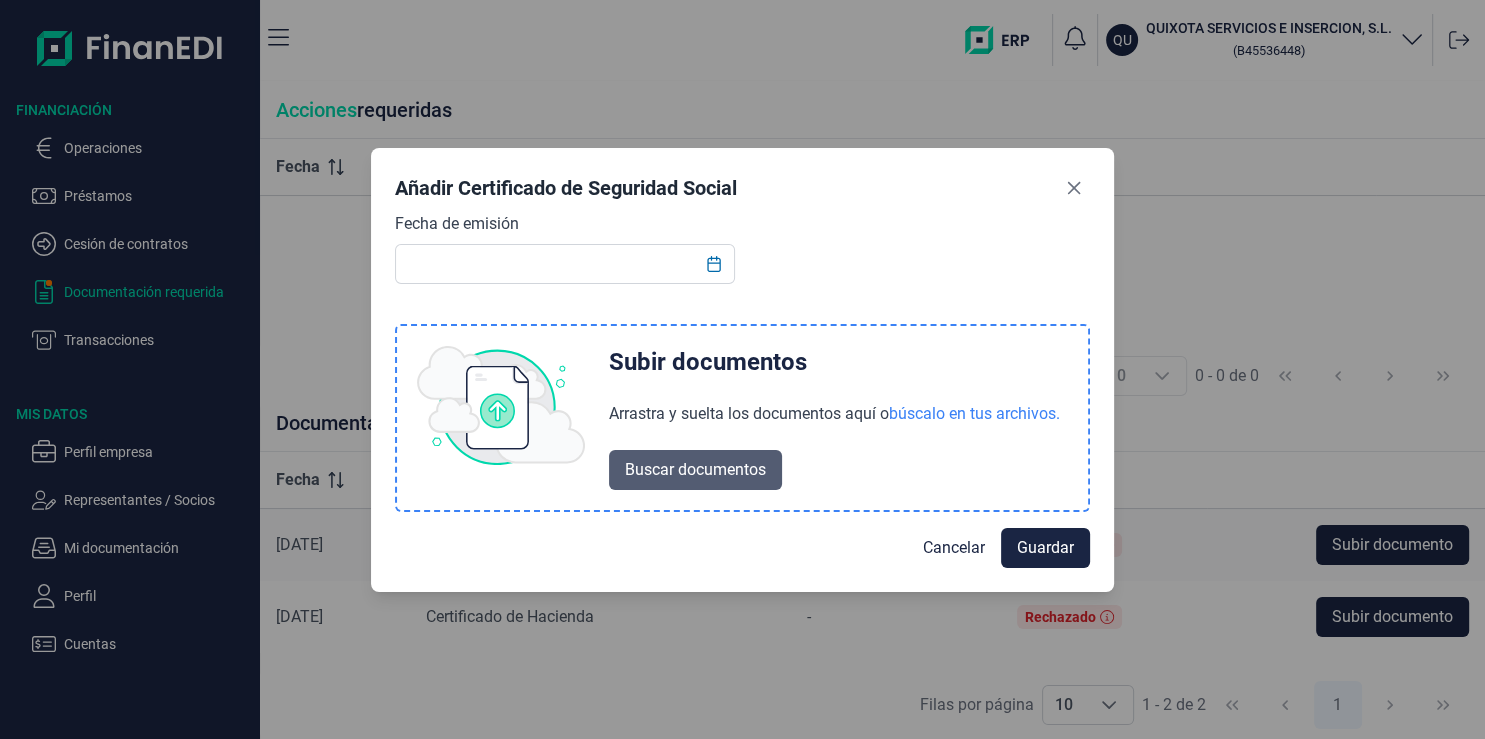 click on "Buscar documentos" at bounding box center [695, 470] 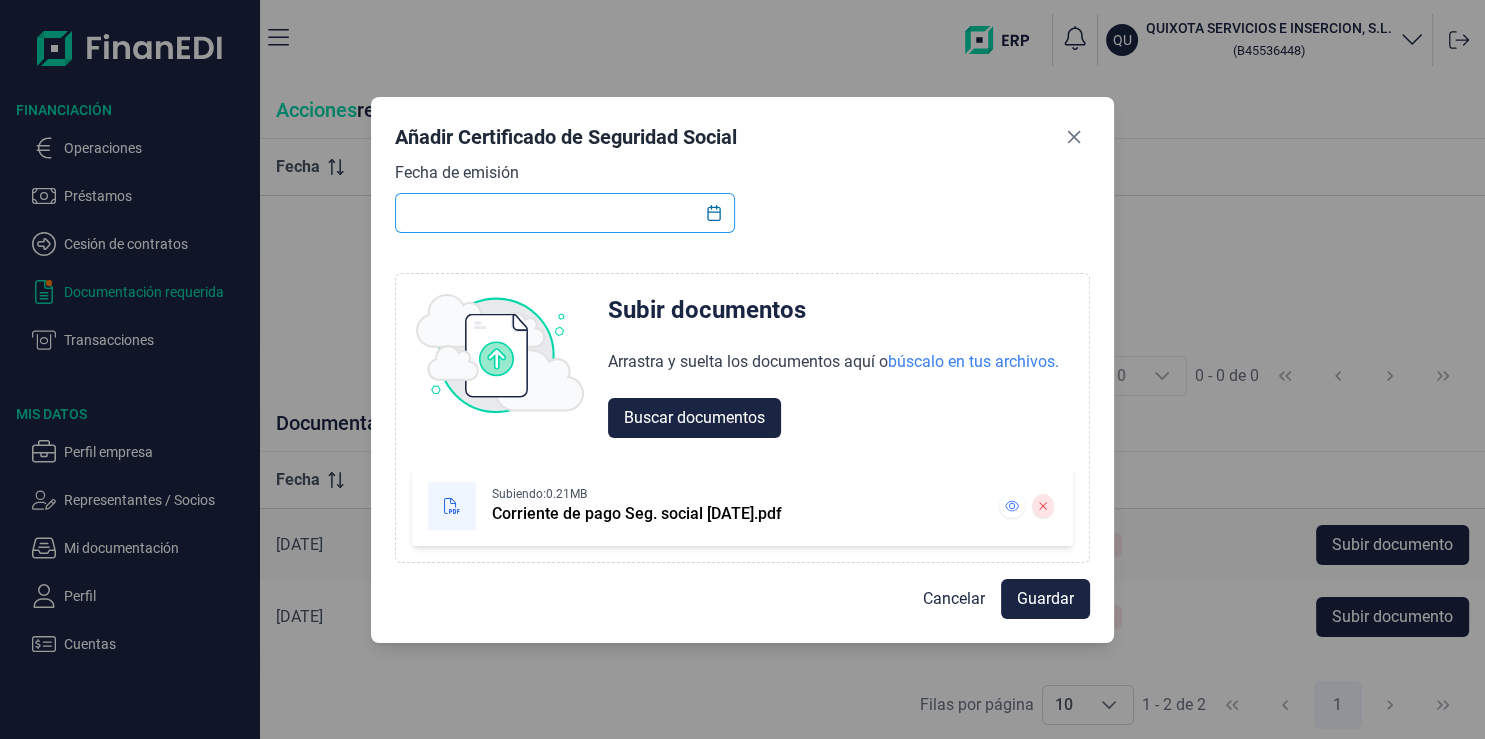 click at bounding box center (564, 213) 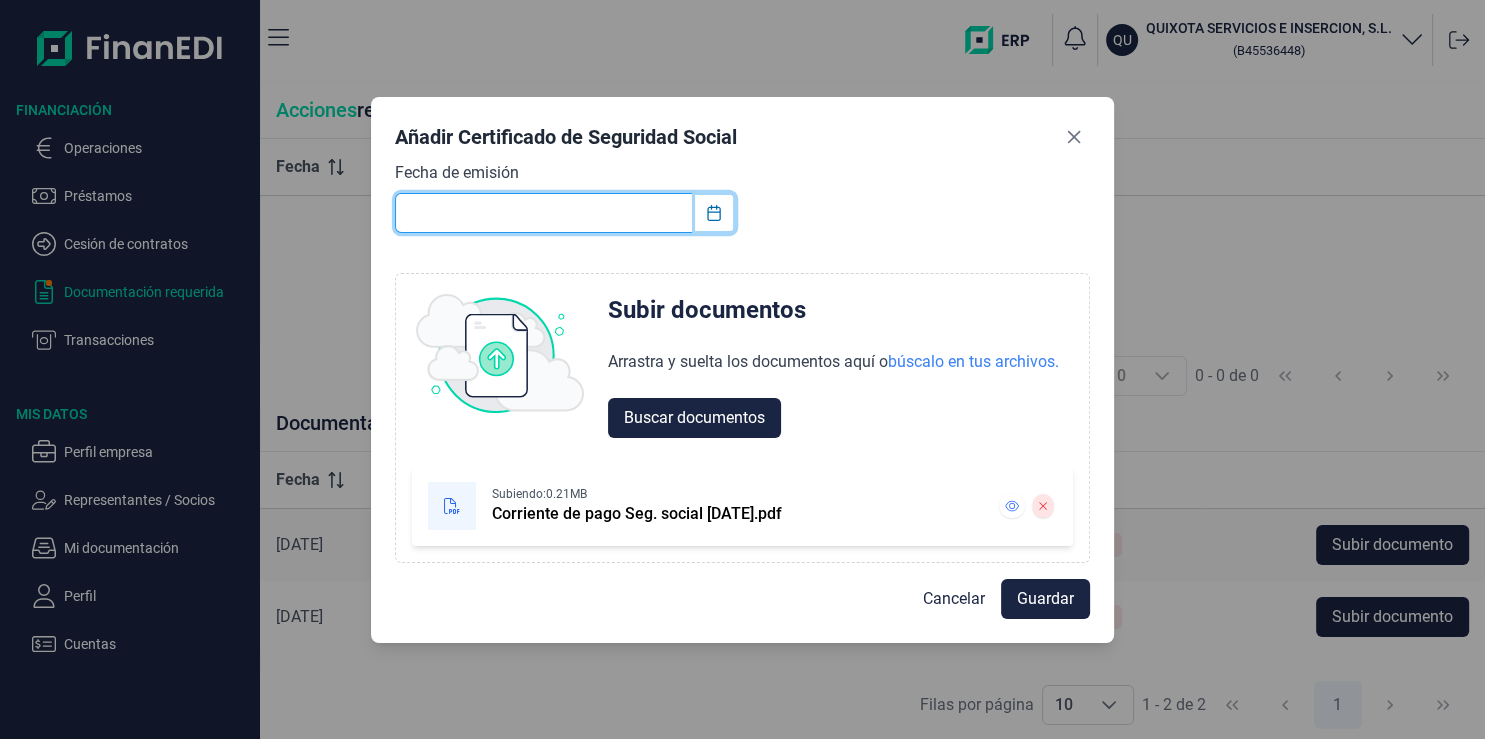 click 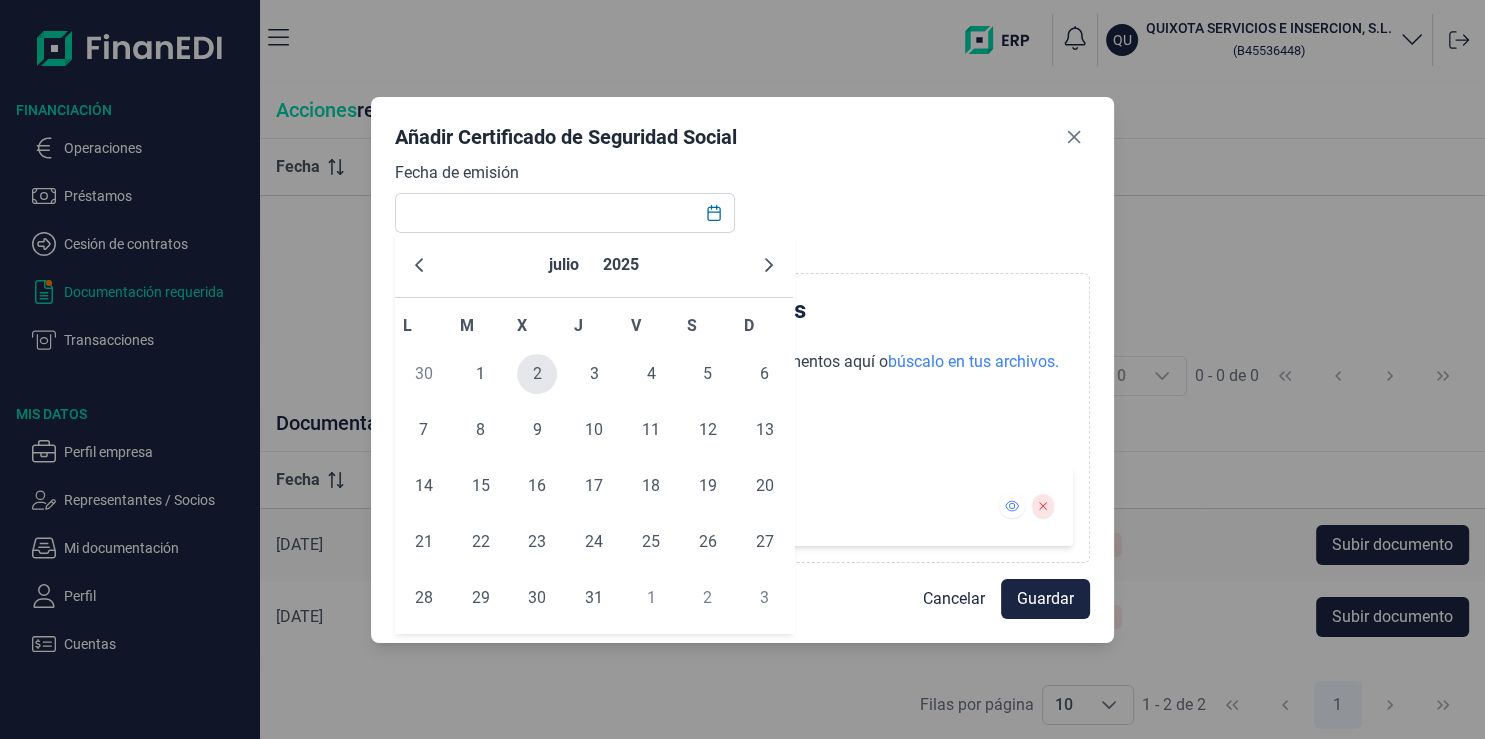 click on "2" at bounding box center (537, 374) 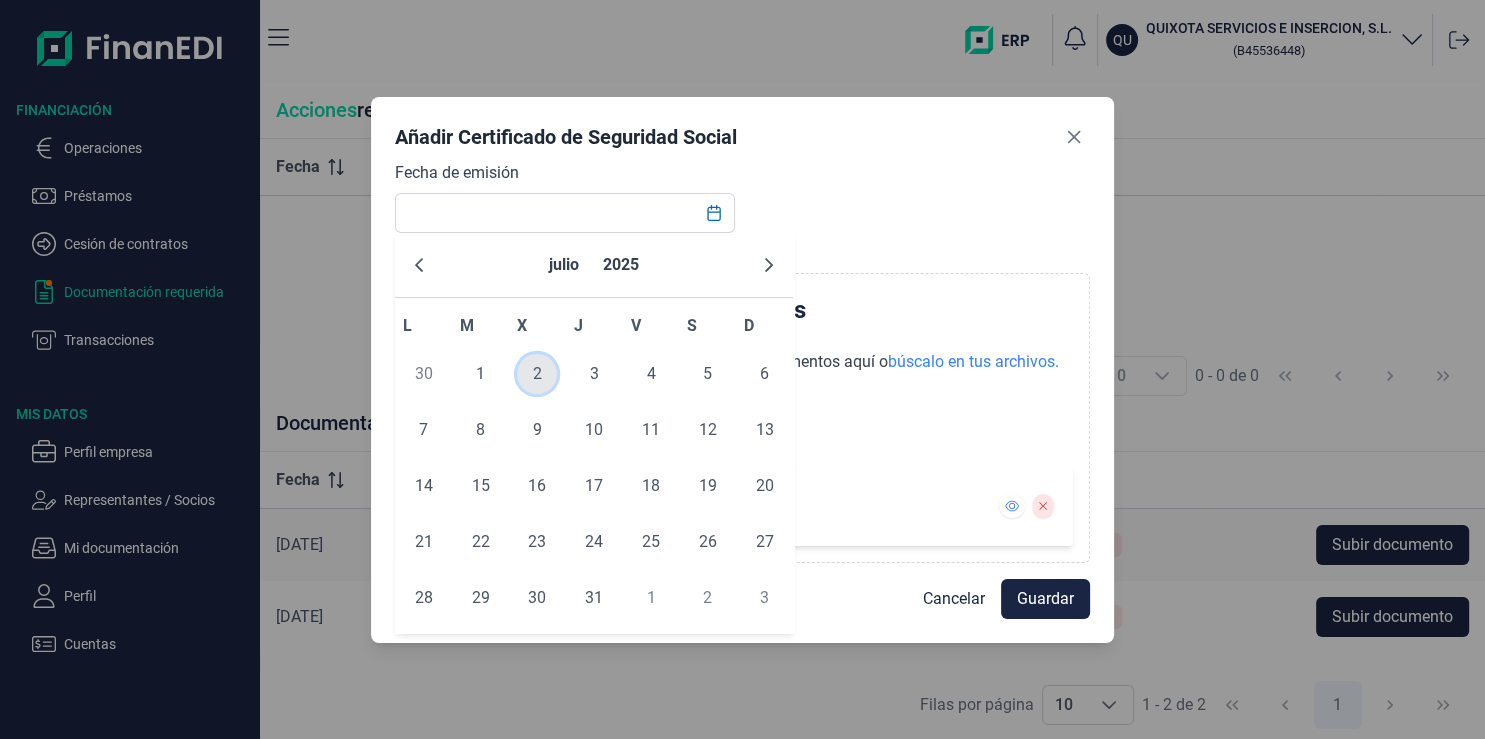 type on "[DATE]" 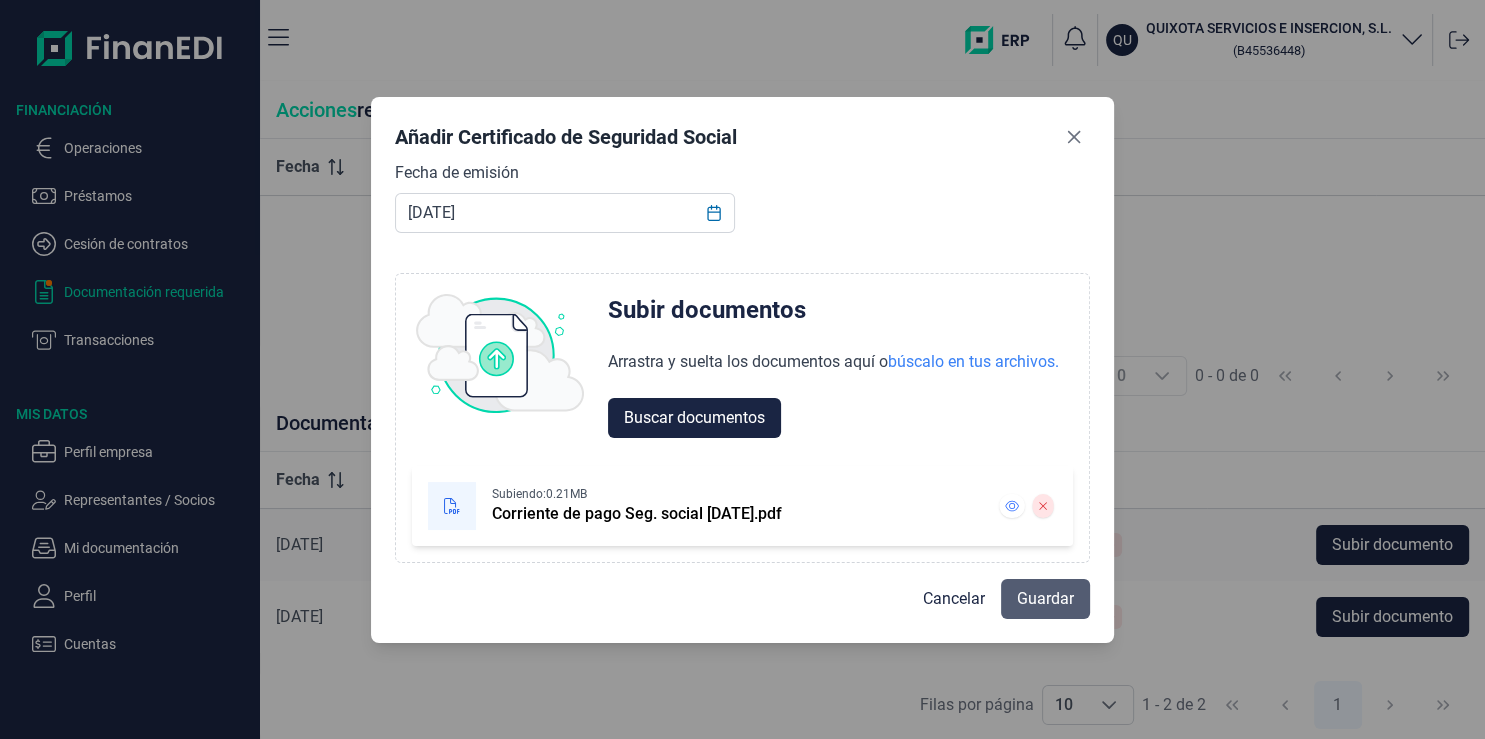 click on "Guardar" at bounding box center [1045, 599] 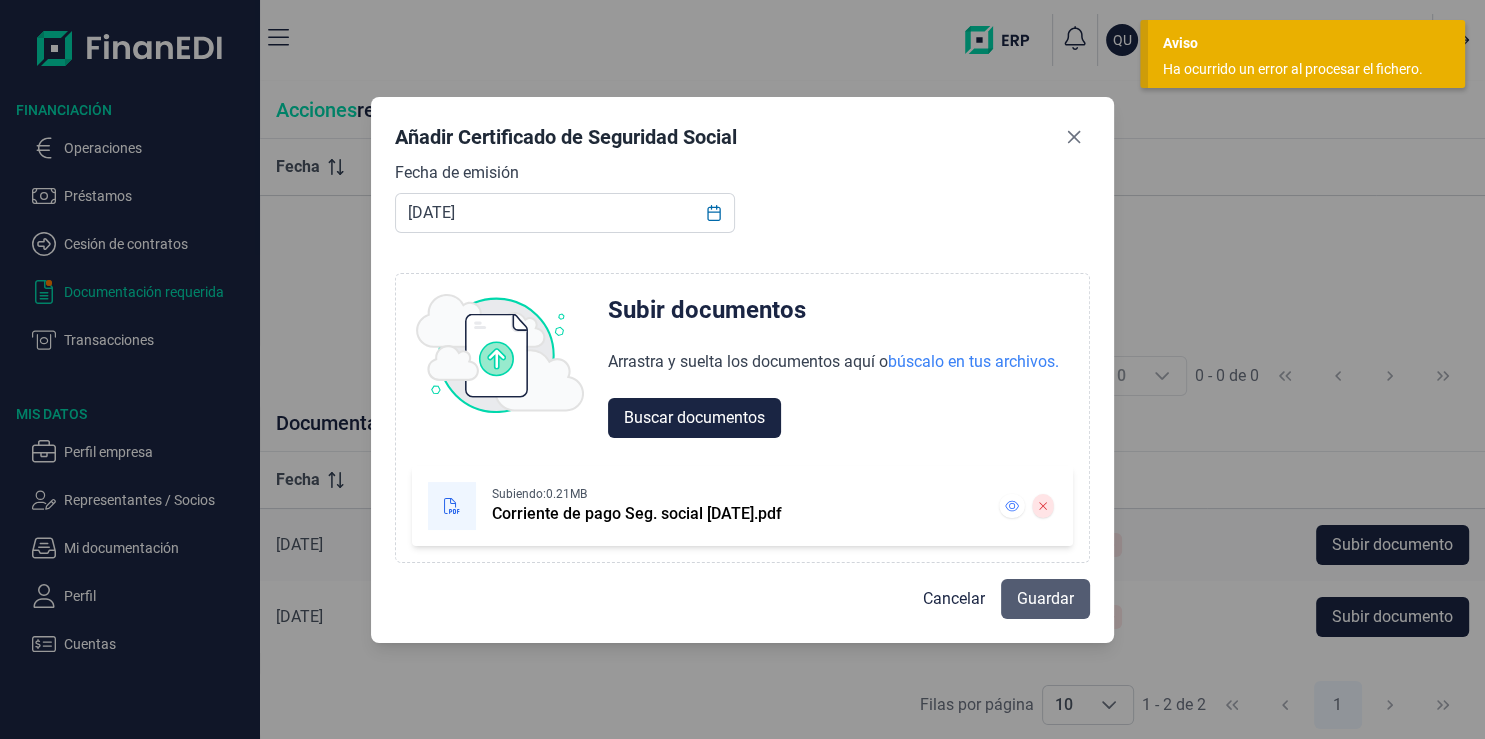 click on "Guardar" at bounding box center [1045, 599] 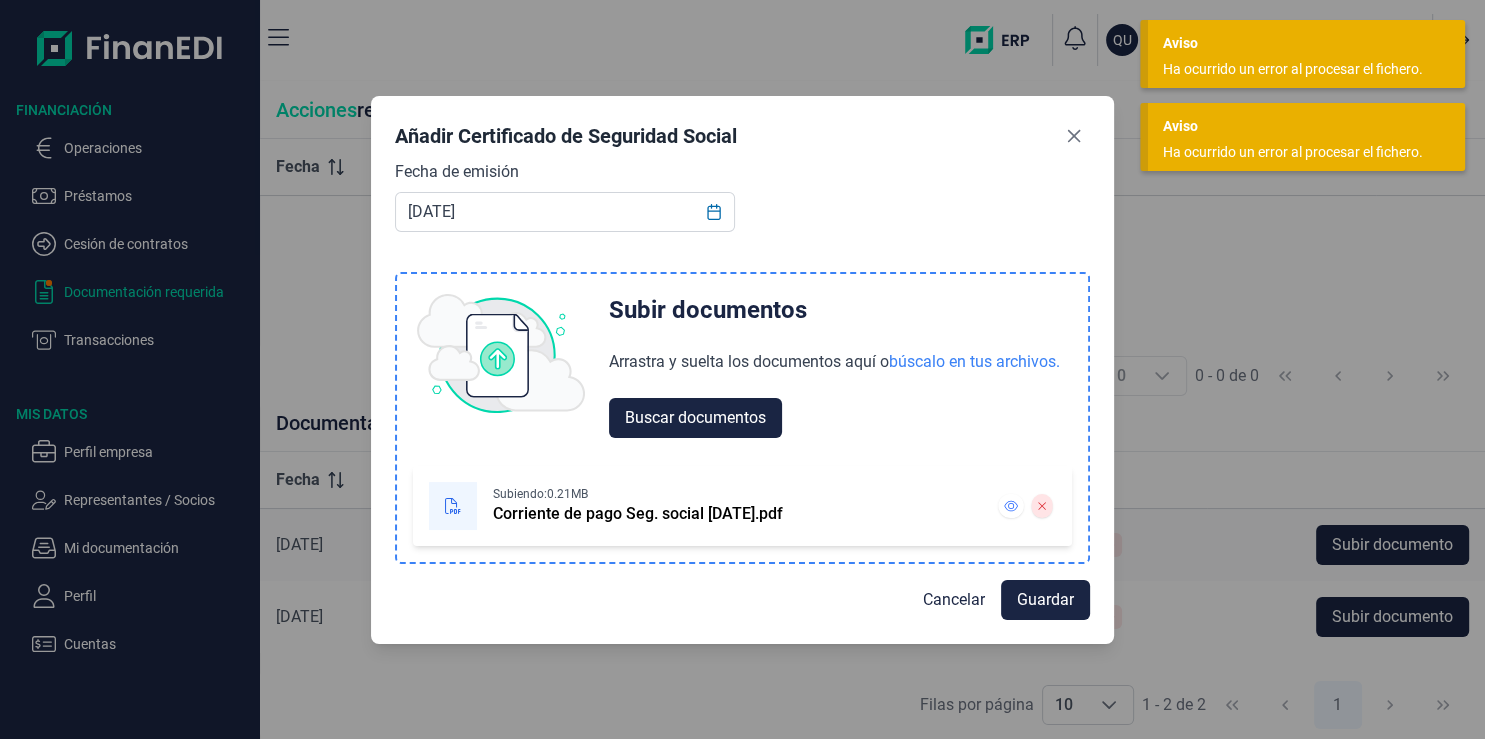 click on "Corriente de pago Seg. social [DATE].pdf" at bounding box center (638, 514) 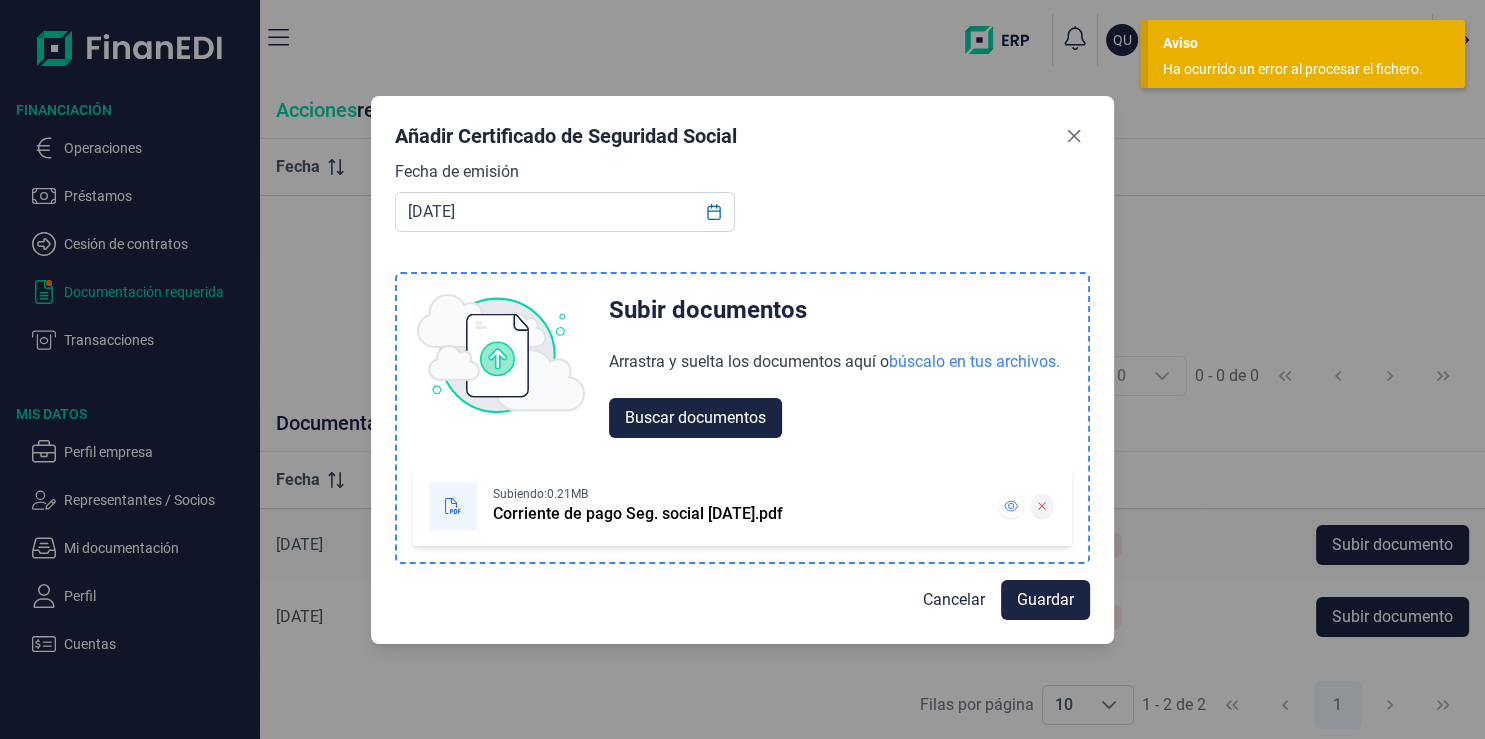 click 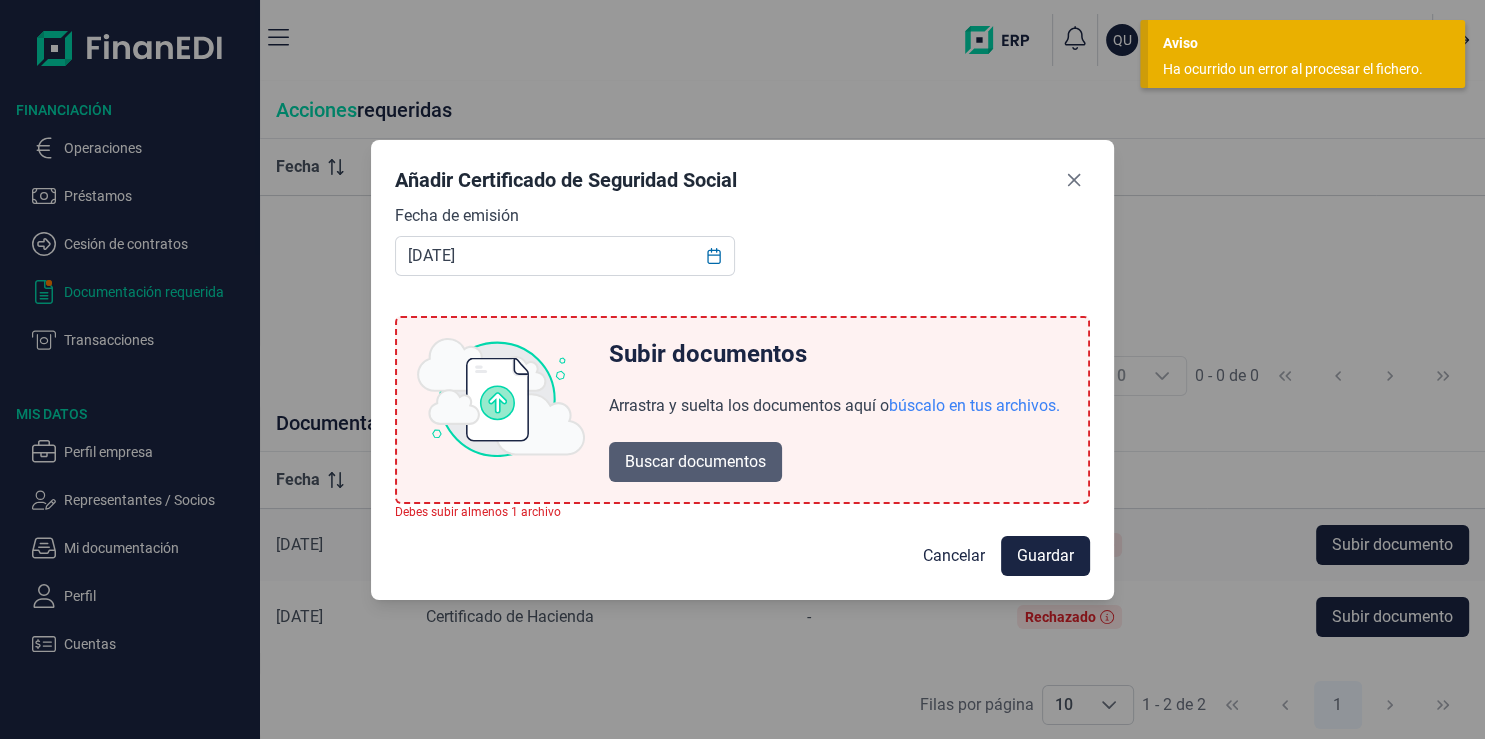 click on "Buscar documentos" at bounding box center [695, 462] 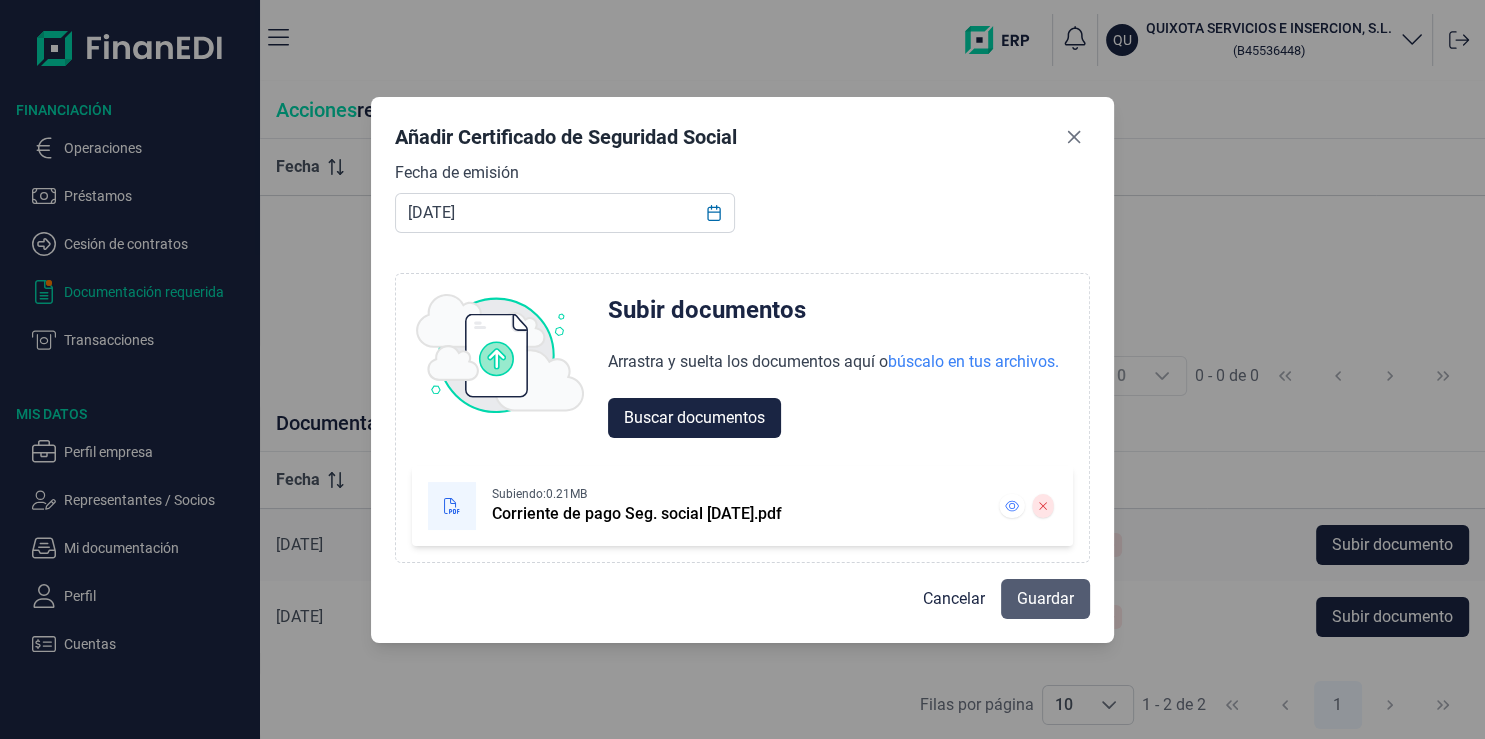 click on "Guardar" at bounding box center [1045, 599] 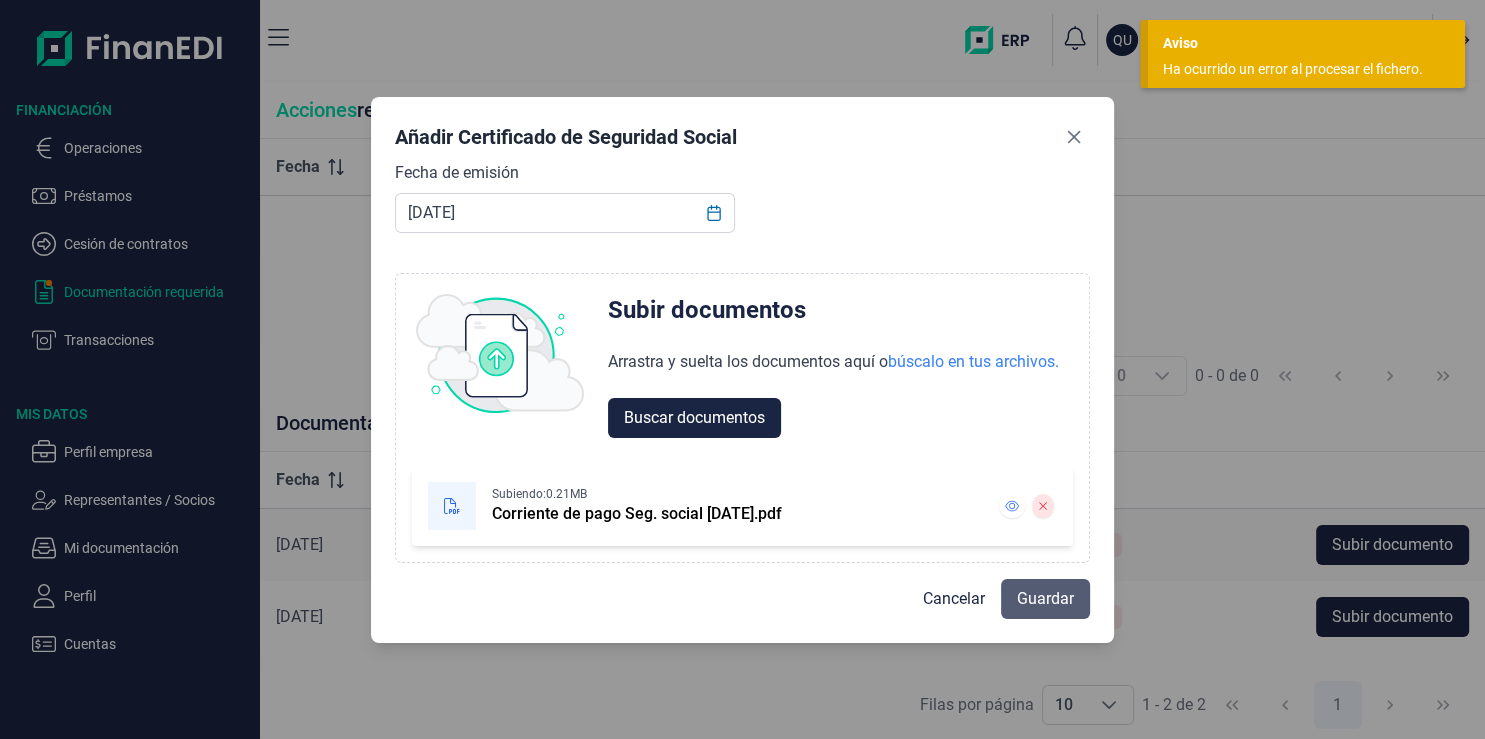 click on "Guardar" at bounding box center [1045, 599] 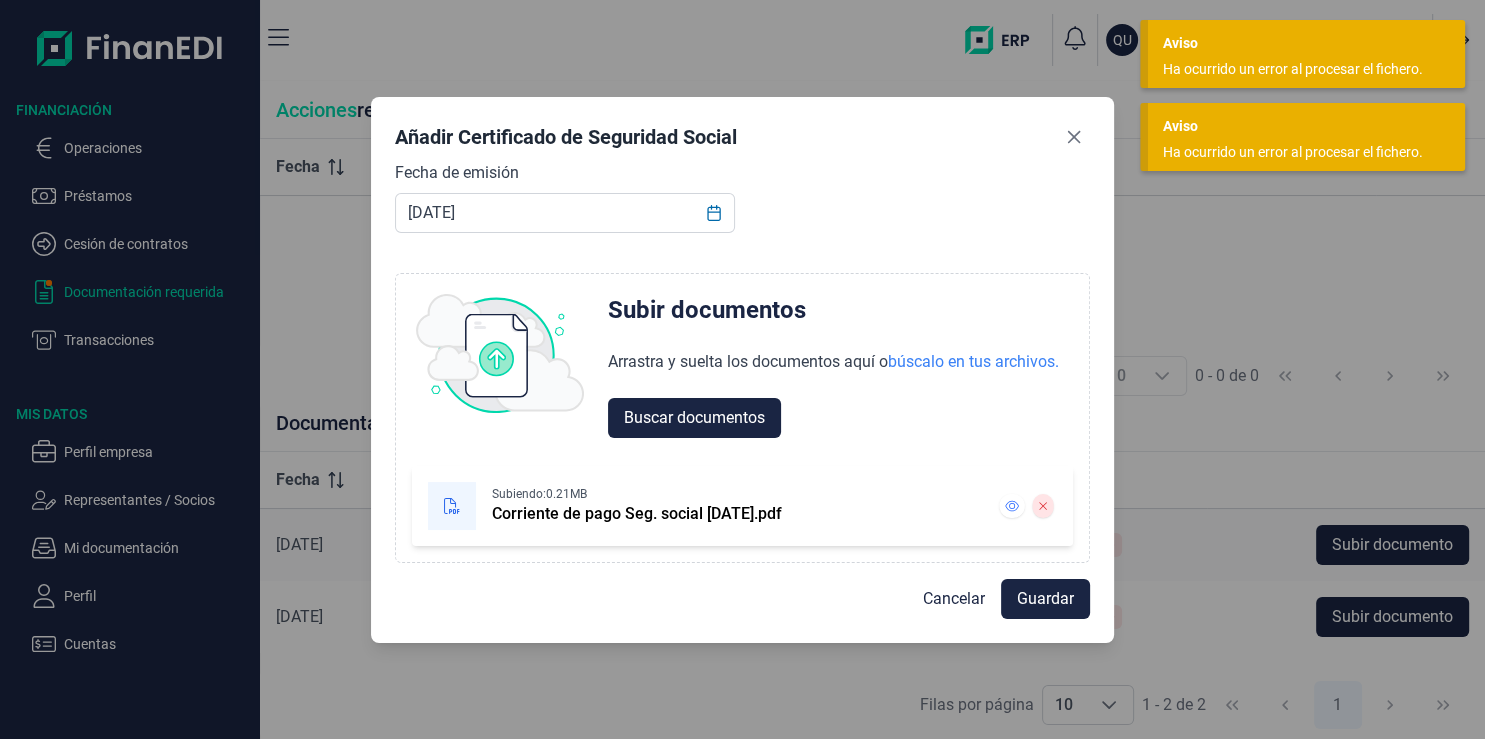 click on "Aviso" at bounding box center (1306, 43) 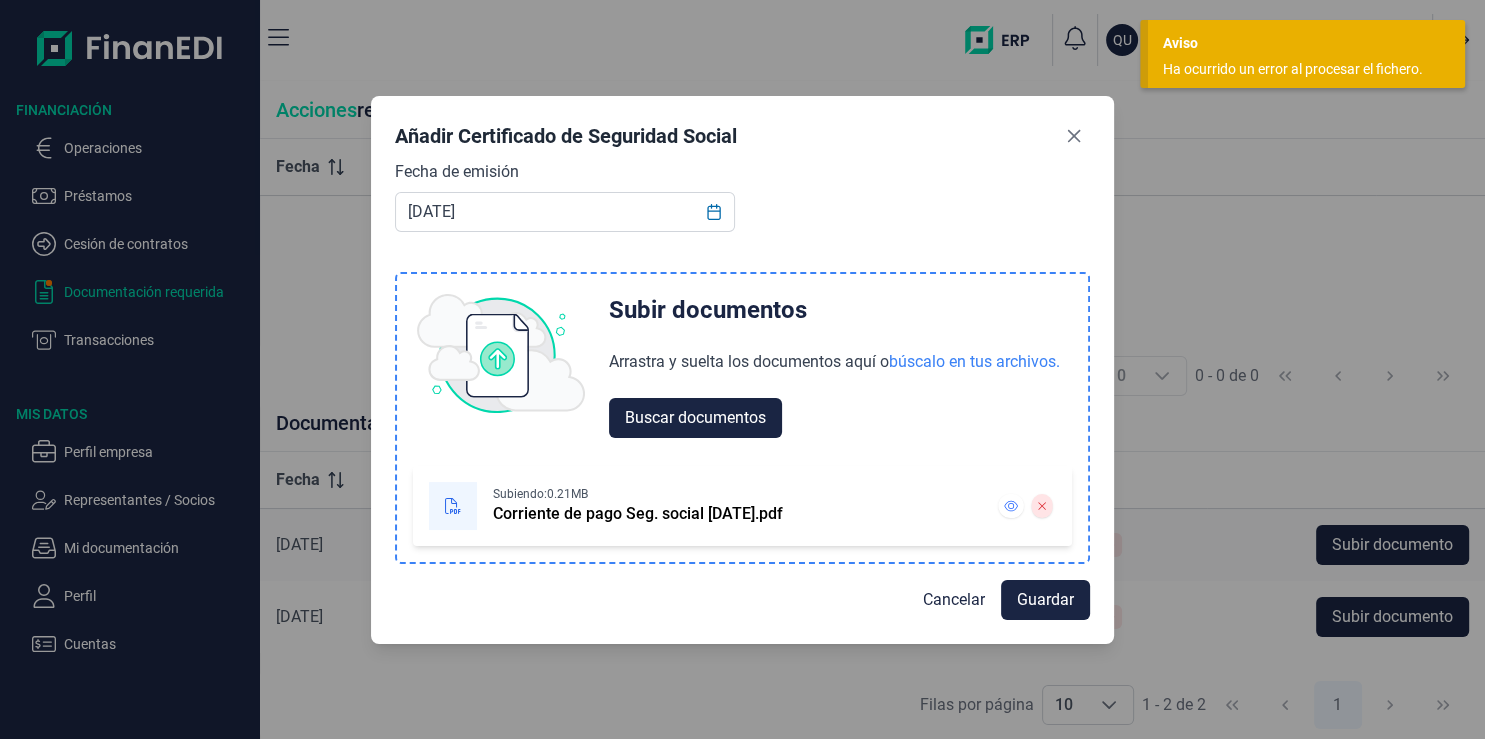 click on "Corriente de pago Seg. social [DATE].pdf" at bounding box center (638, 514) 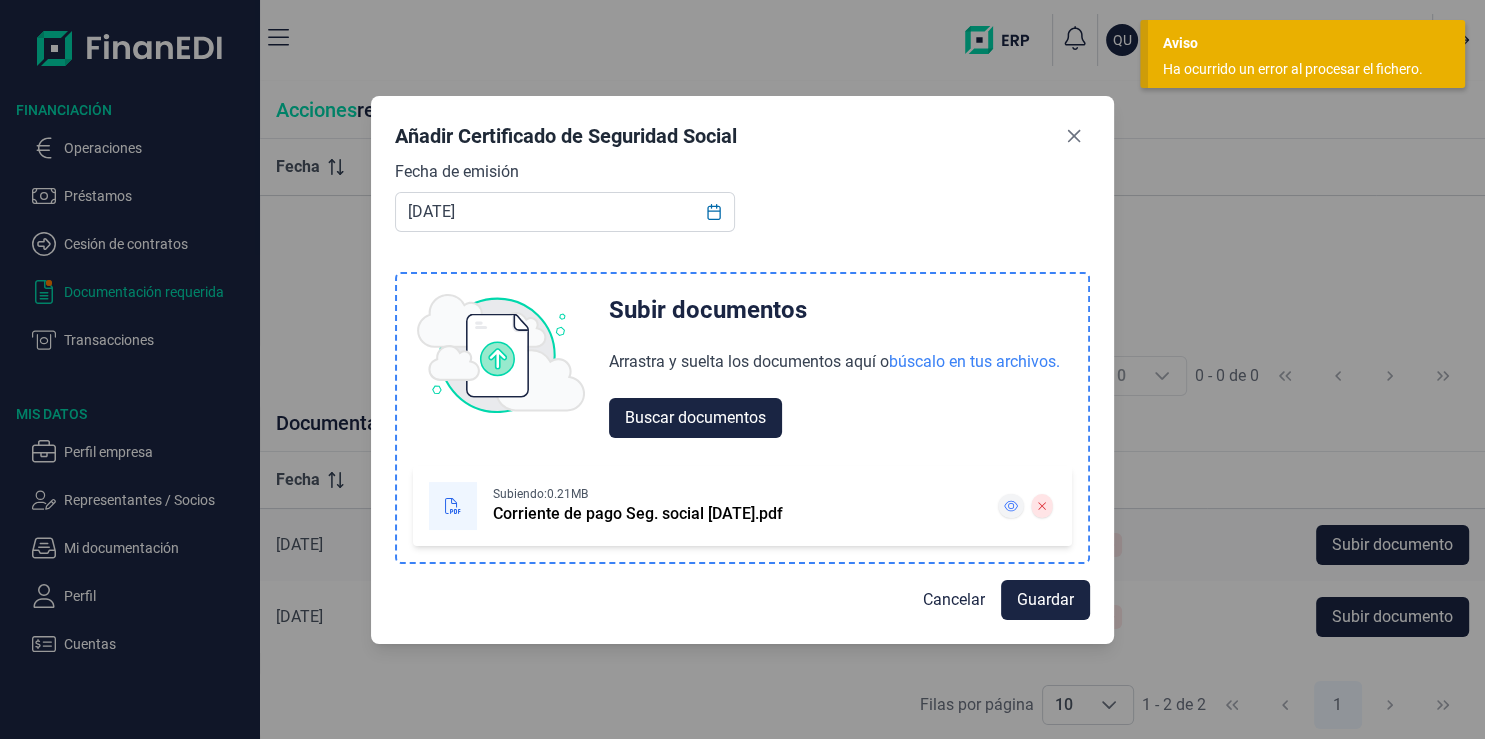 click at bounding box center (1011, 506) 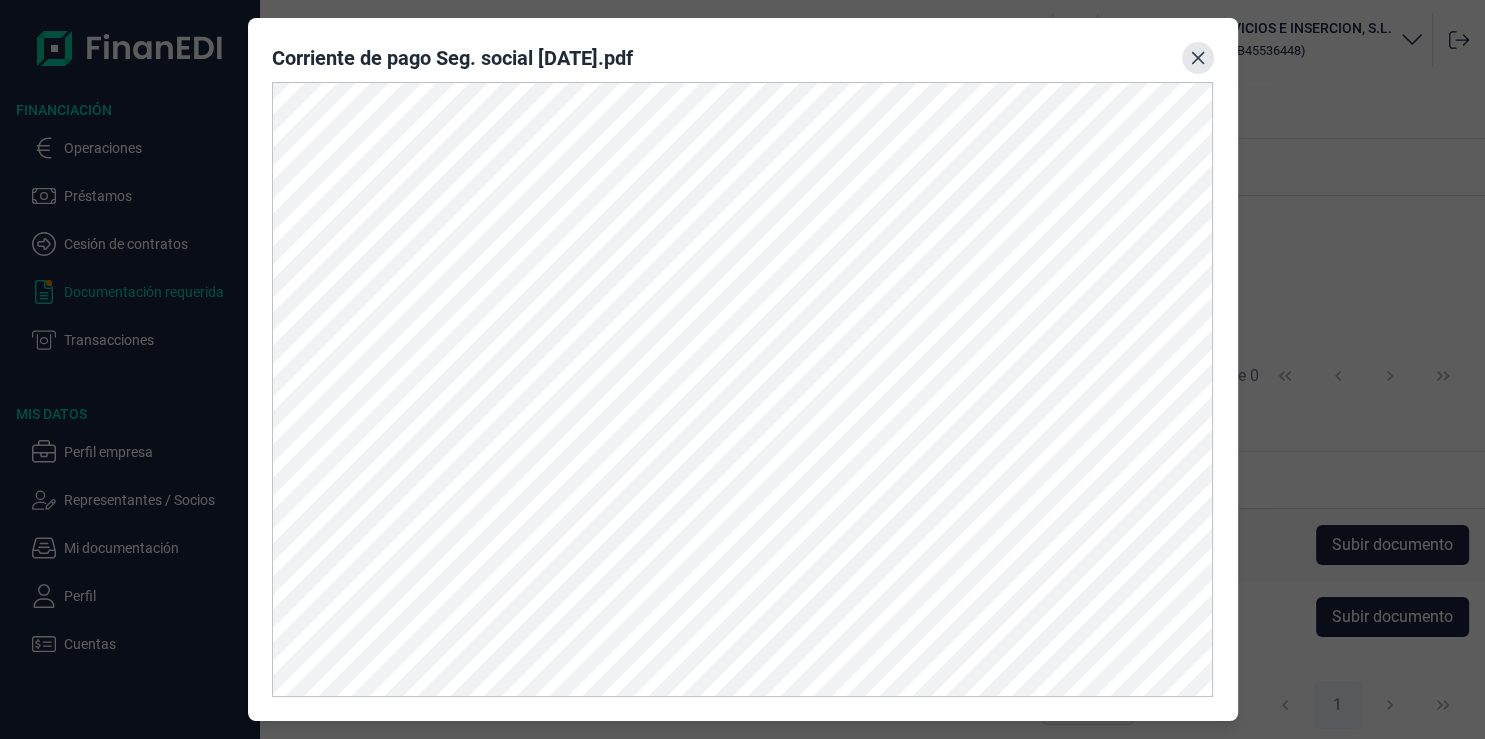 click 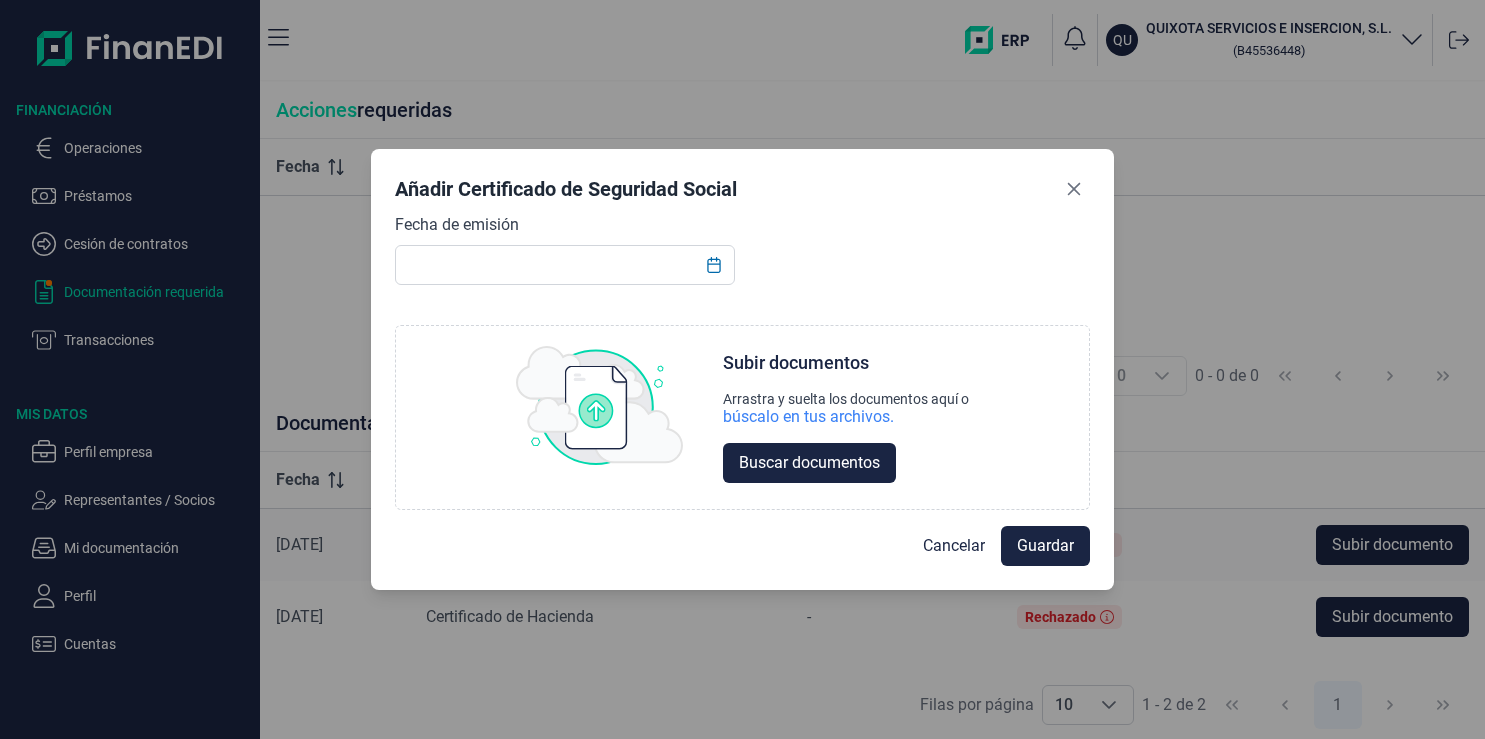 scroll, scrollTop: 0, scrollLeft: 0, axis: both 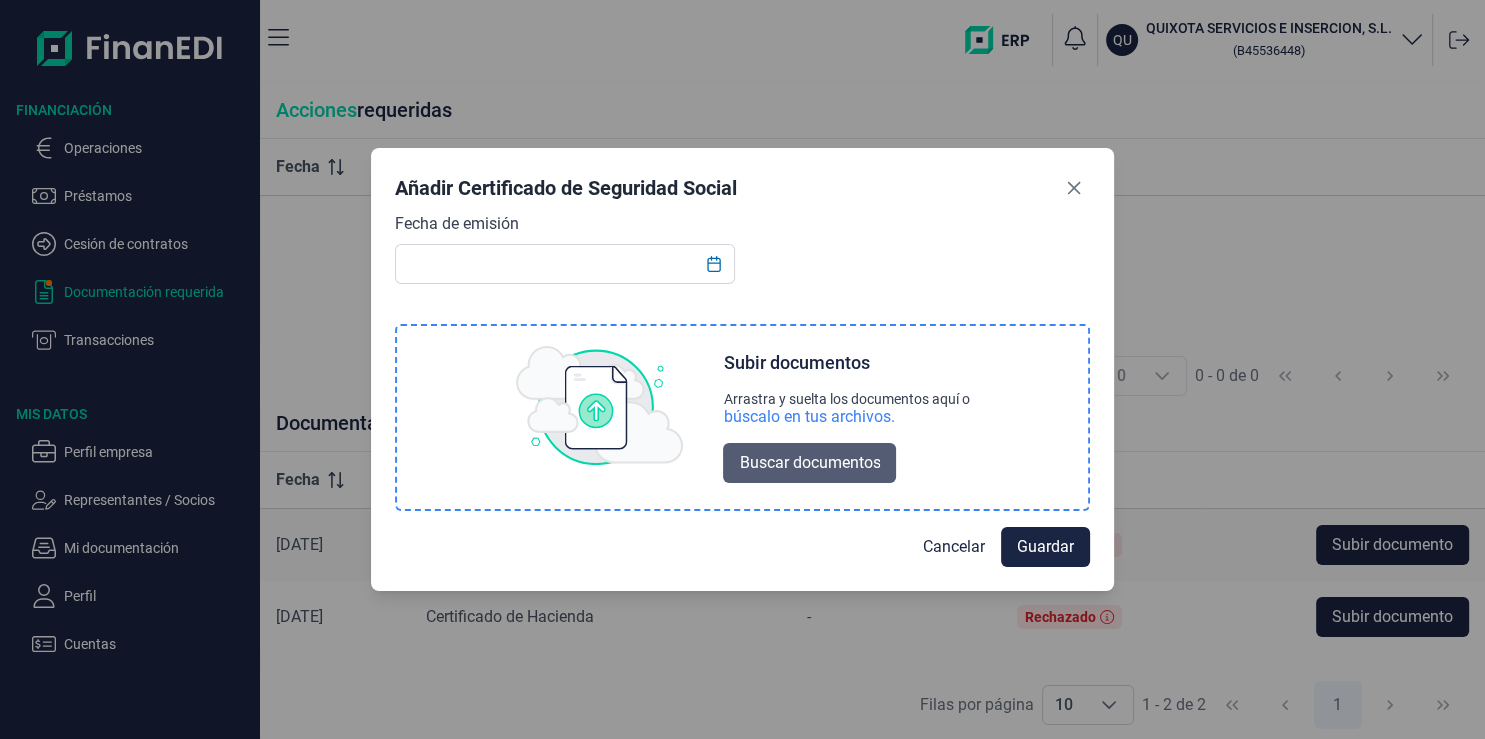 click on "Buscar documentos" at bounding box center [809, 463] 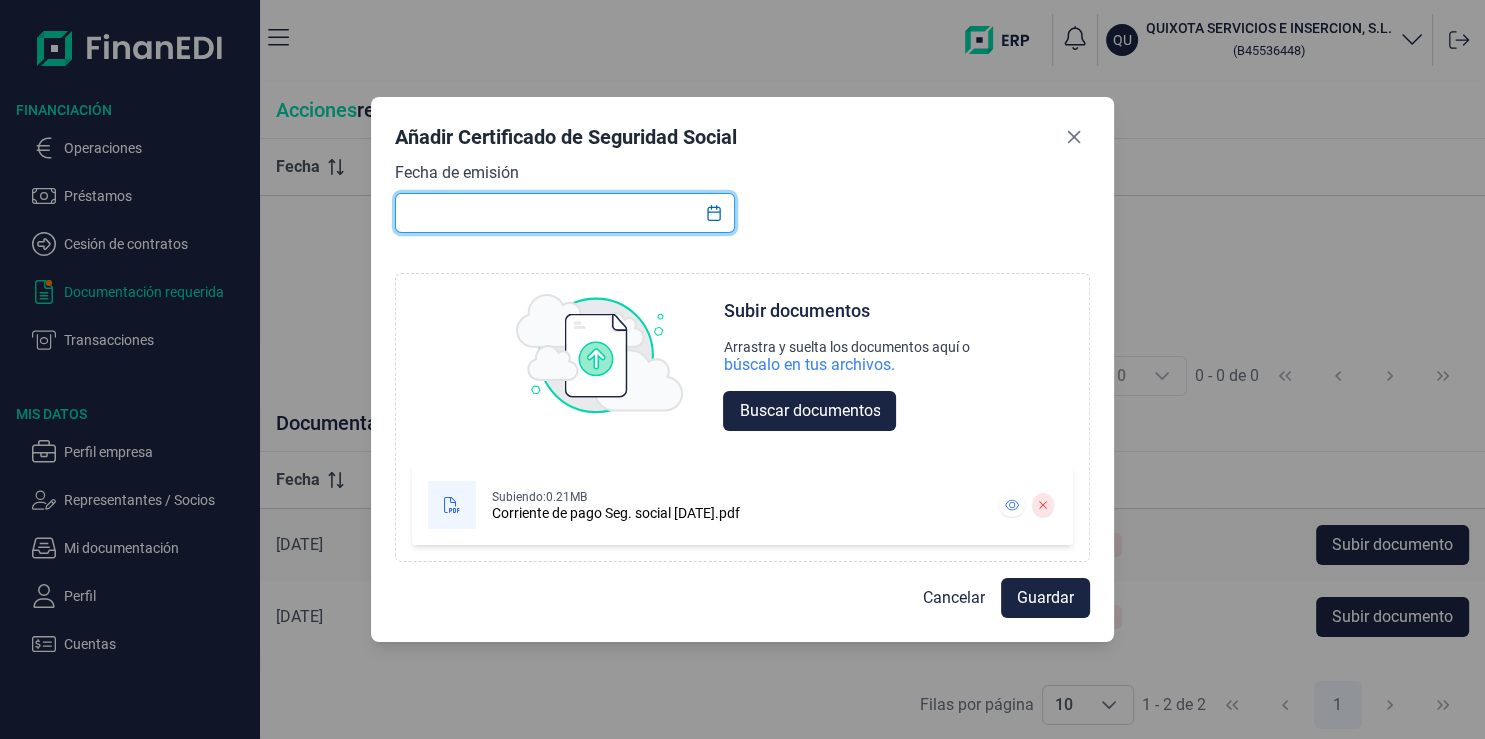 click at bounding box center [564, 213] 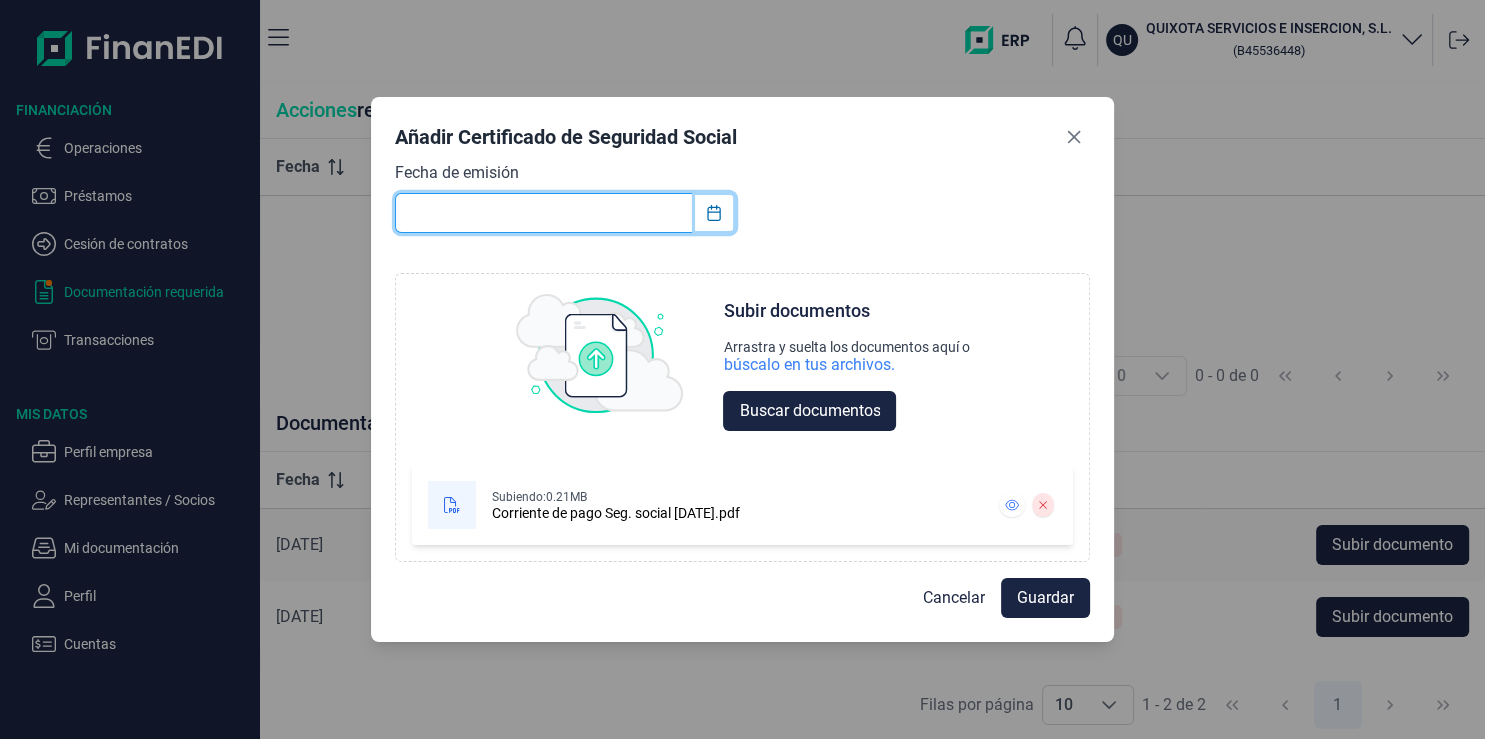 click 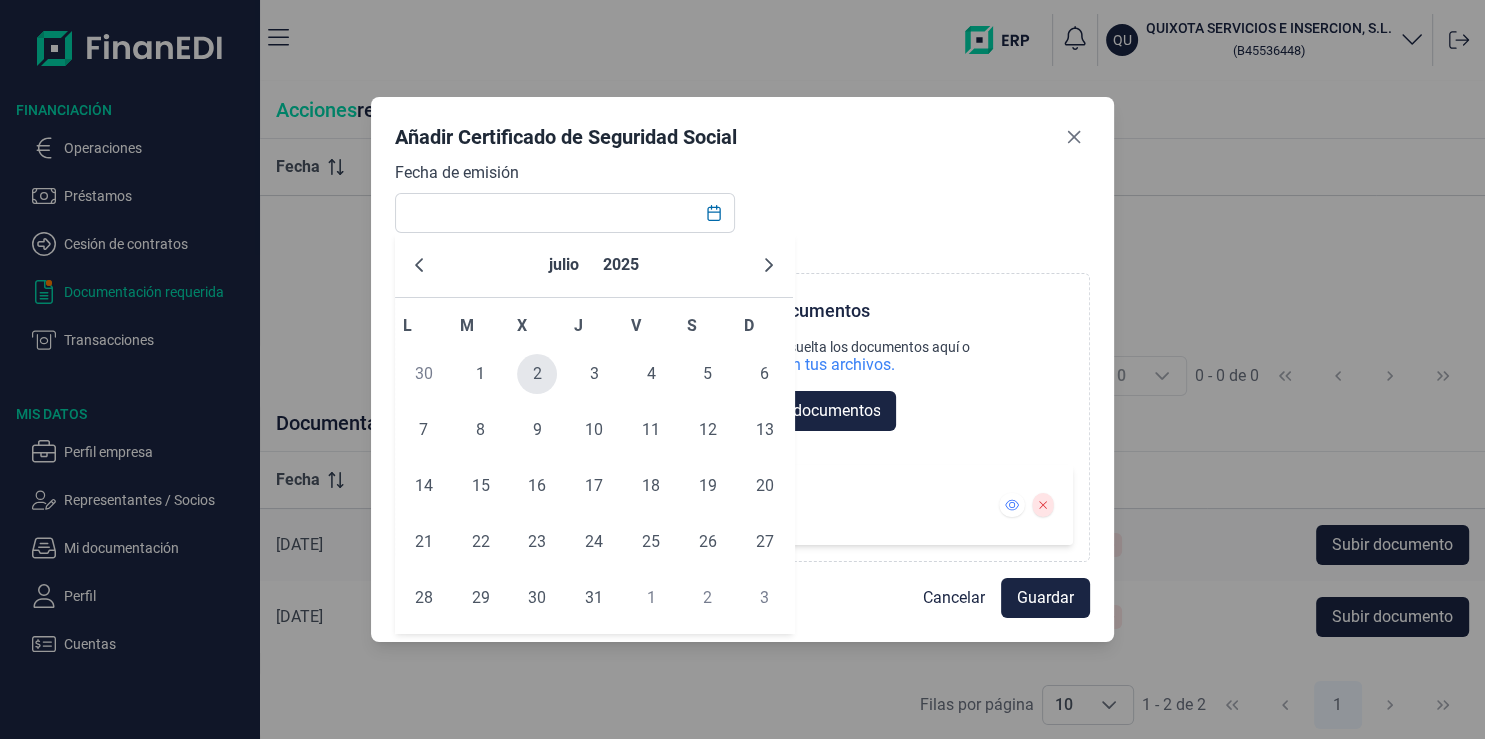 click on "2" at bounding box center [537, 374] 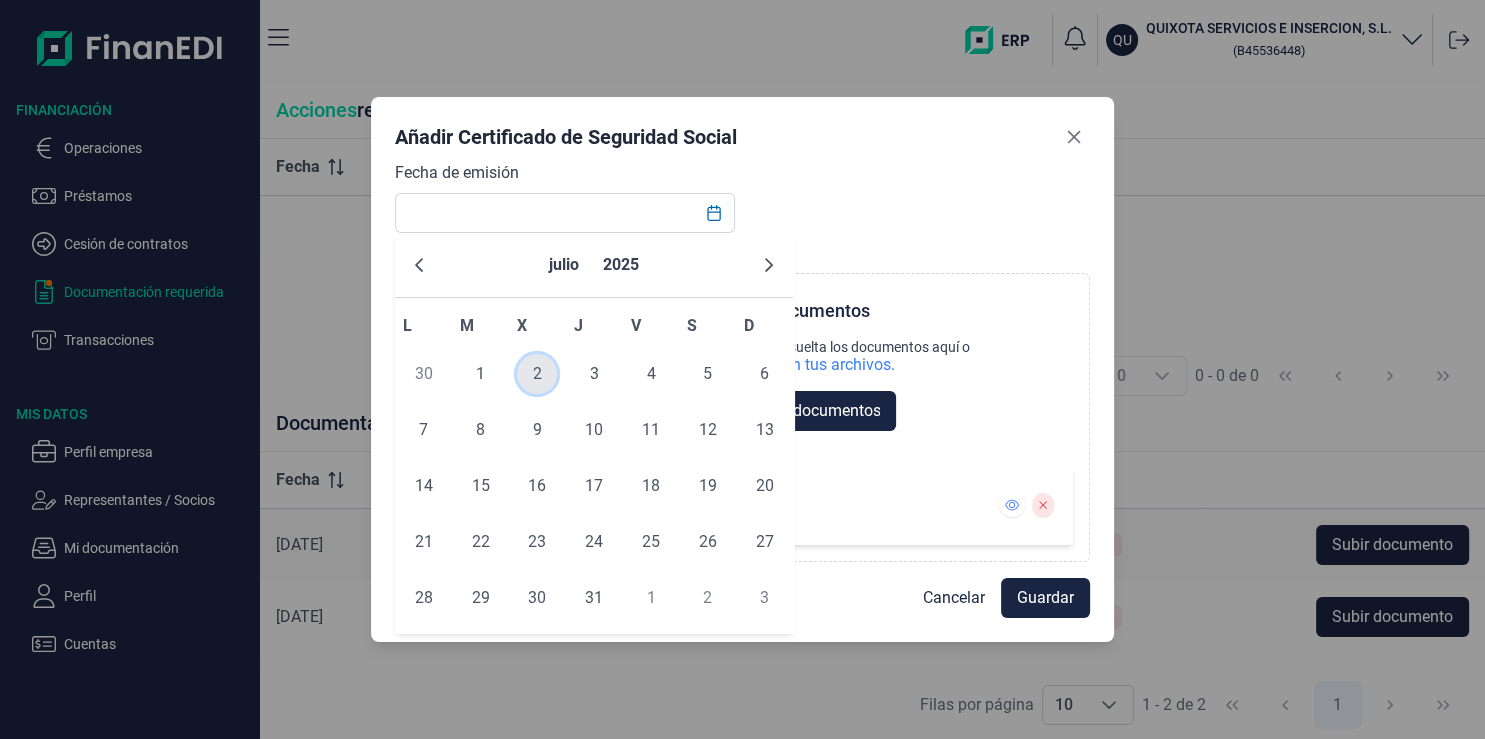 type on "[DATE]" 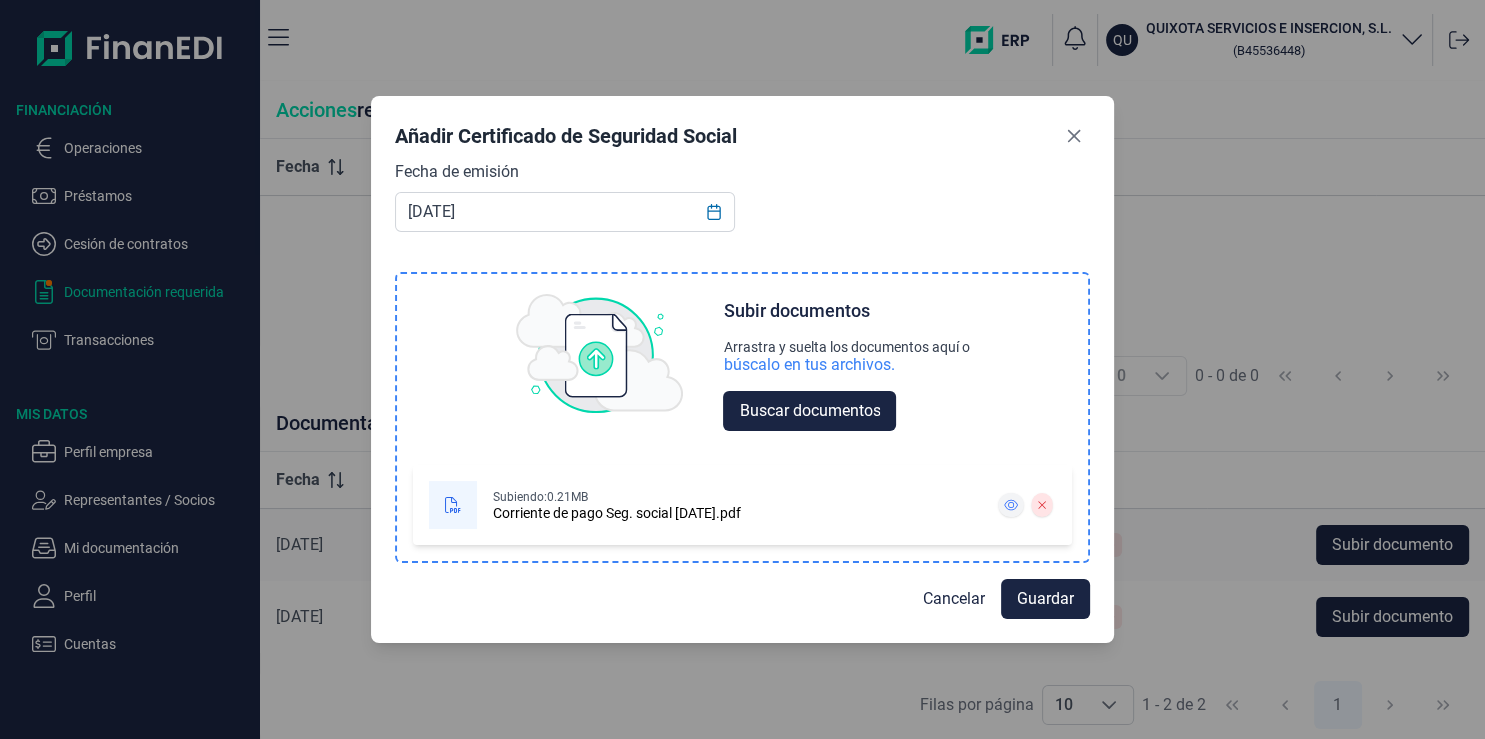 click at bounding box center (1011, 505) 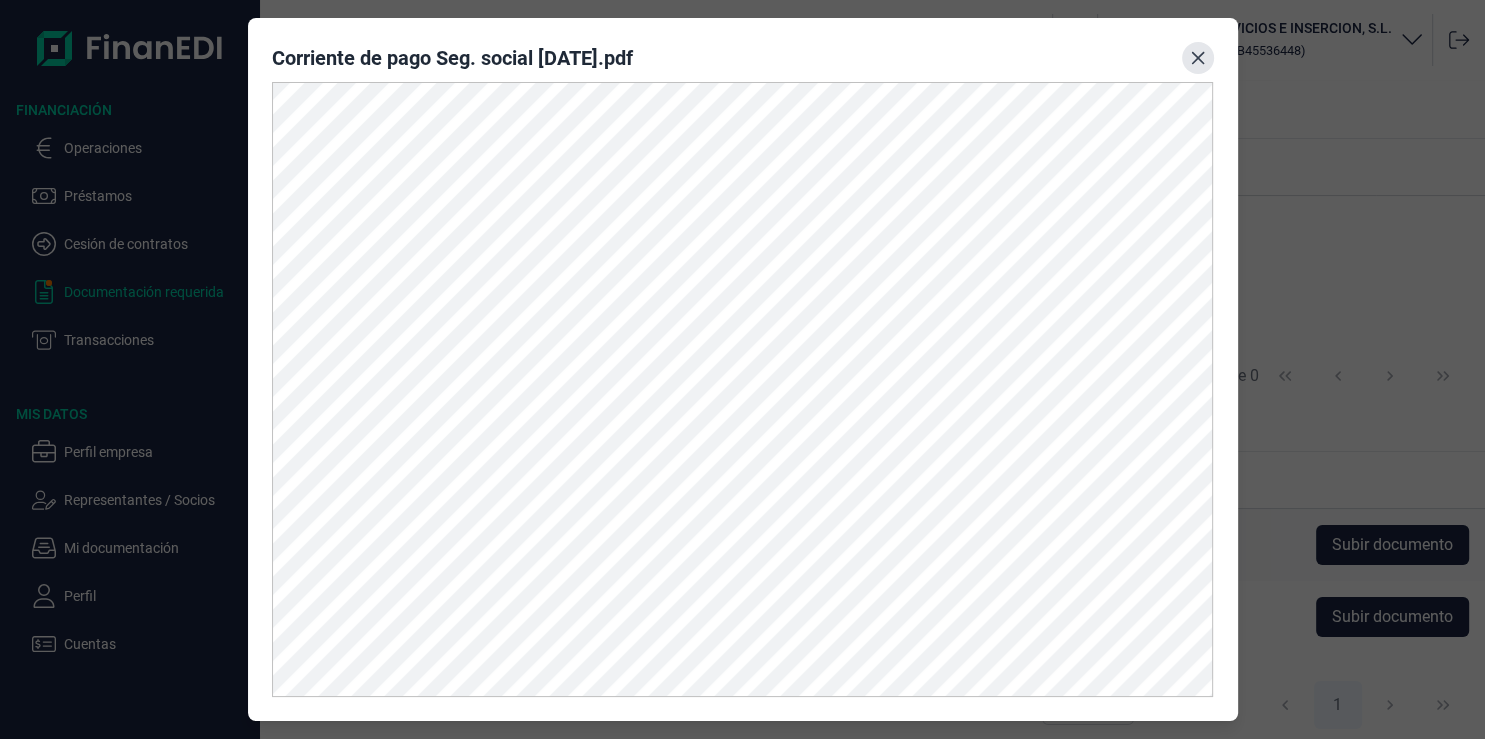 click 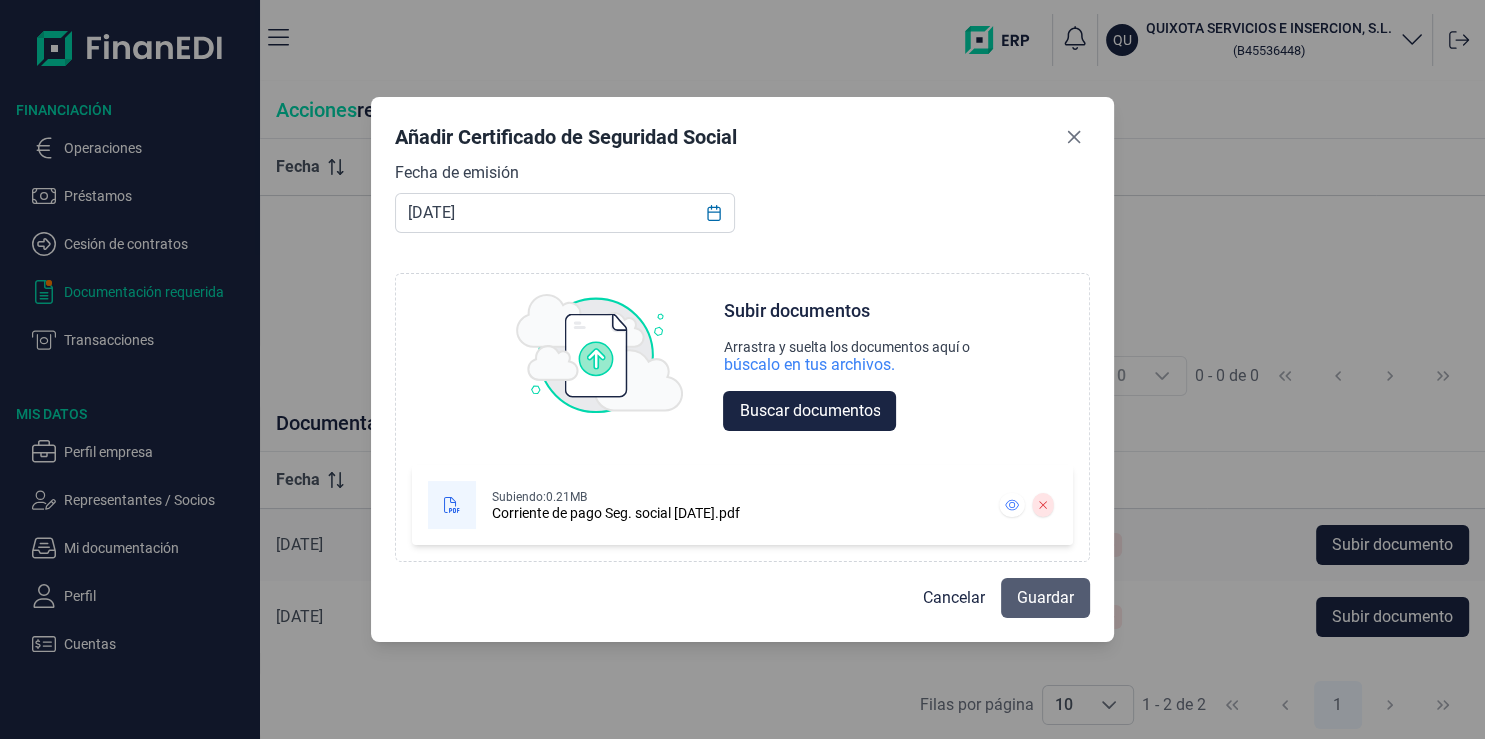 click on "Guardar" at bounding box center (1045, 598) 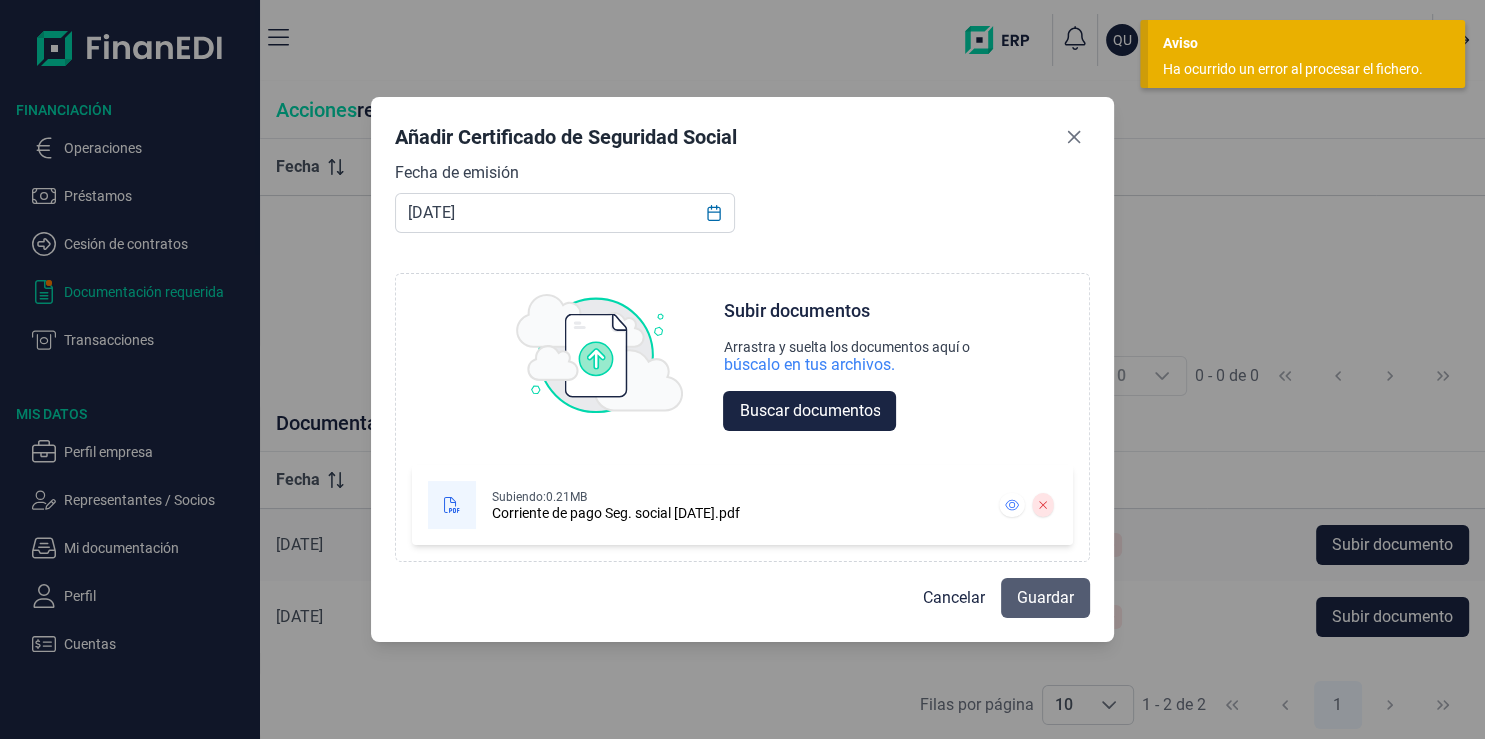 click on "Guardar" at bounding box center (1045, 598) 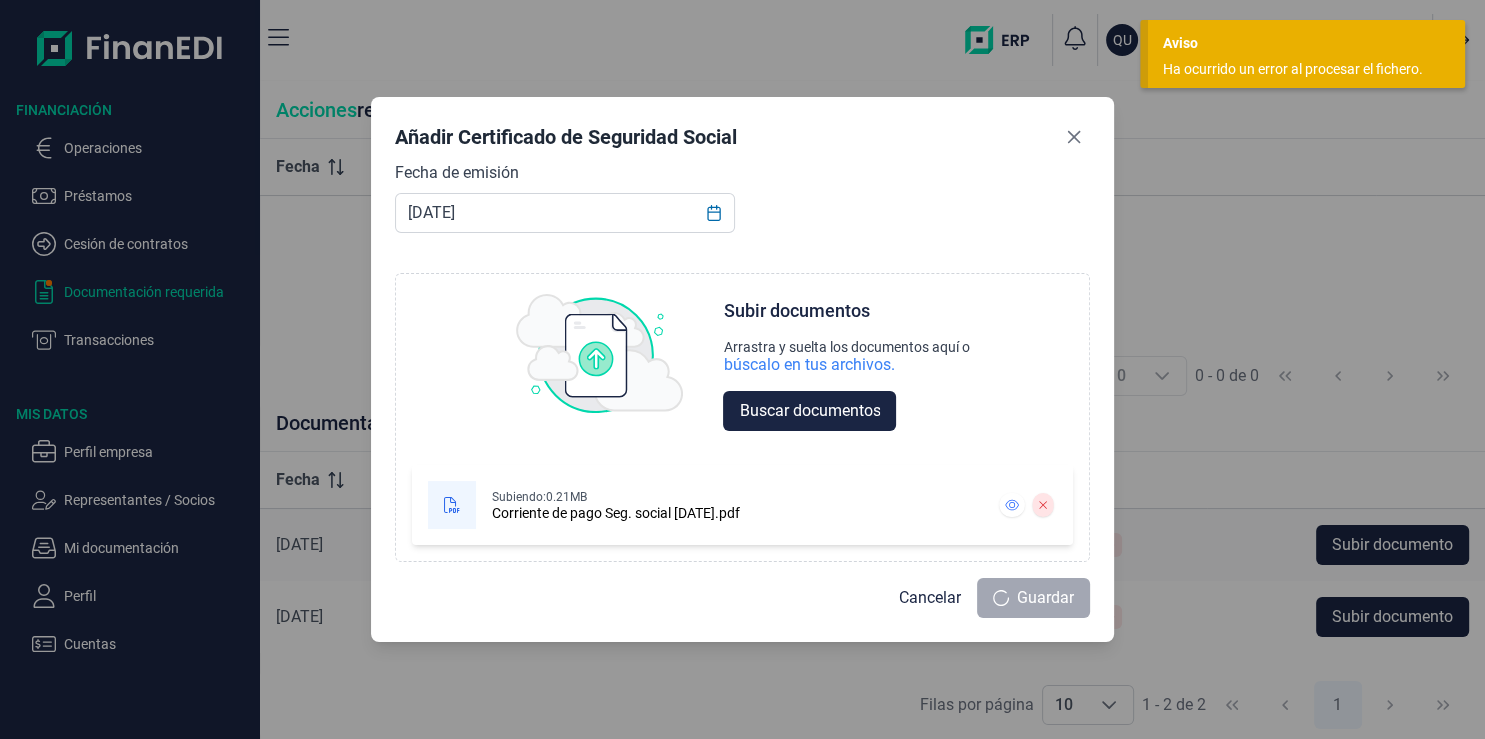 click on "Guardar" at bounding box center (1033, 598) 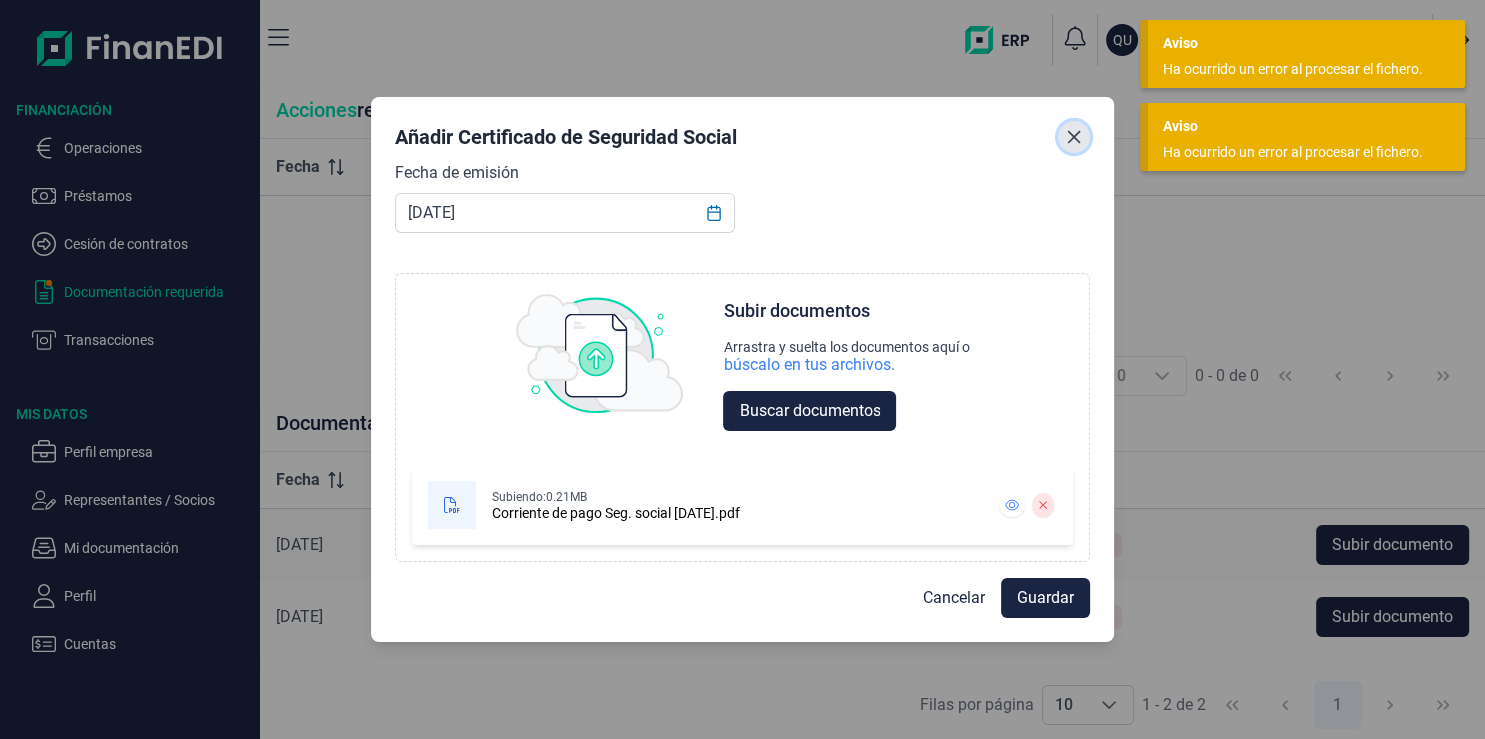 click 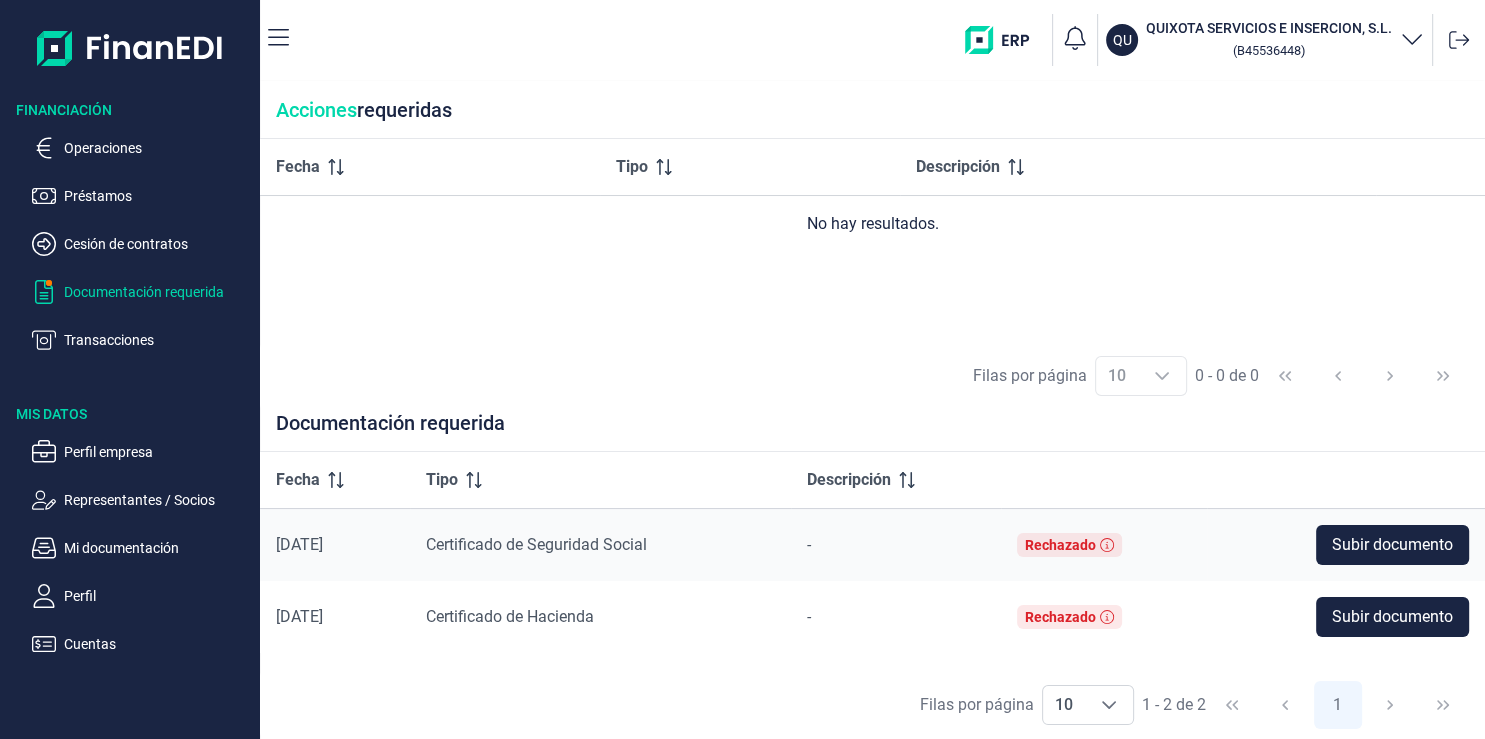 click on "Operaciones Préstamos Cesión de contratos Documentación requerida Transacciones" at bounding box center (130, 236) 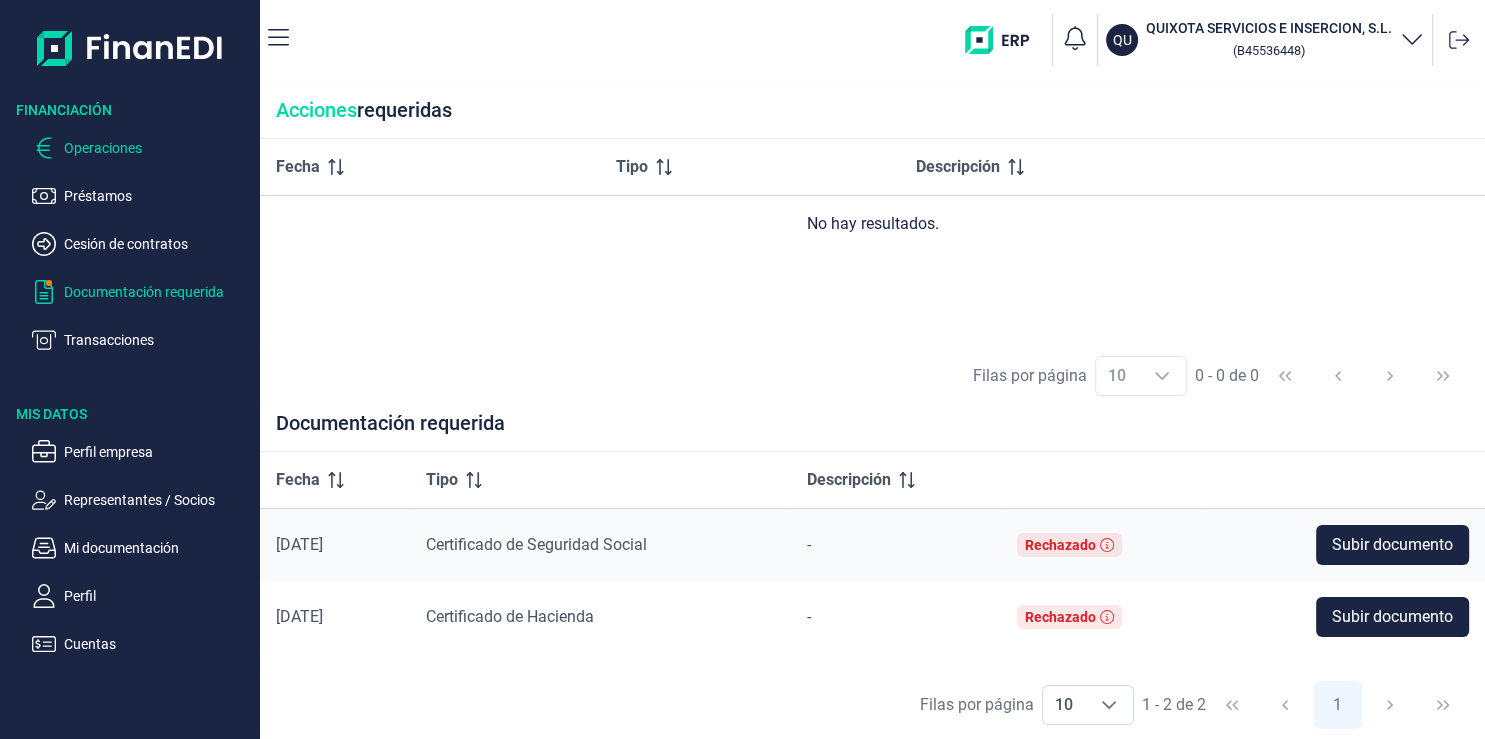 click on "Operaciones" at bounding box center [158, 148] 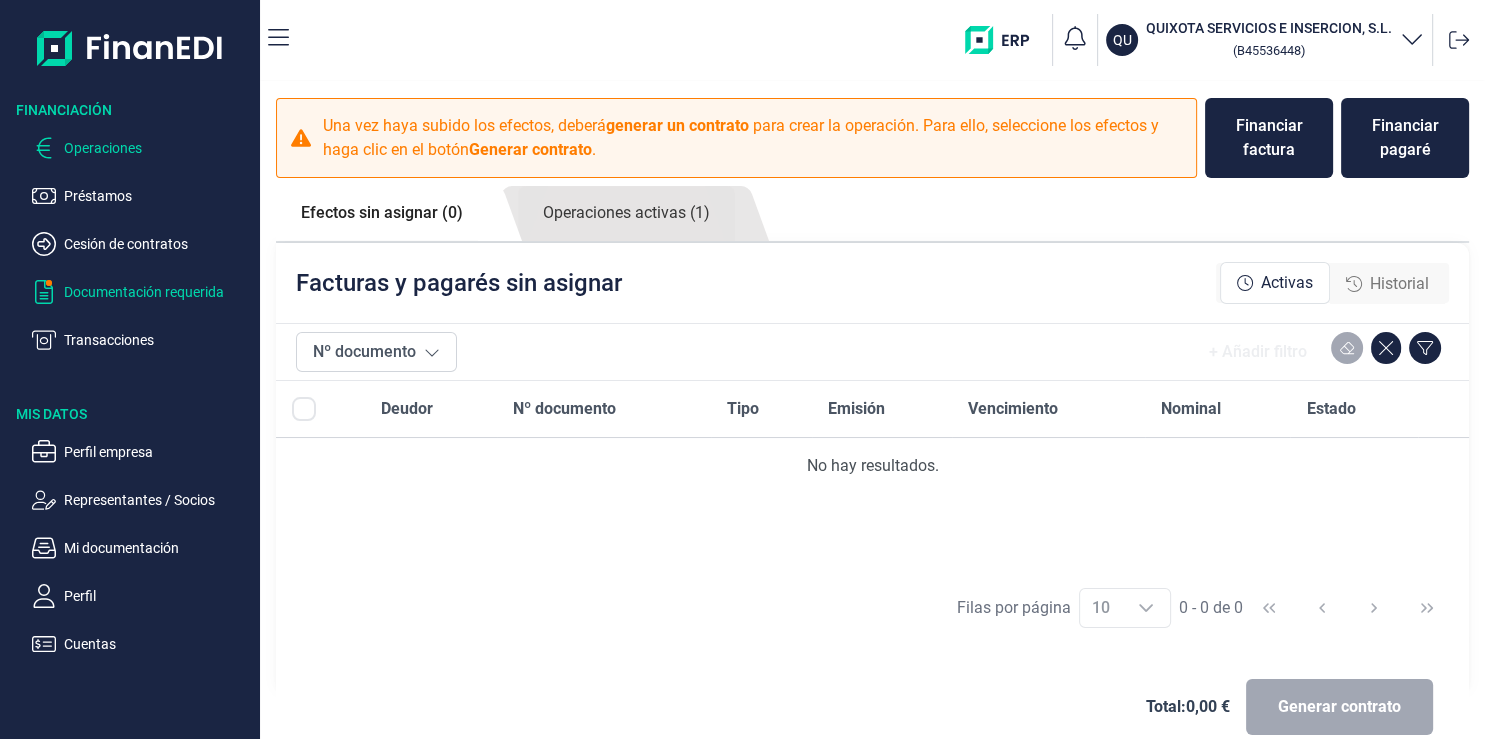click on "Documentación requerida" at bounding box center (158, 292) 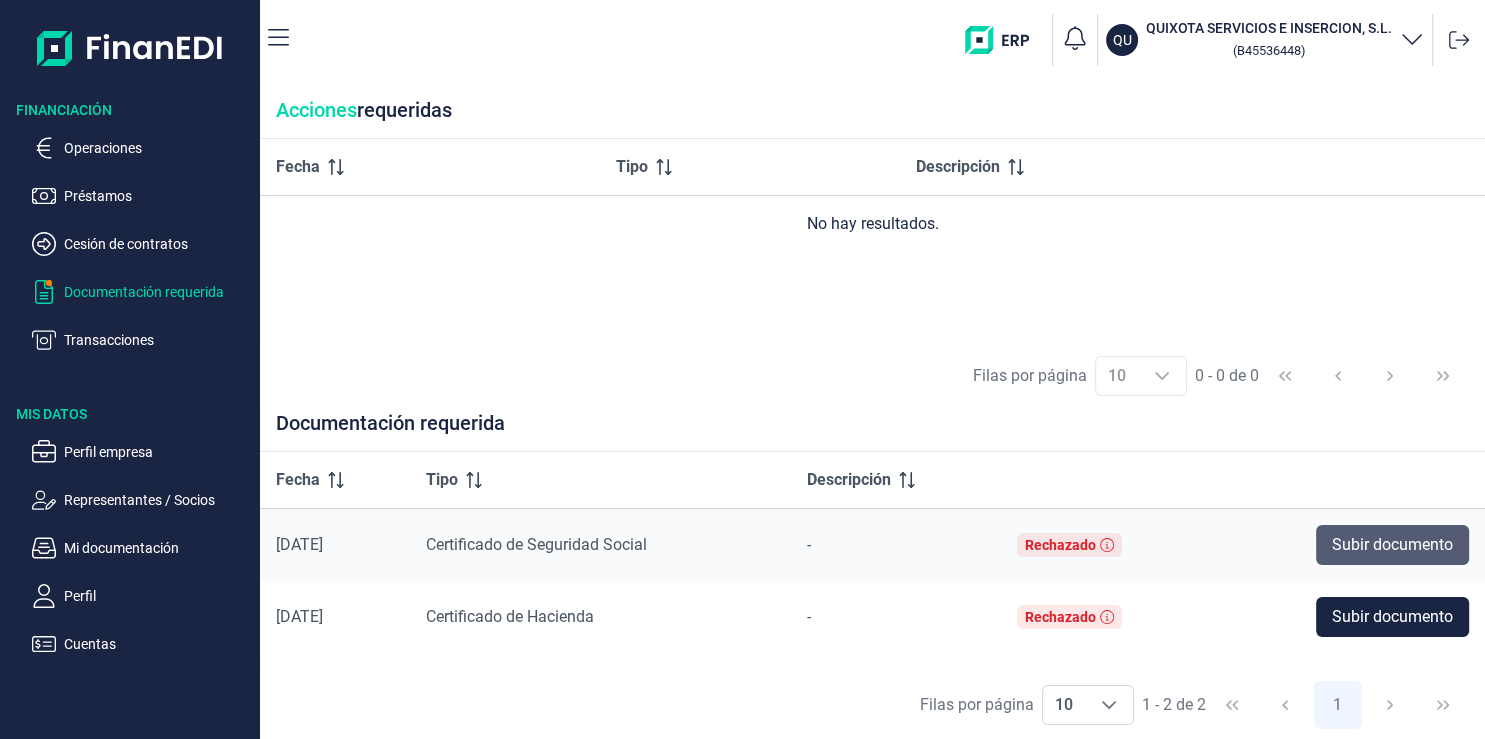 click on "Subir documento" at bounding box center (1392, 545) 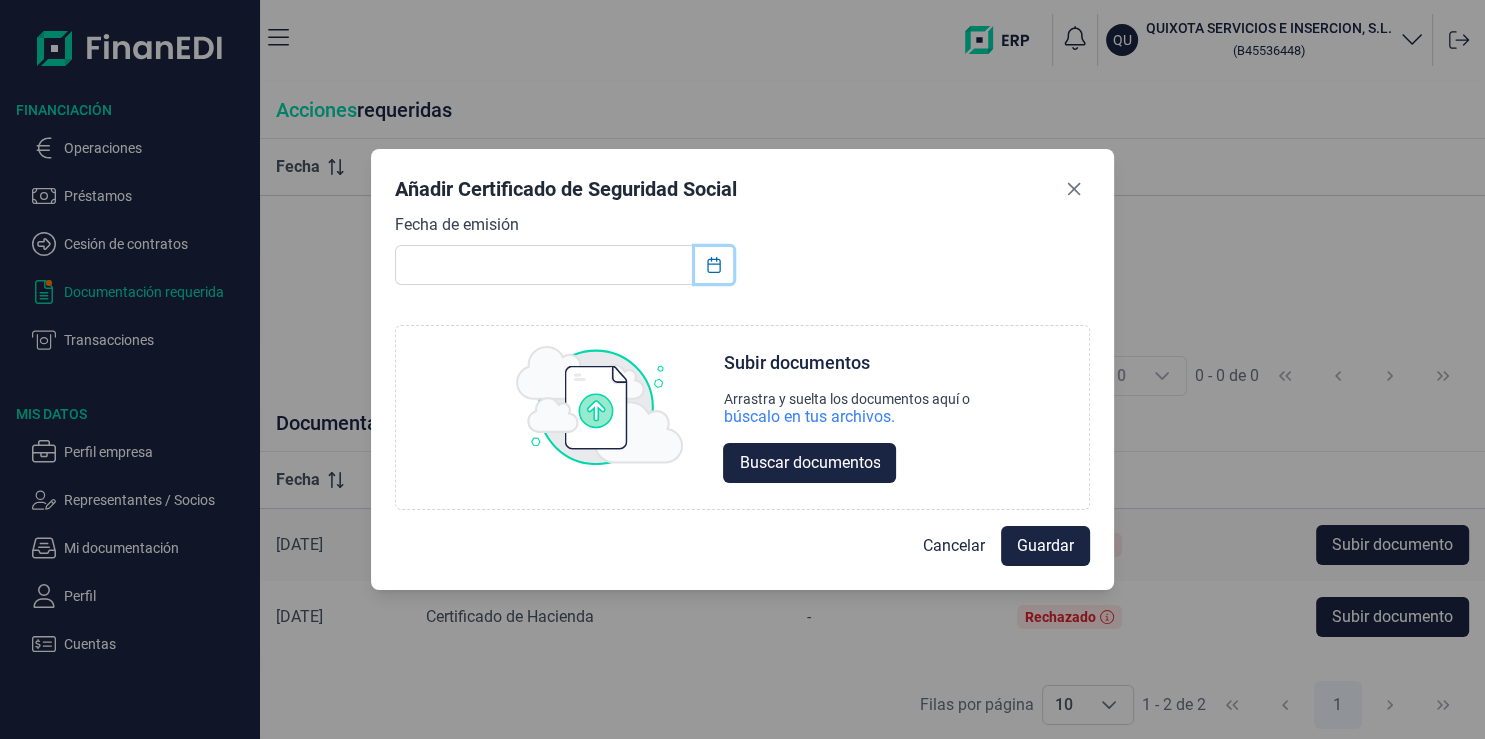 click 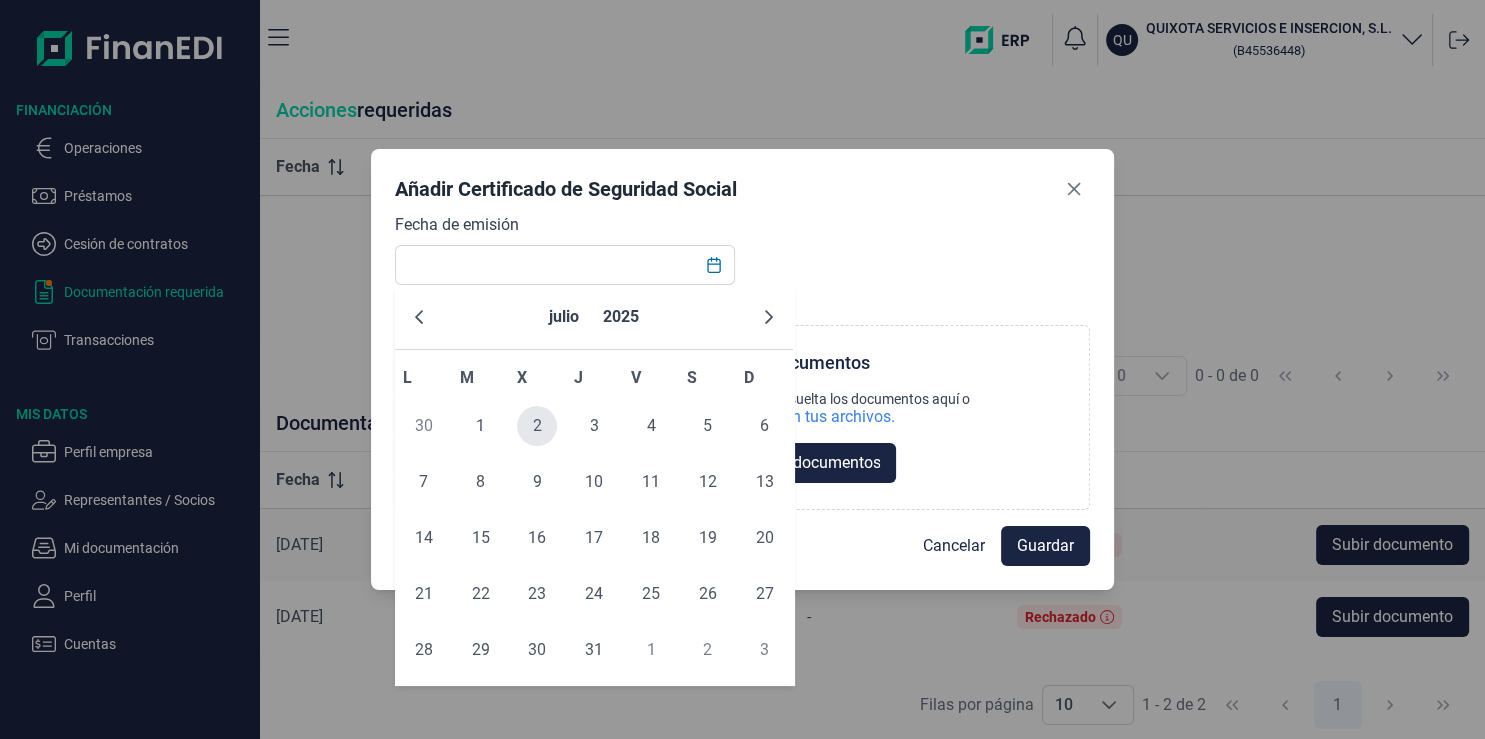 click on "2" at bounding box center (537, 426) 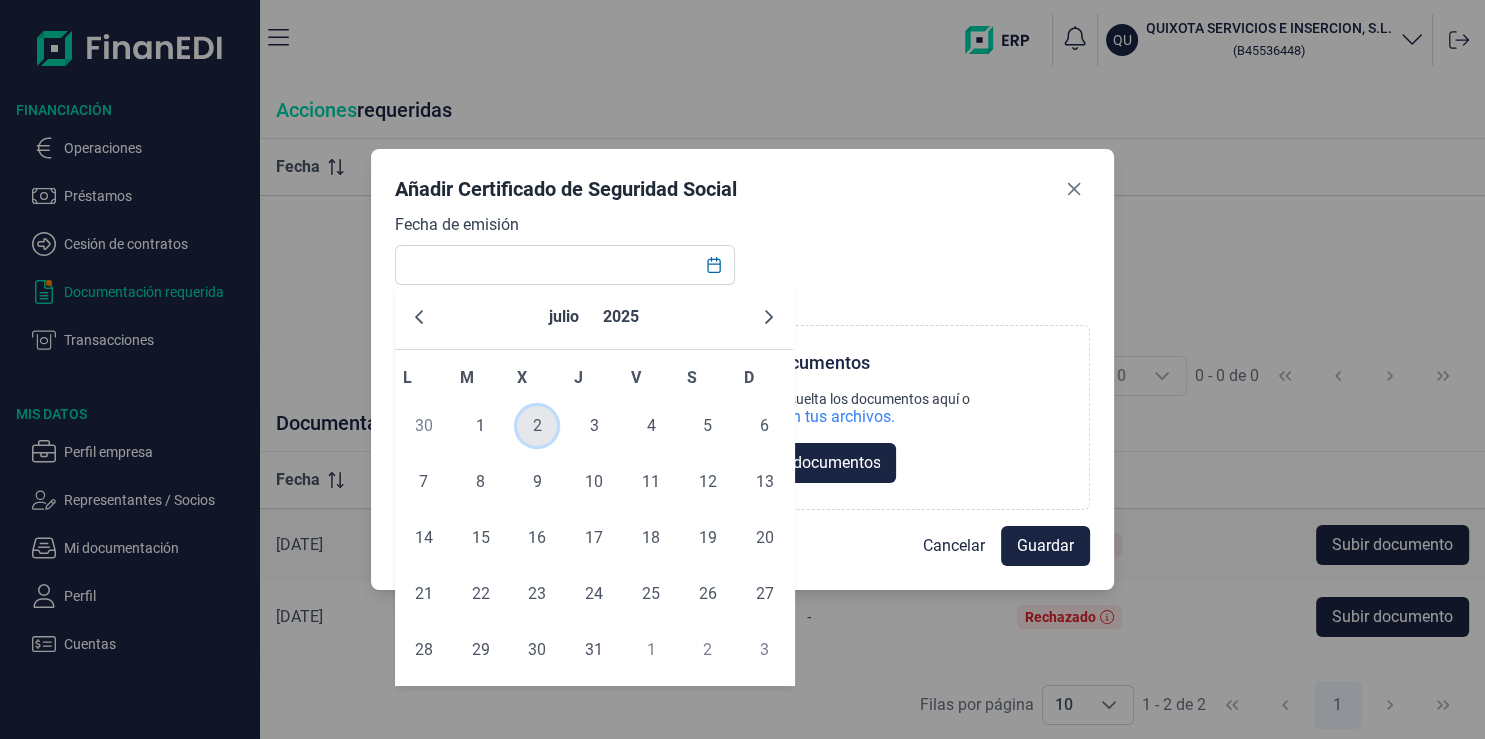 type on "[DATE]" 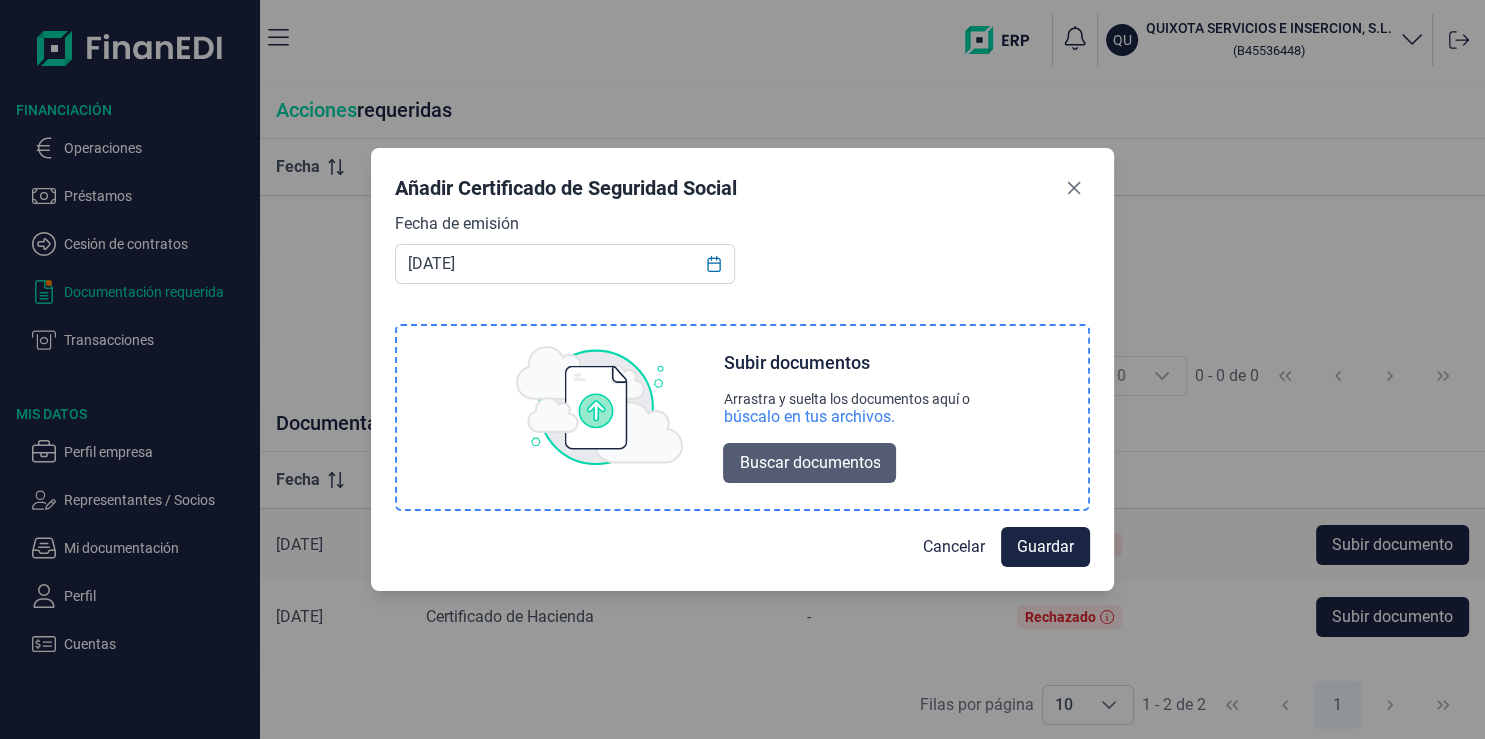 click on "Buscar documentos" at bounding box center [809, 463] 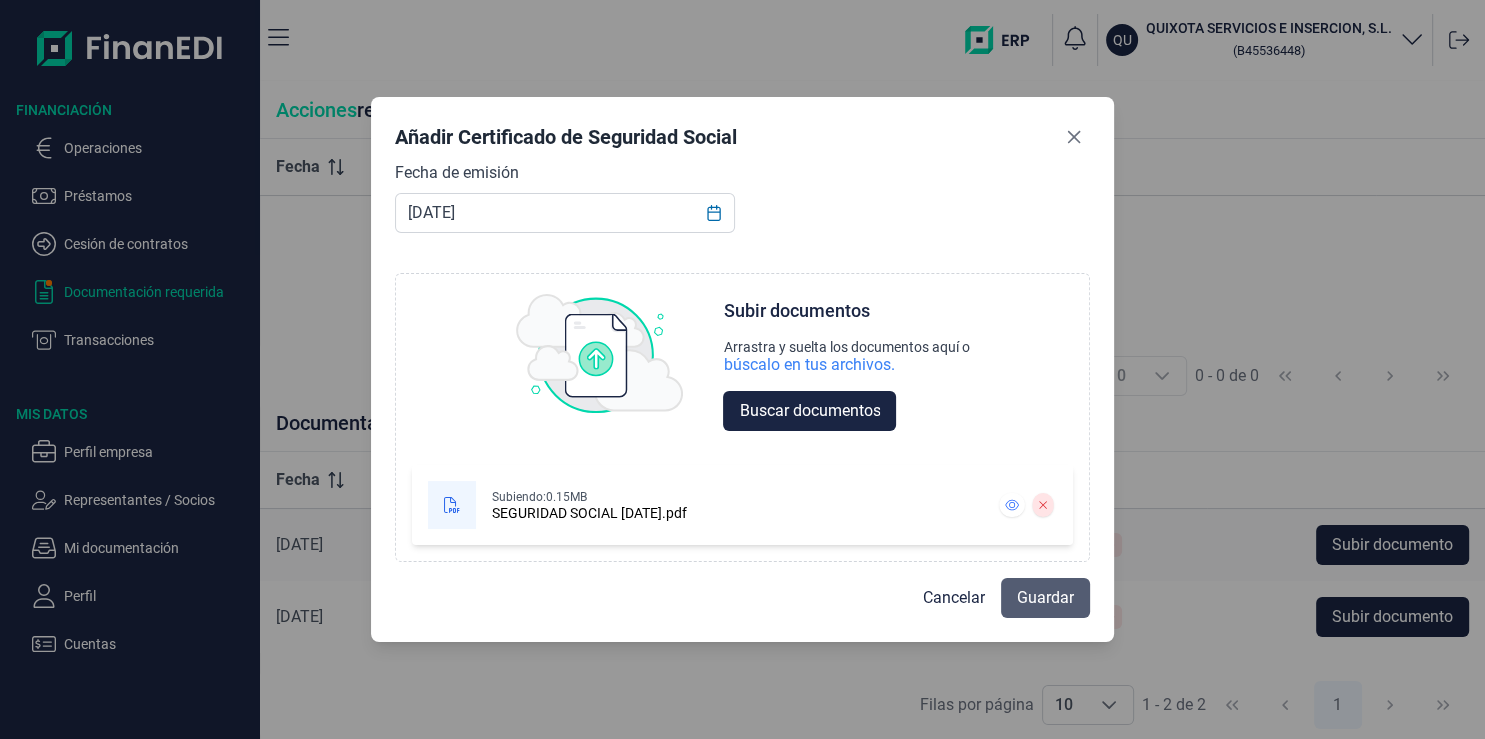 click on "Guardar" at bounding box center (1045, 598) 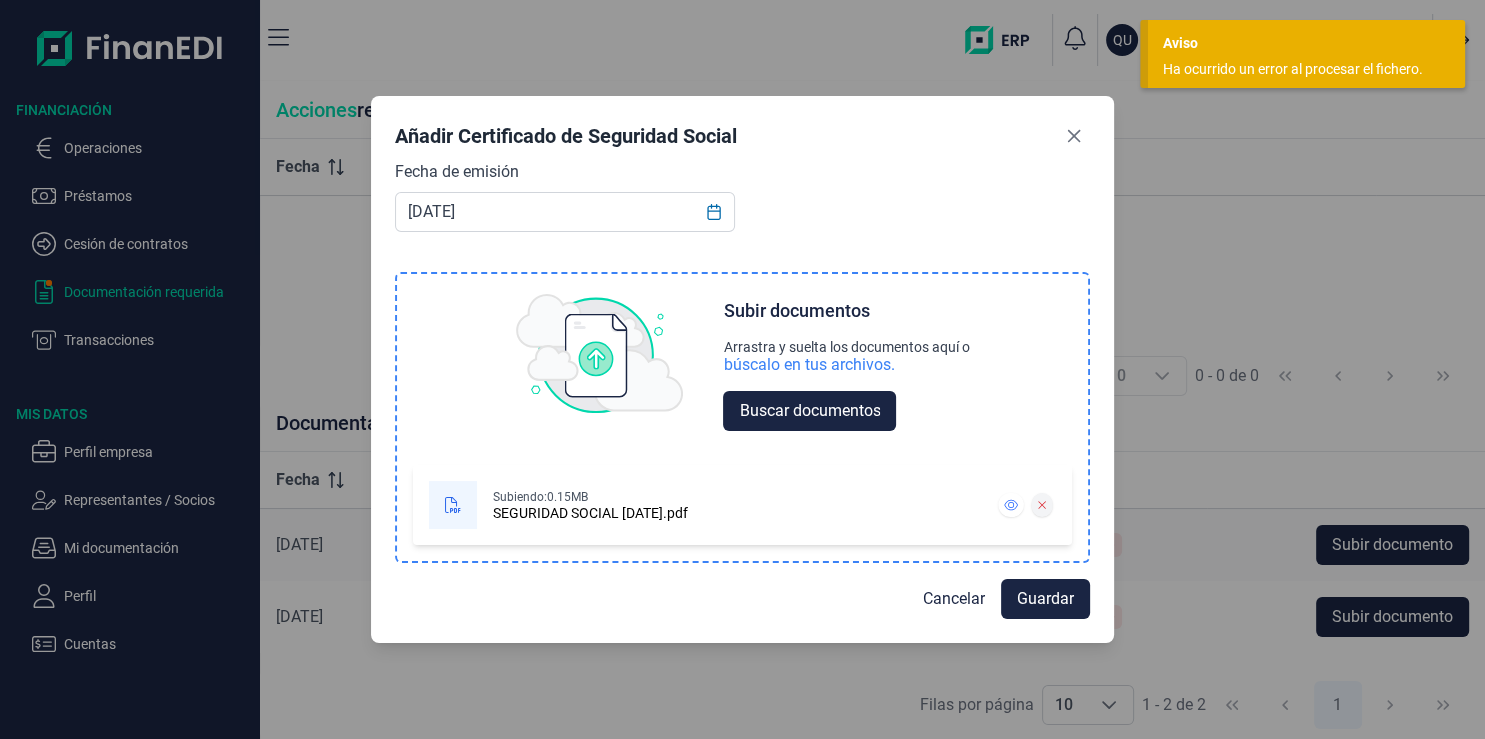 click at bounding box center [1041, 505] 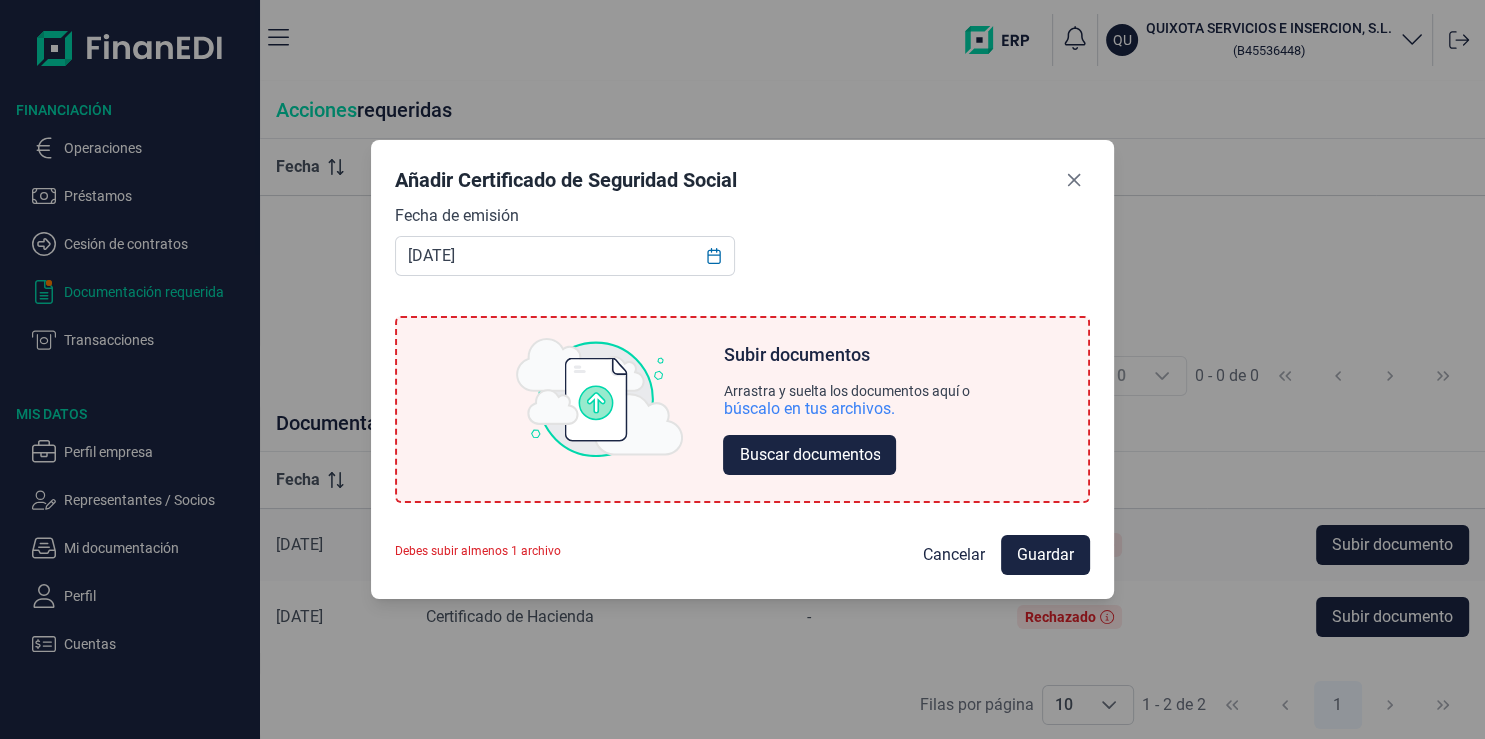 click on "búscalo en tus archivos." at bounding box center (808, 409) 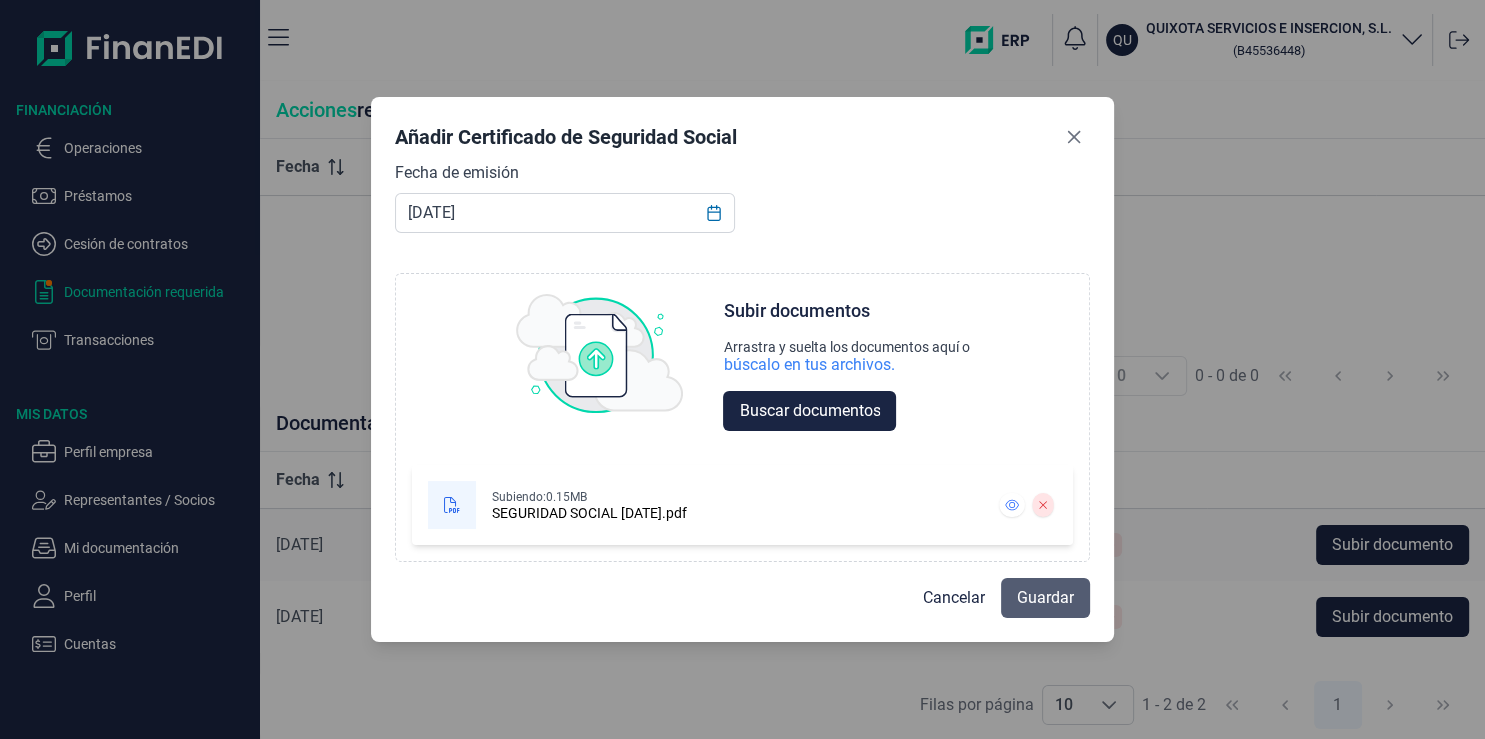 click on "Guardar" at bounding box center (1045, 598) 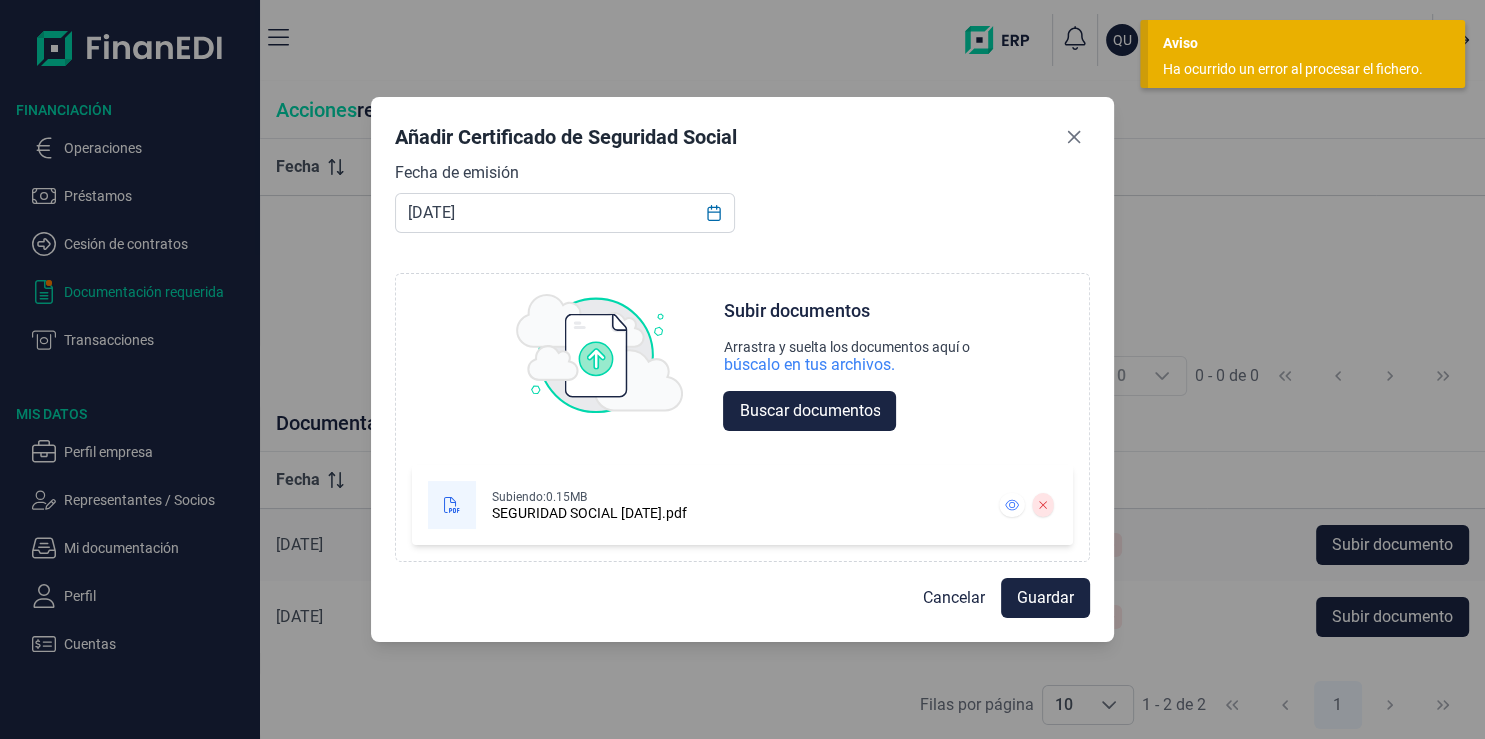 click on "Guardar" at bounding box center (1045, 598) 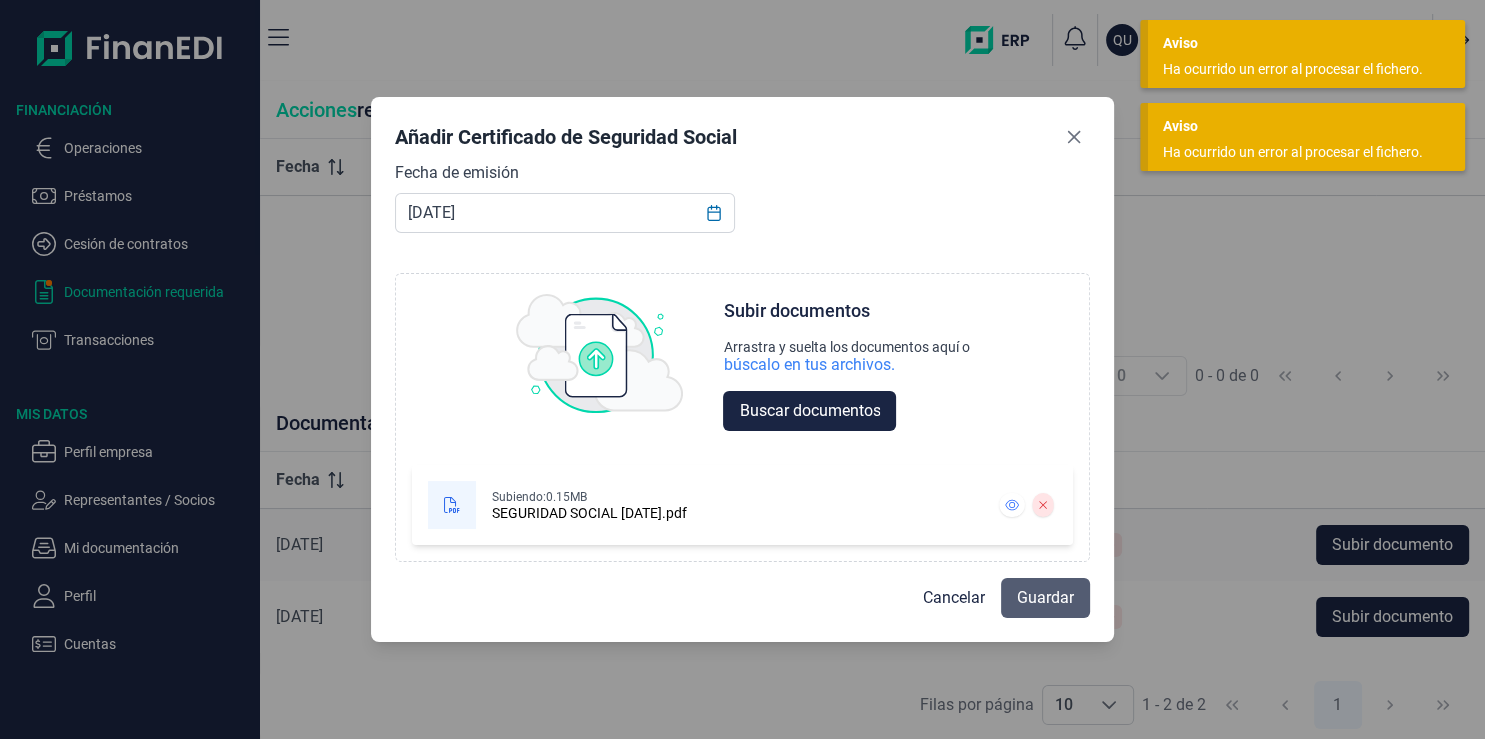 click on "Guardar" at bounding box center [1045, 598] 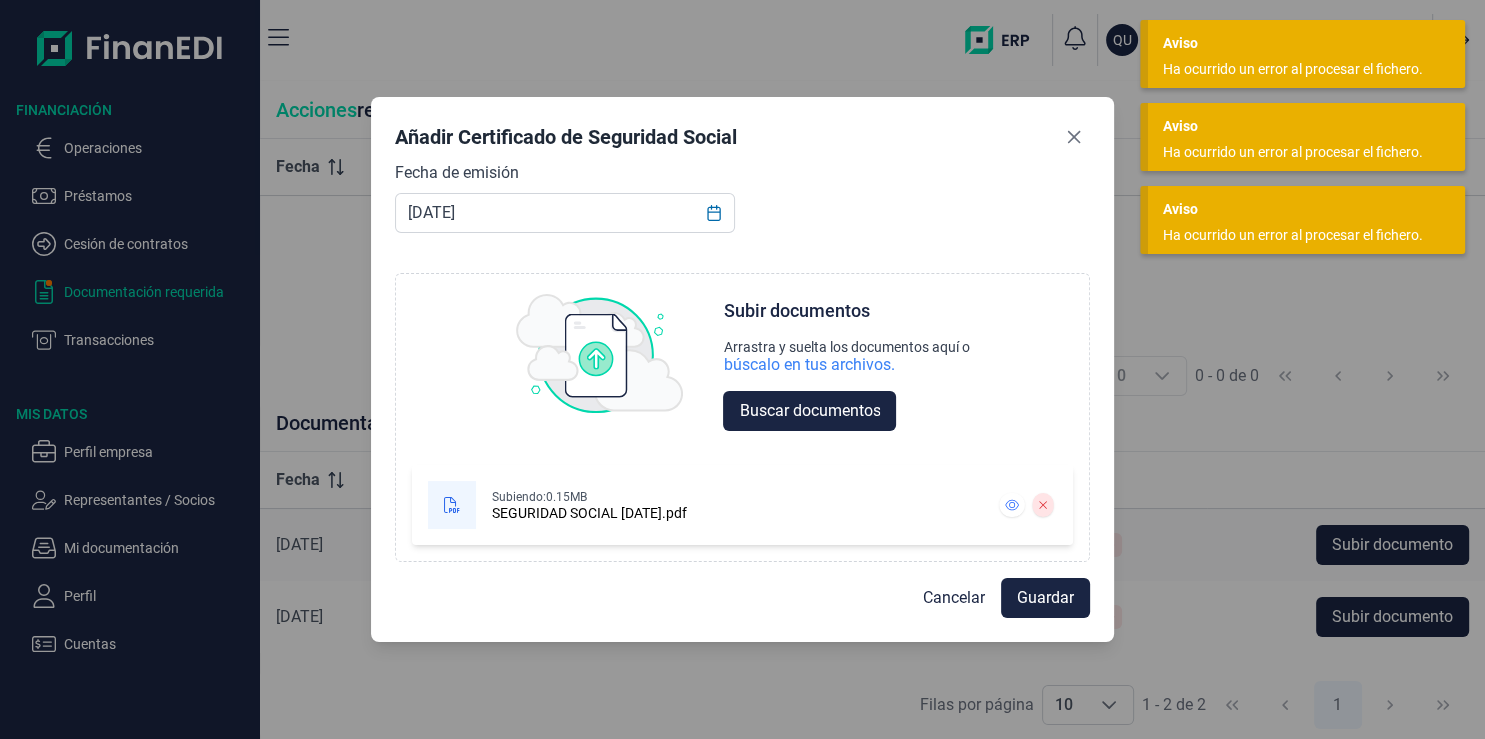 click on "Guardar" at bounding box center (1045, 598) 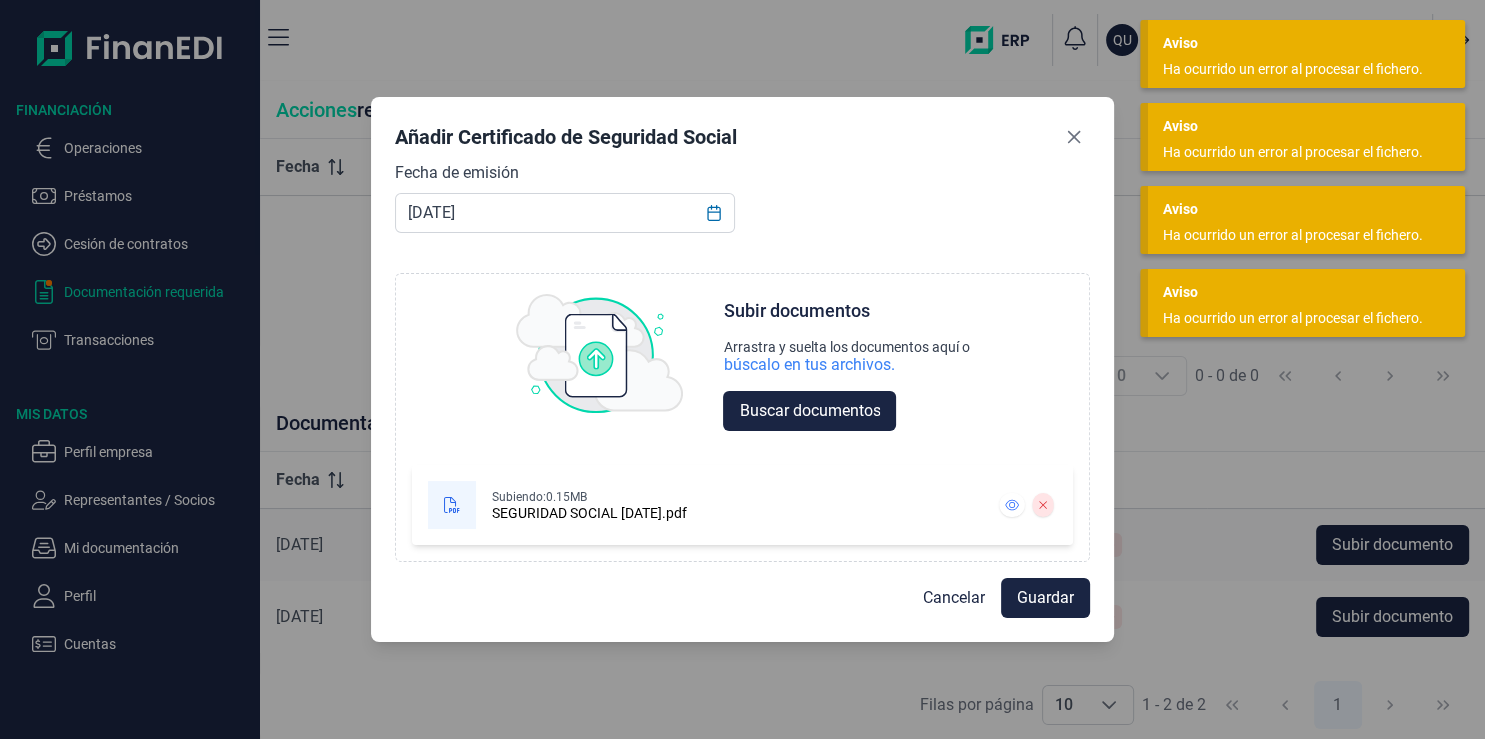 click on "Guardar" at bounding box center [1045, 598] 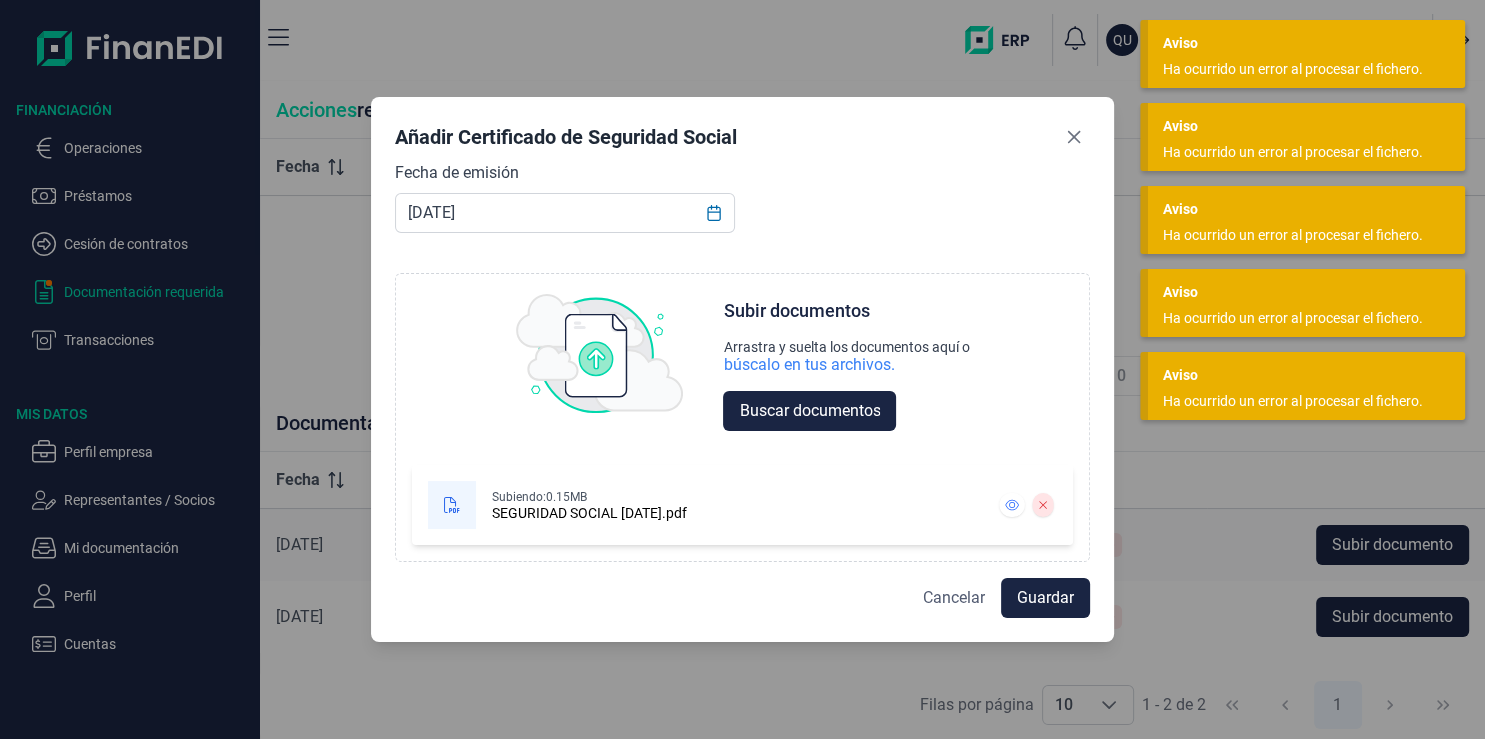 click on "Cancelar" at bounding box center (954, 598) 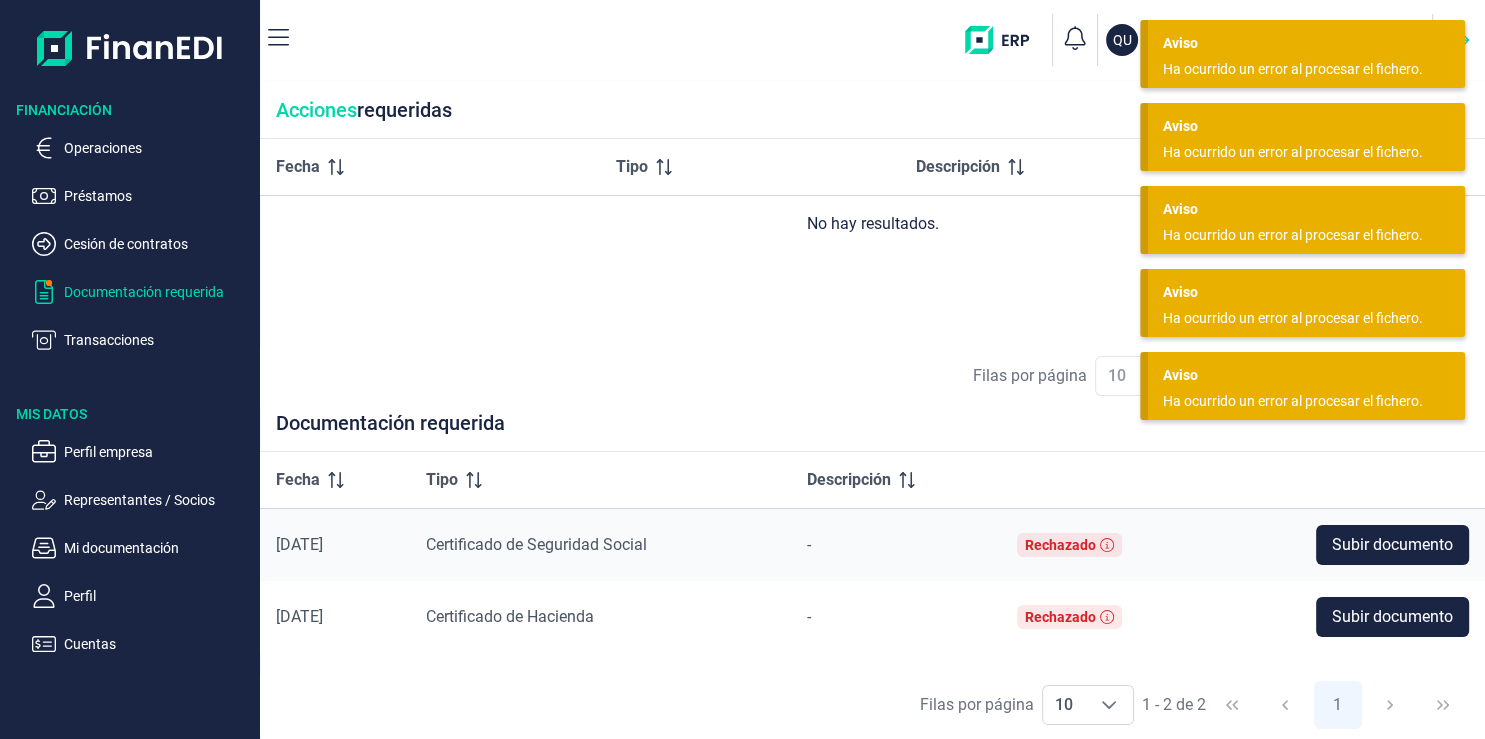 click 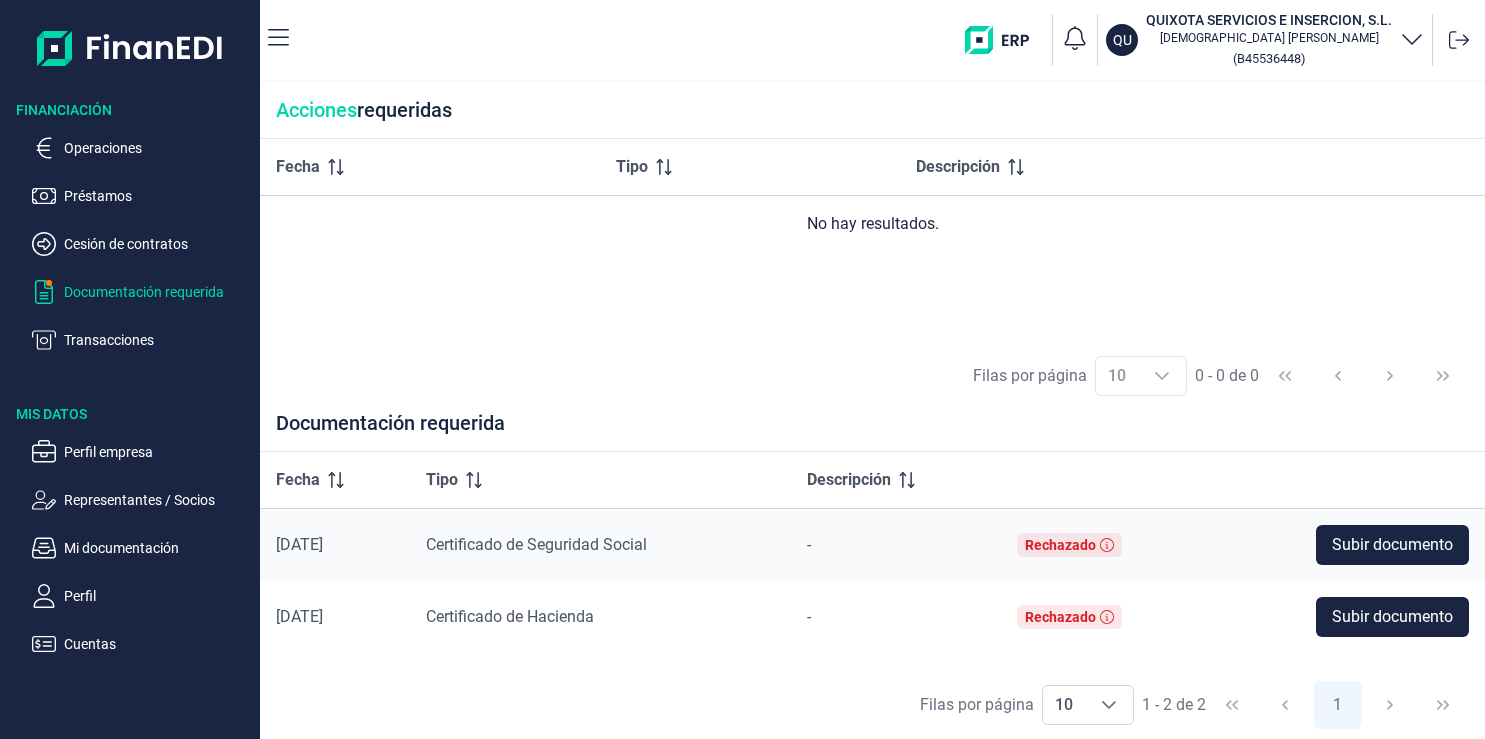 scroll, scrollTop: 0, scrollLeft: 0, axis: both 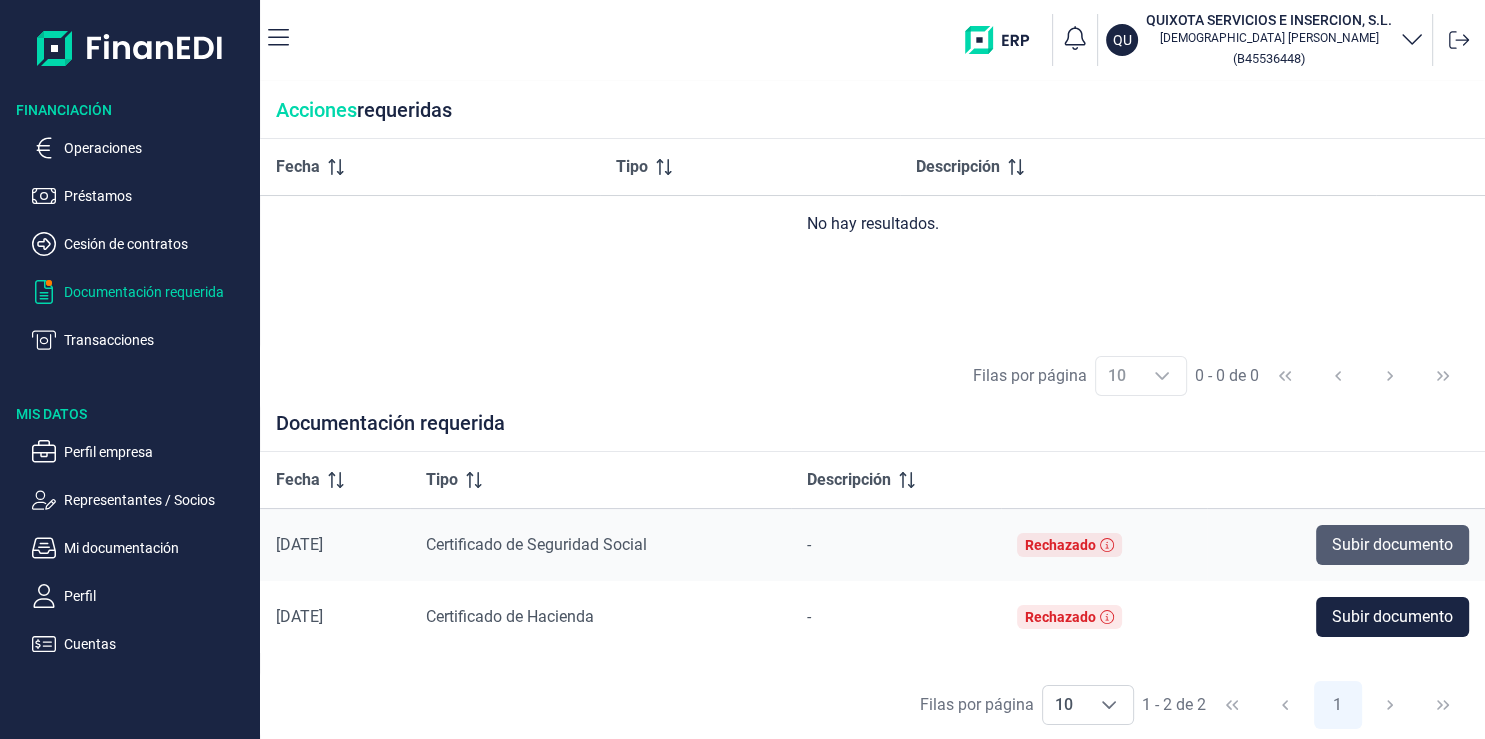 click on "Subir documento" at bounding box center [1392, 545] 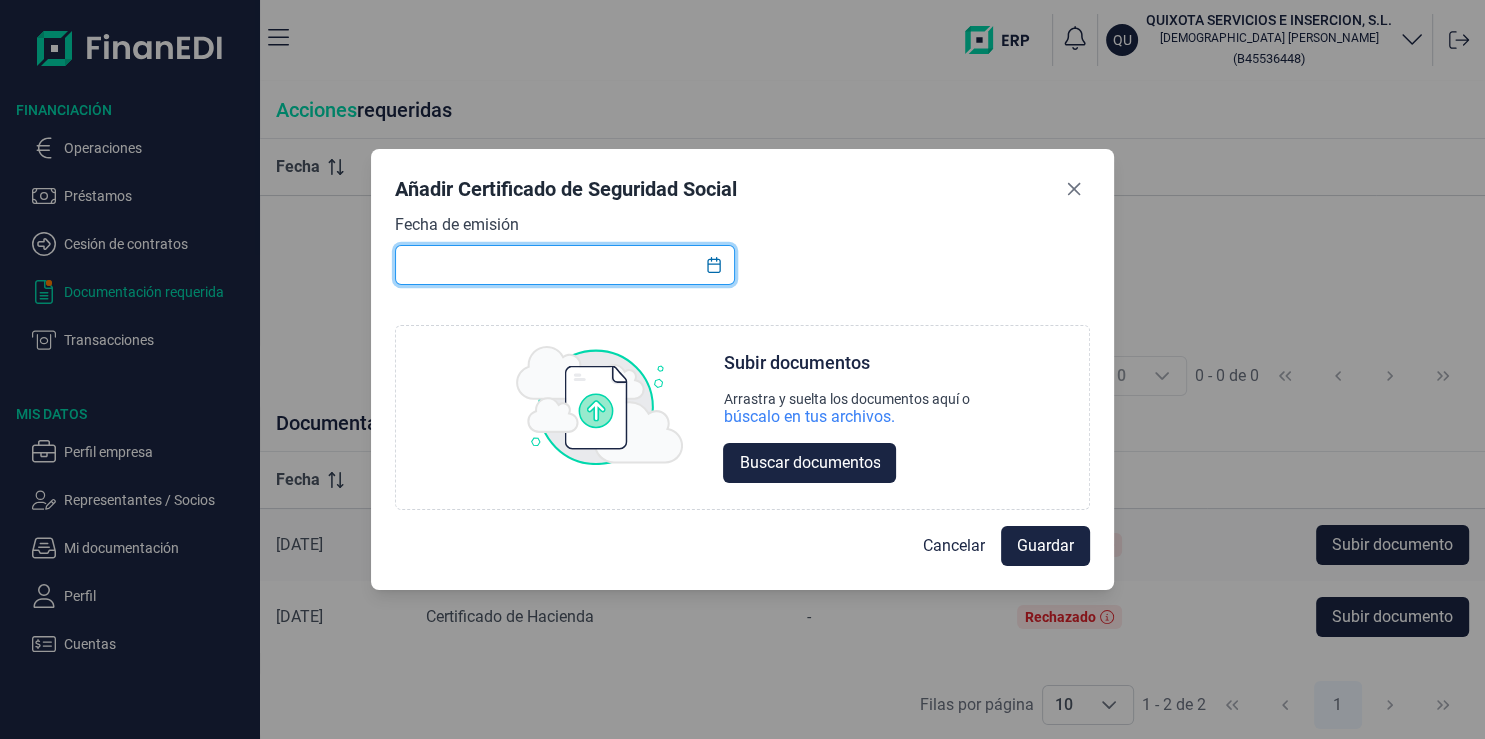 click at bounding box center [564, 265] 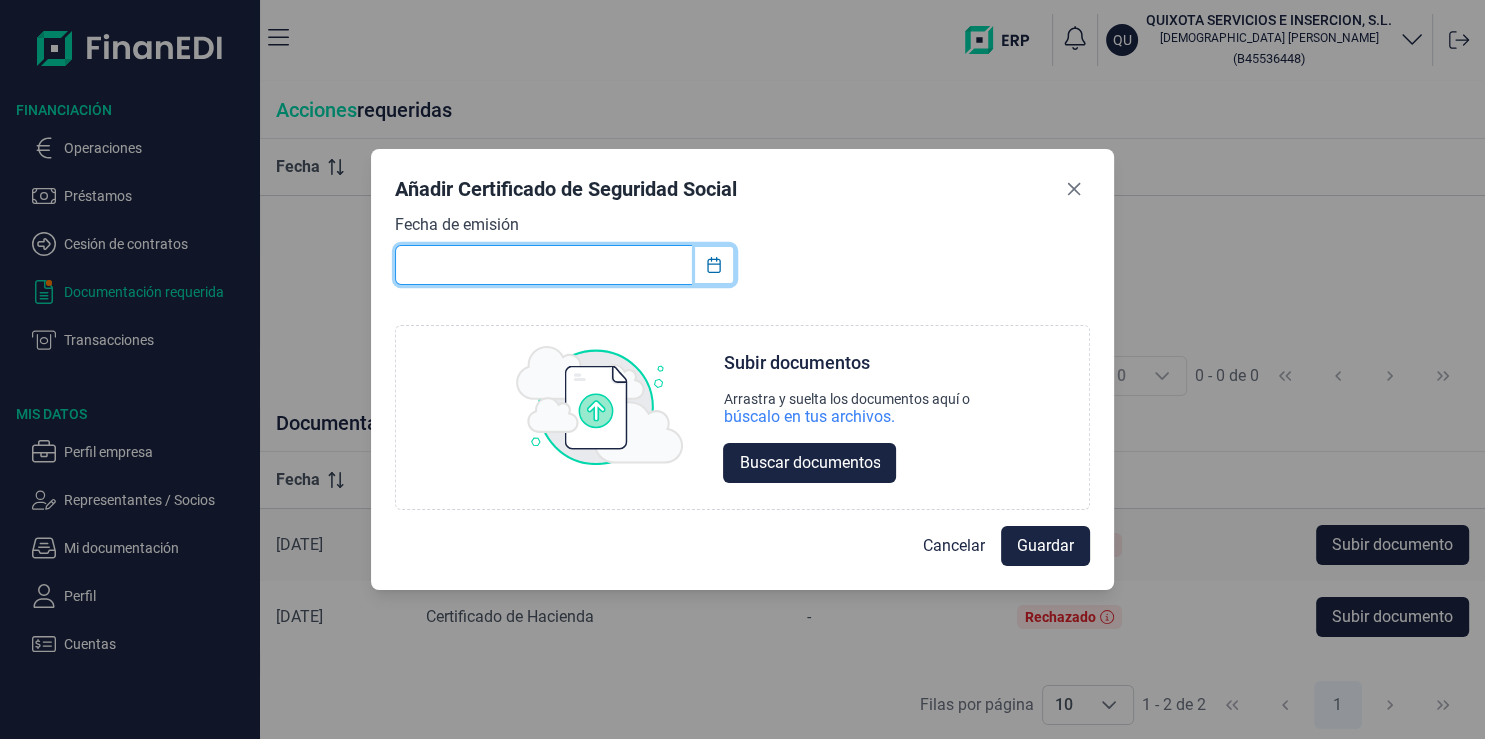 click 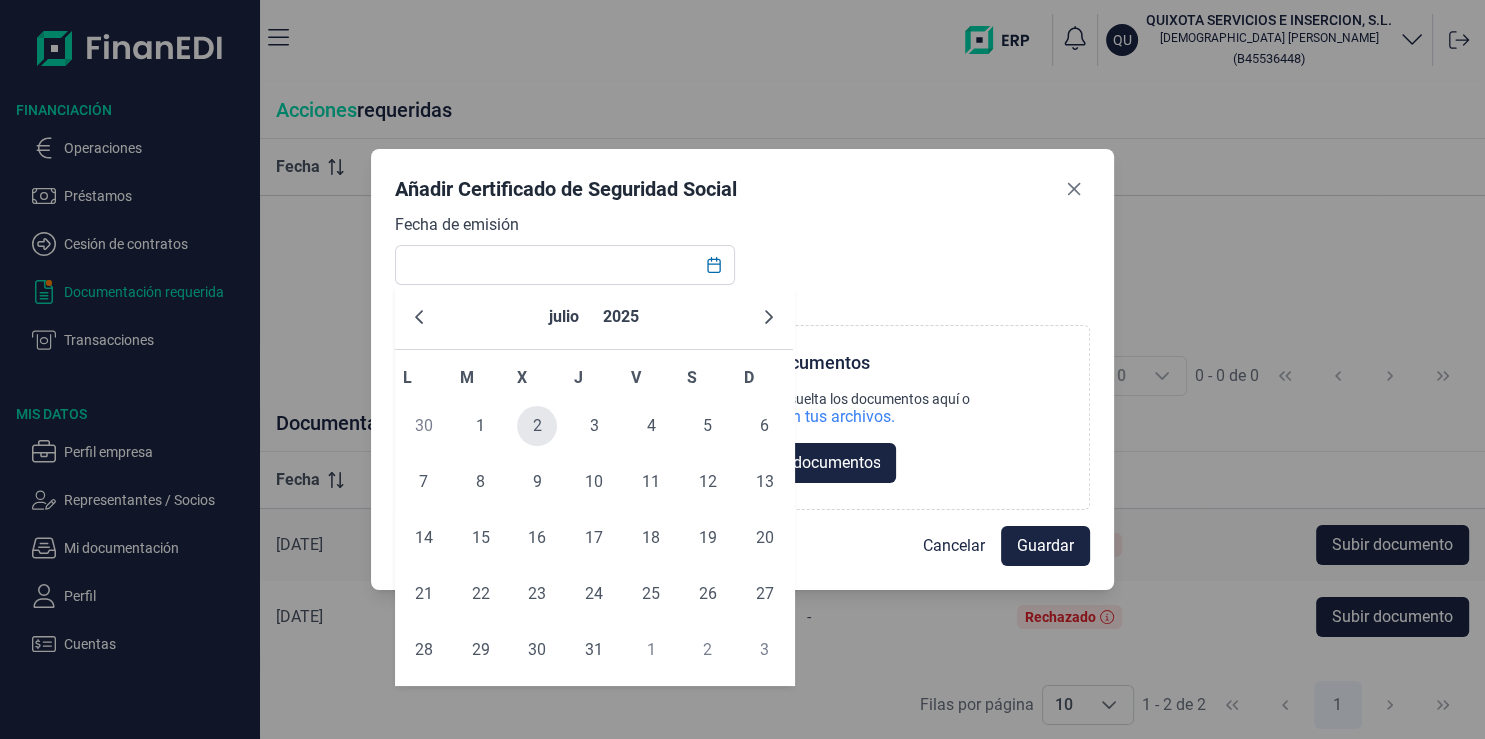 click on "2" at bounding box center (537, 426) 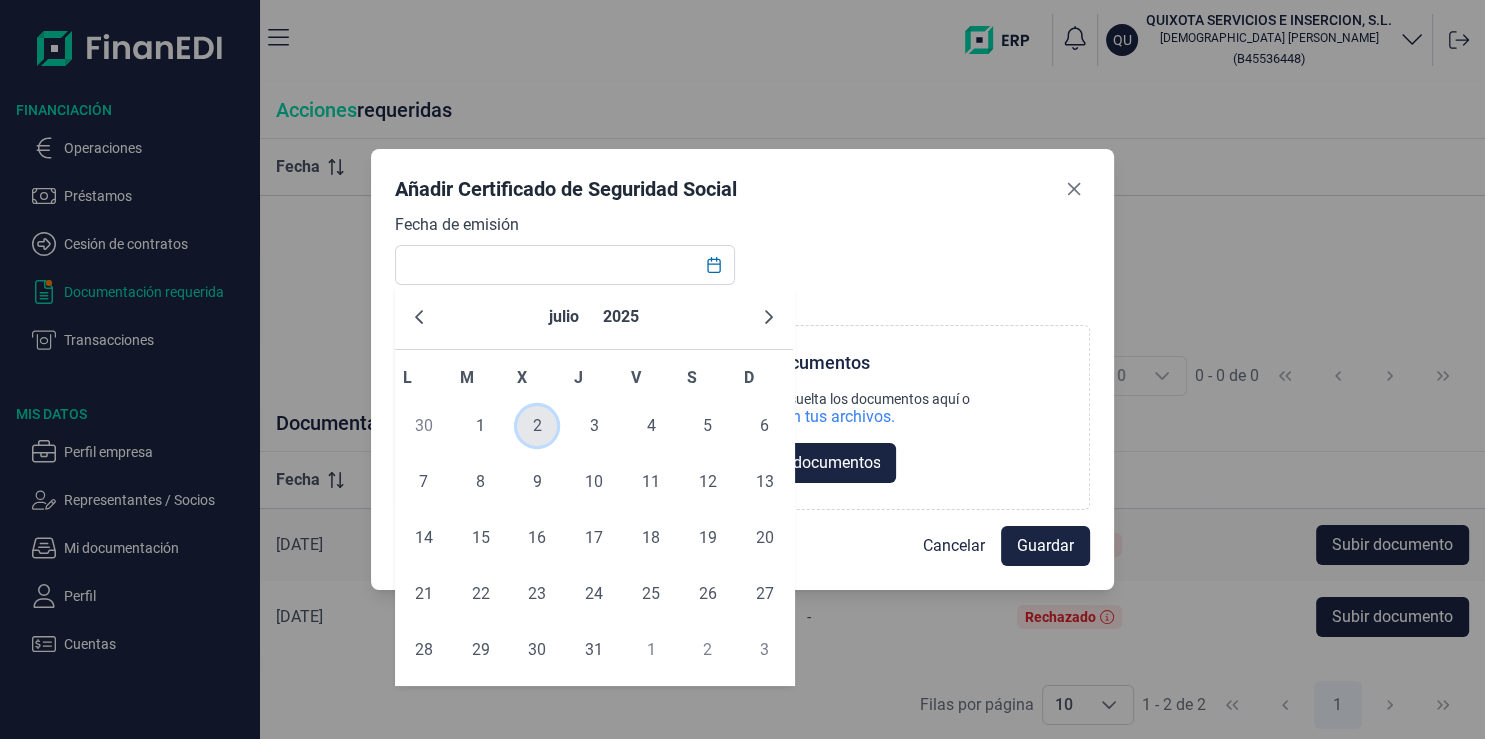 type on "[DATE]" 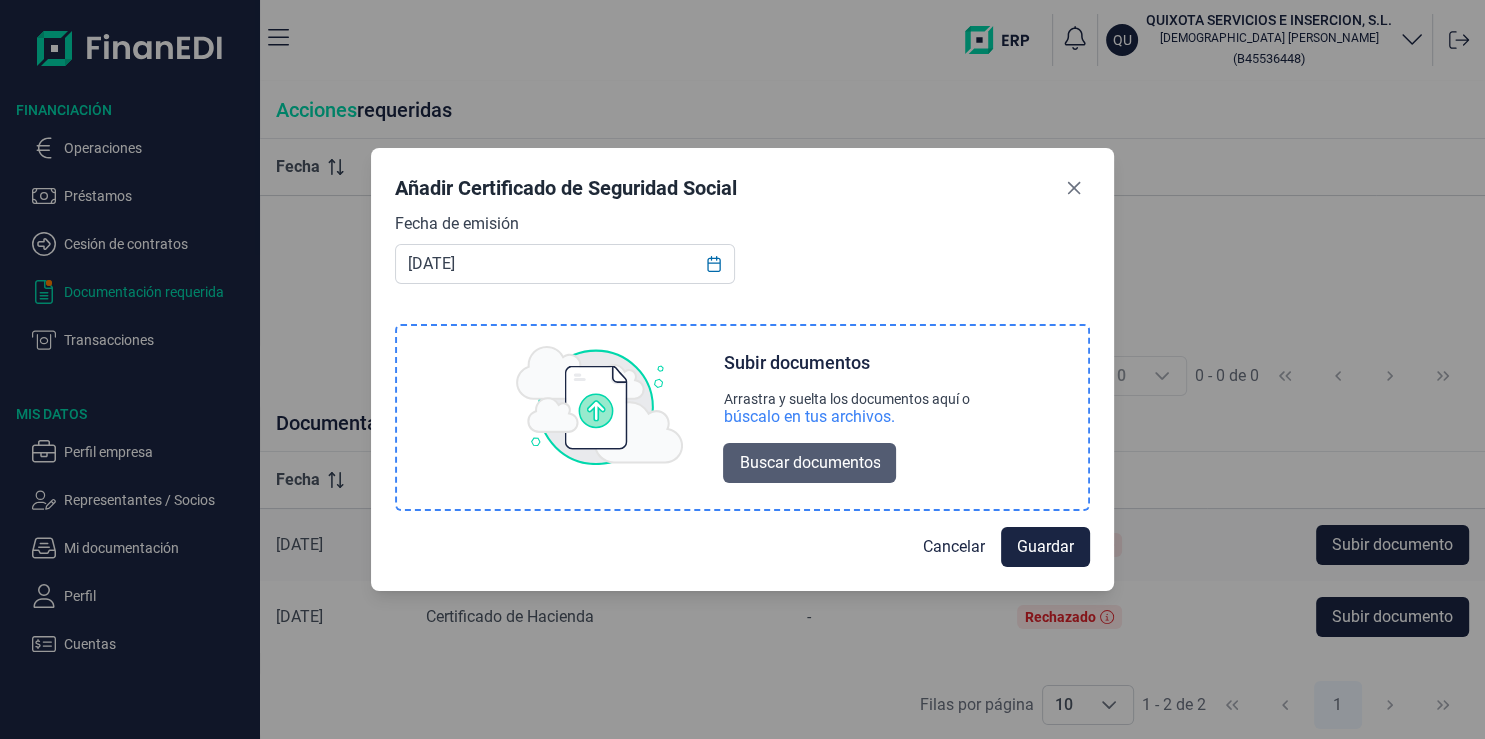 click on "Buscar documentos" at bounding box center (809, 463) 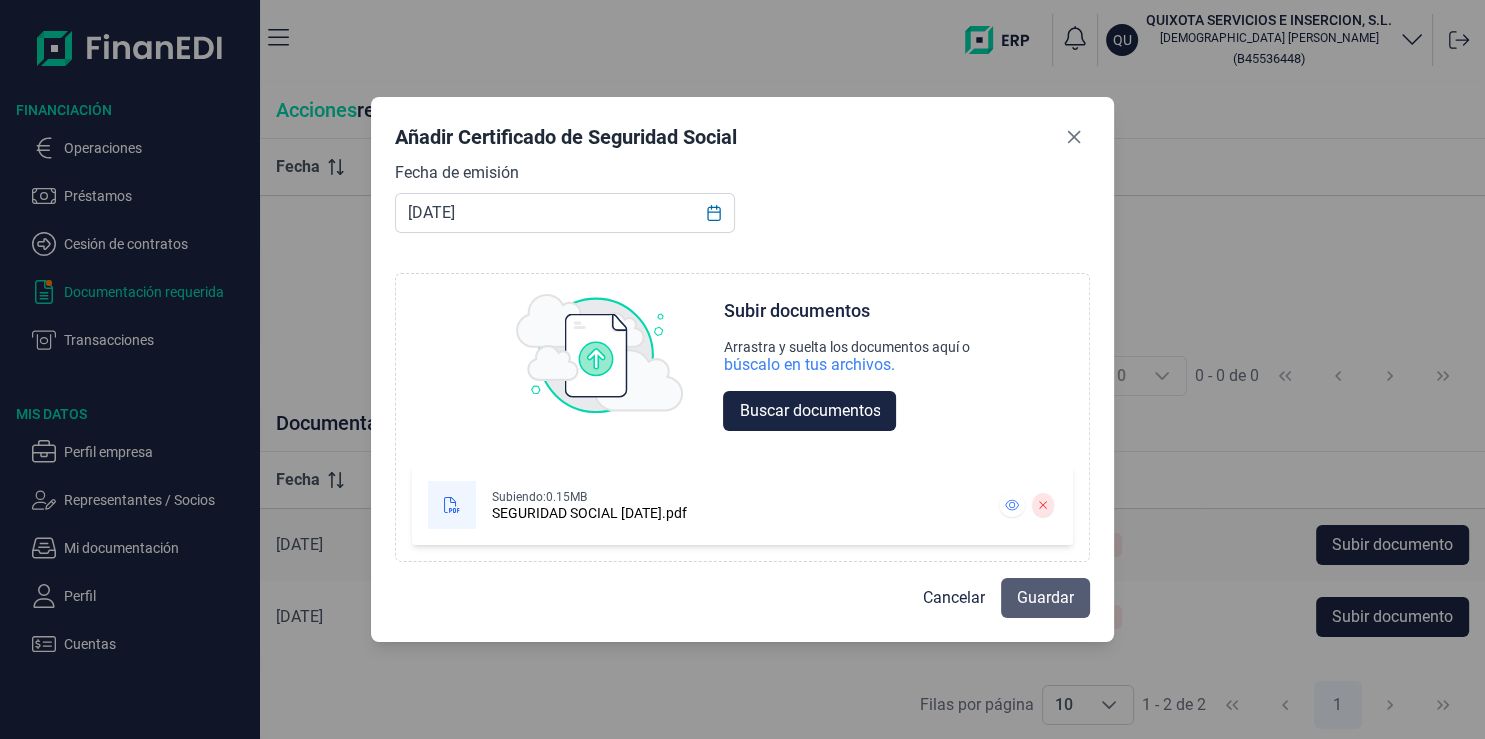 click on "Guardar" at bounding box center (1045, 598) 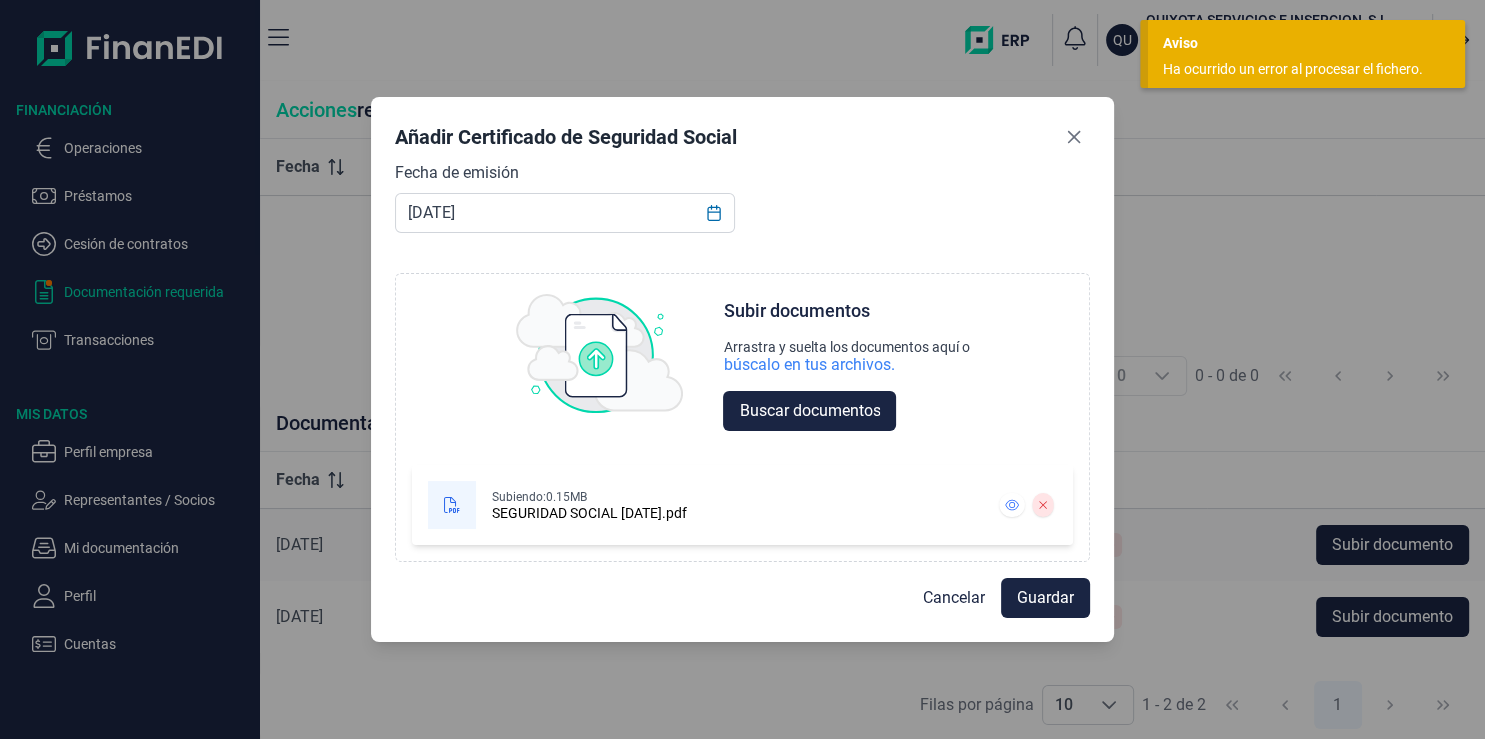 click on "Guardar" at bounding box center [1045, 598] 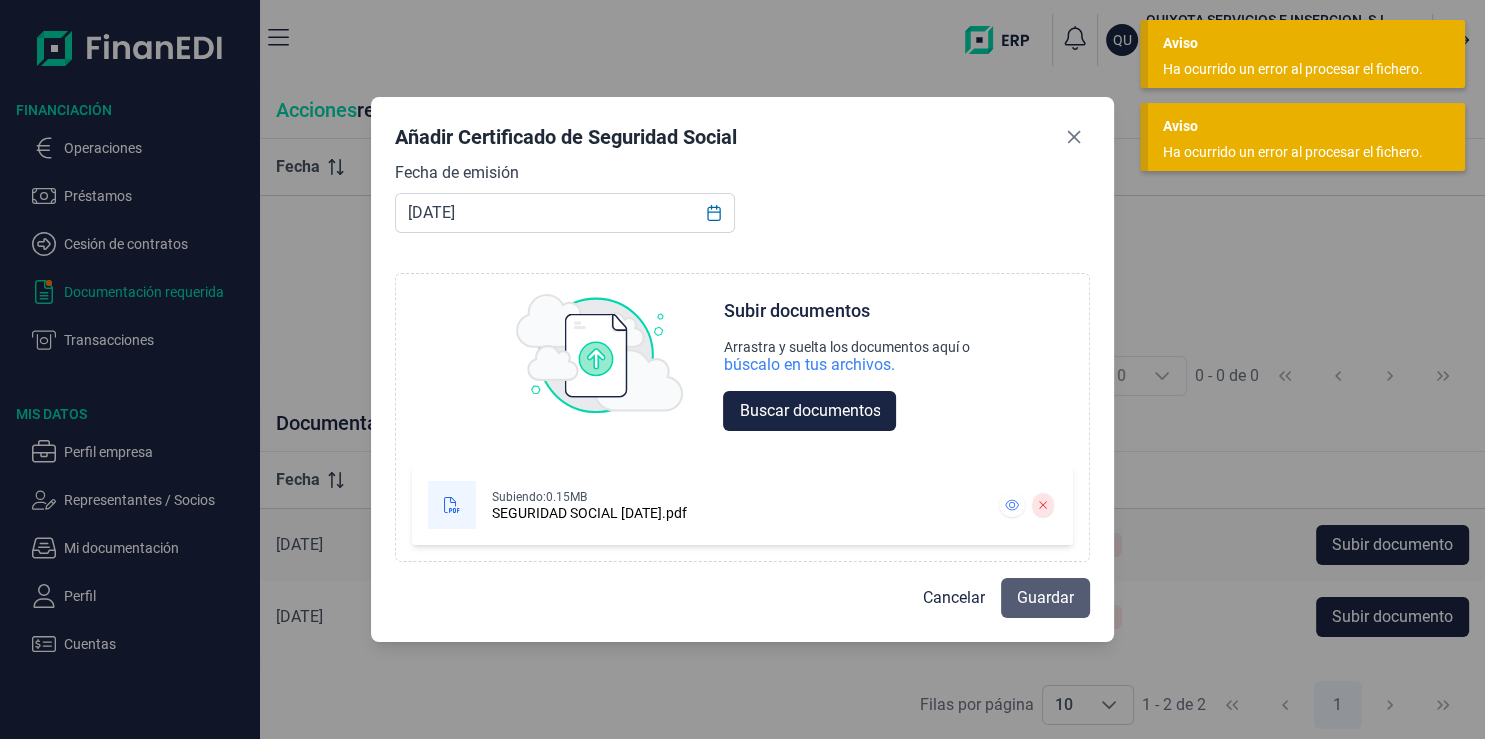 click on "Guardar" at bounding box center [1045, 598] 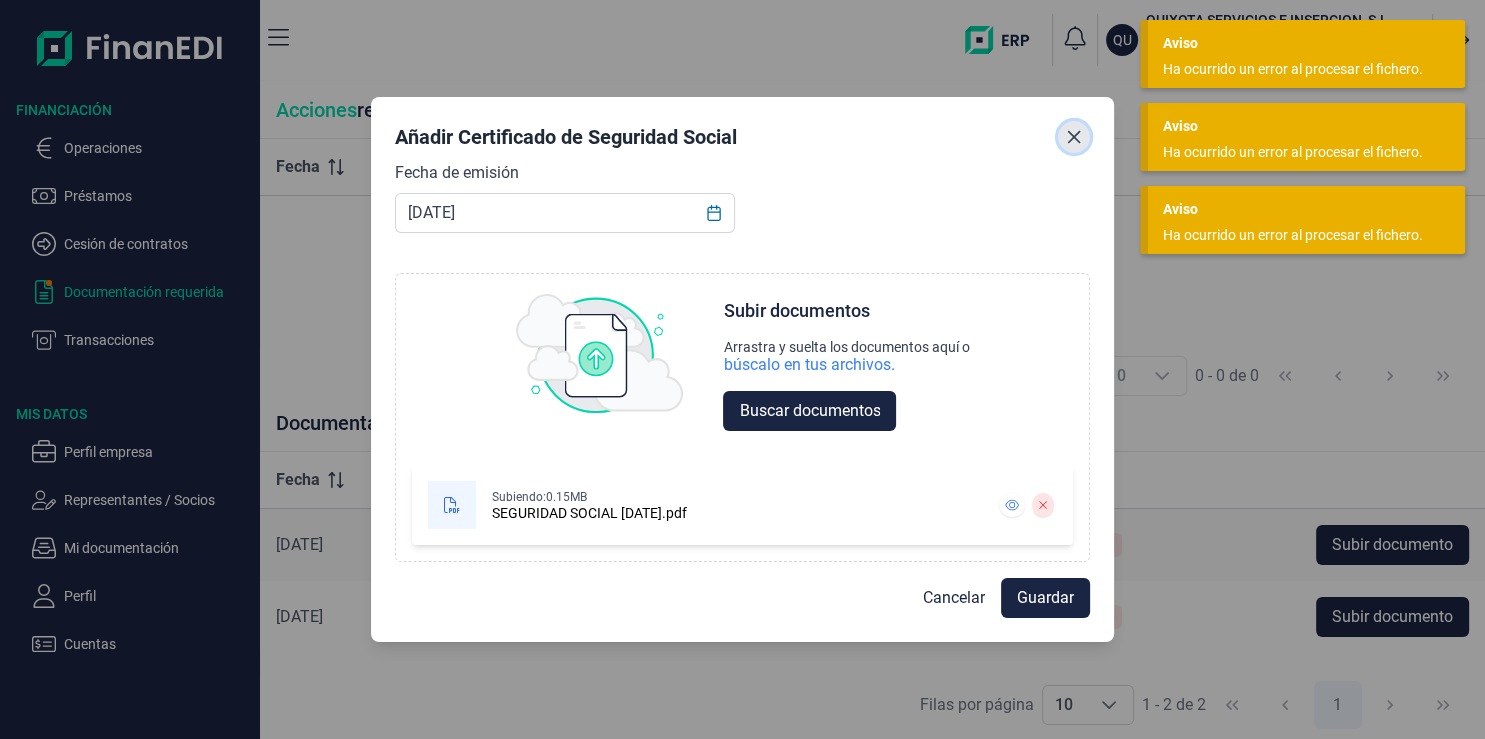click at bounding box center (1074, 137) 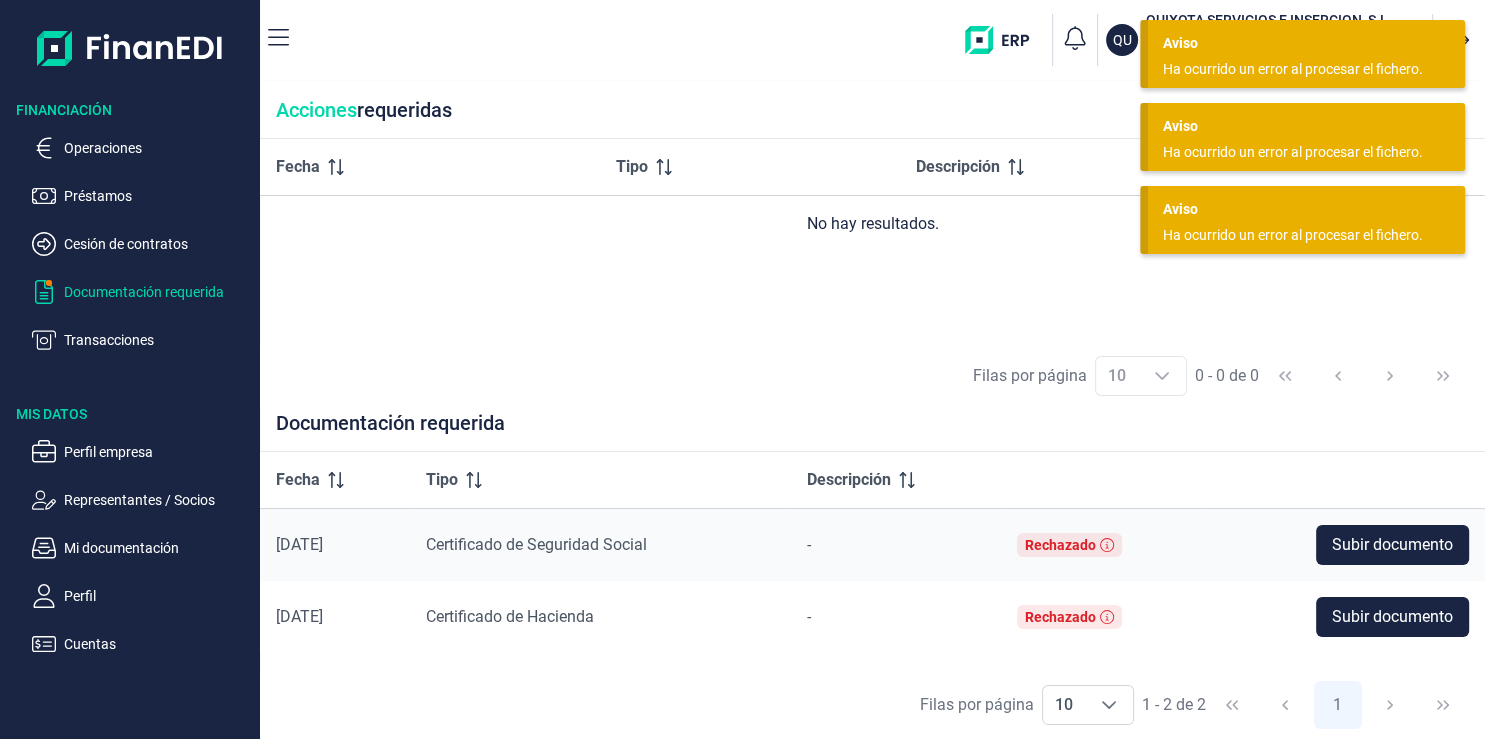 click at bounding box center [1004, 40] 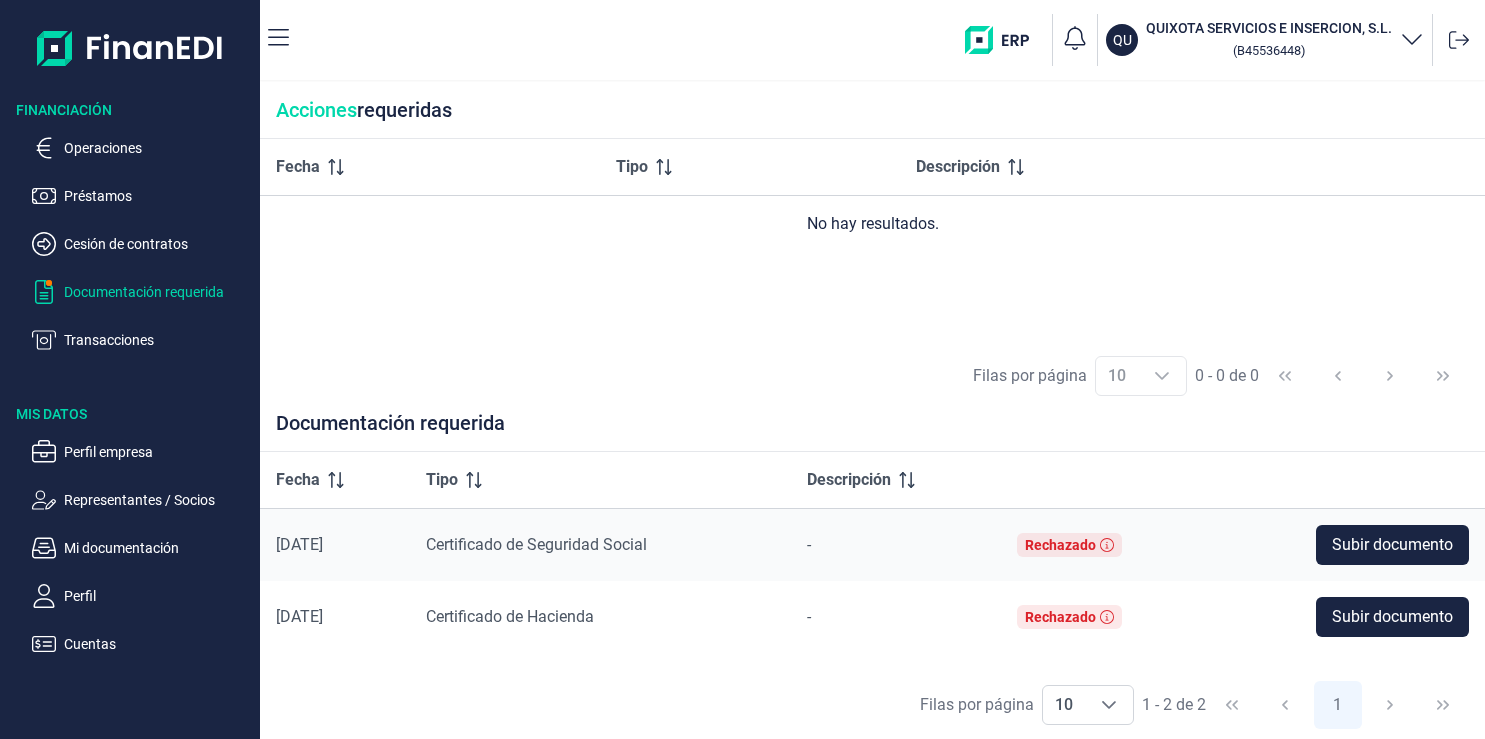 scroll, scrollTop: 0, scrollLeft: 0, axis: both 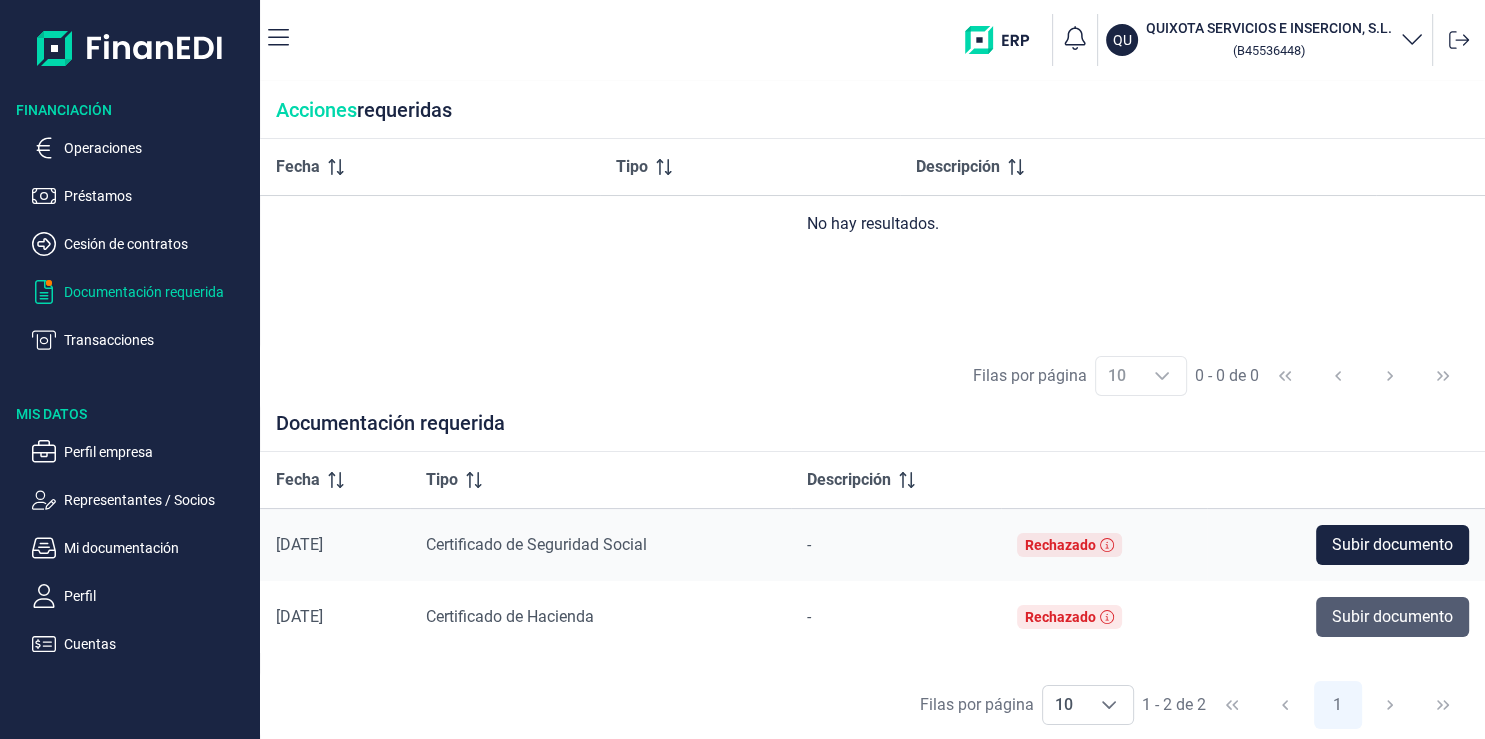 click on "Subir documento" at bounding box center (1392, 617) 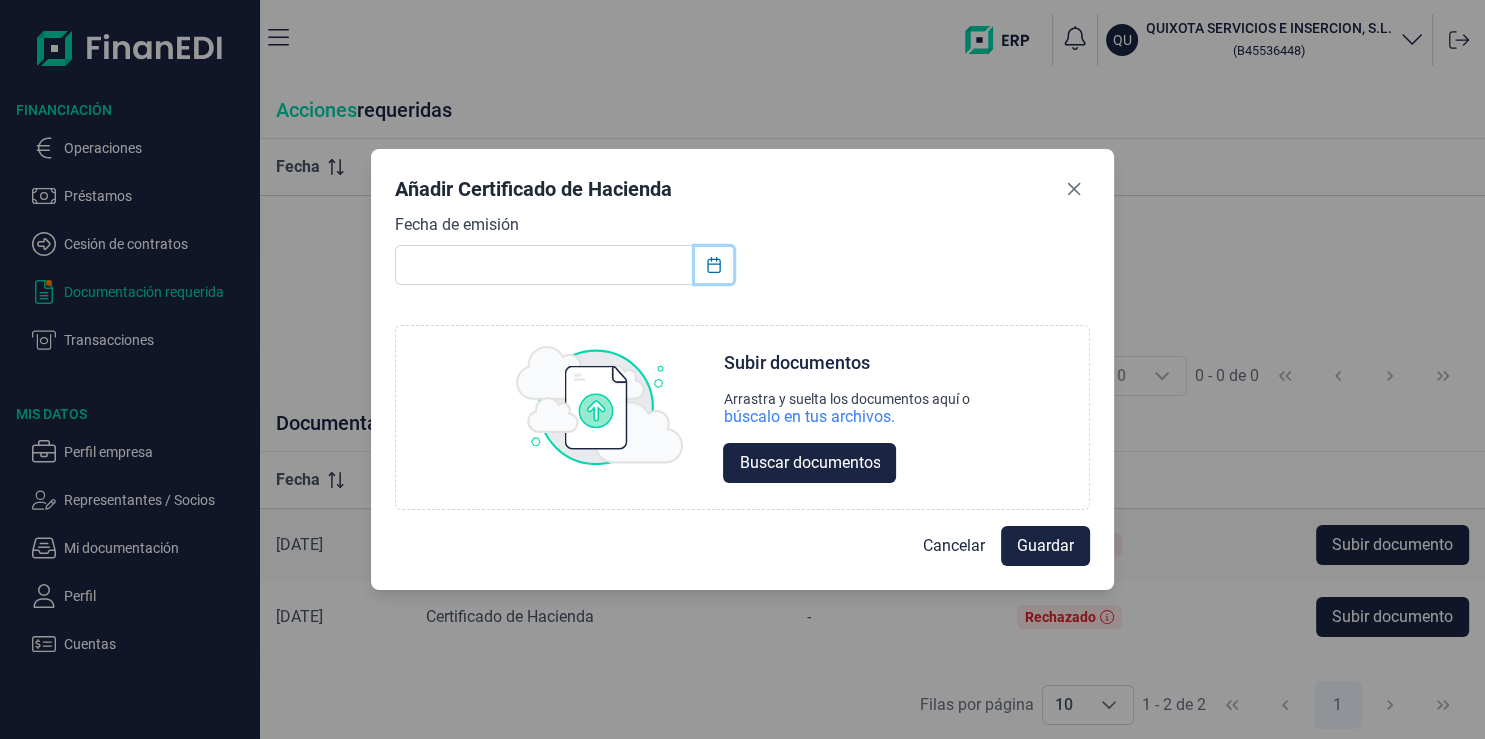 click 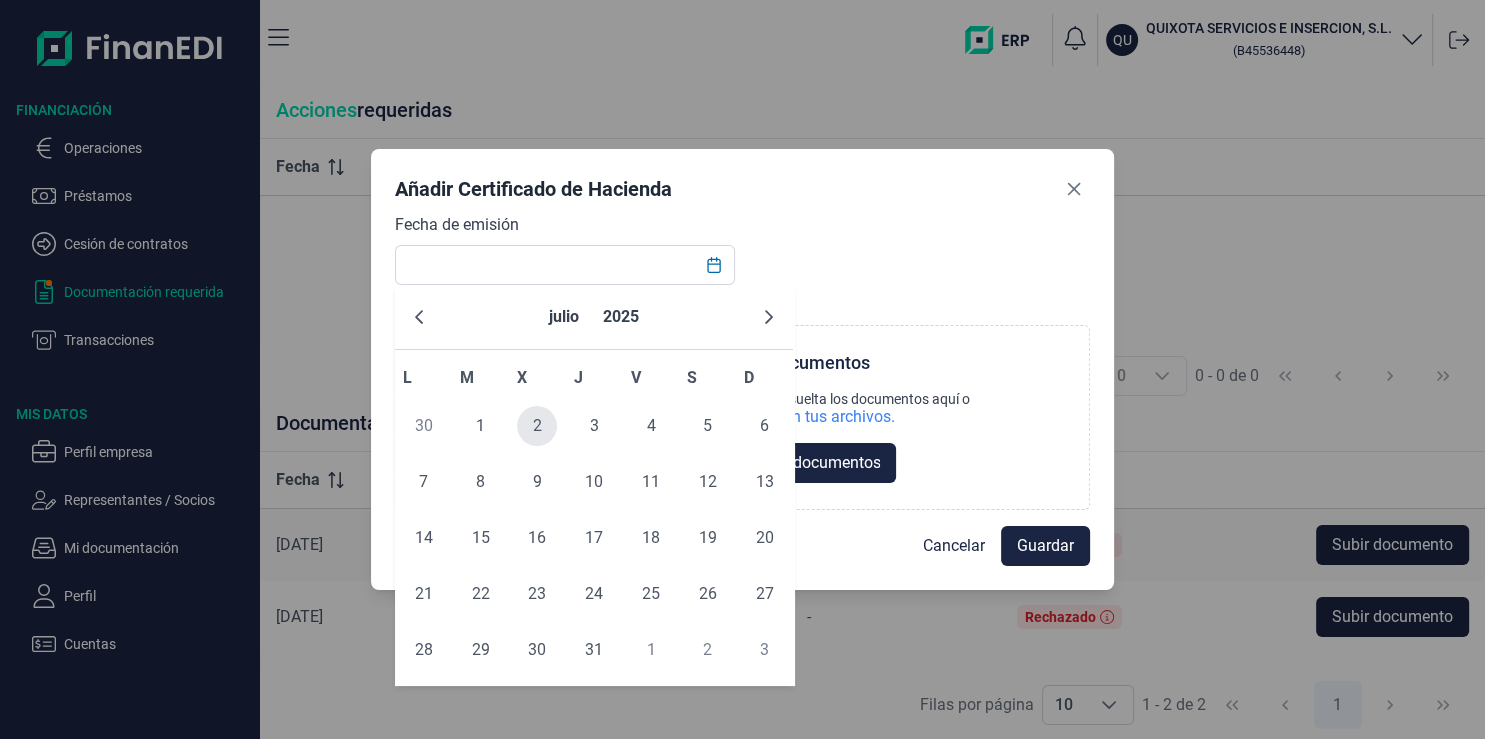 click on "2" at bounding box center (537, 426) 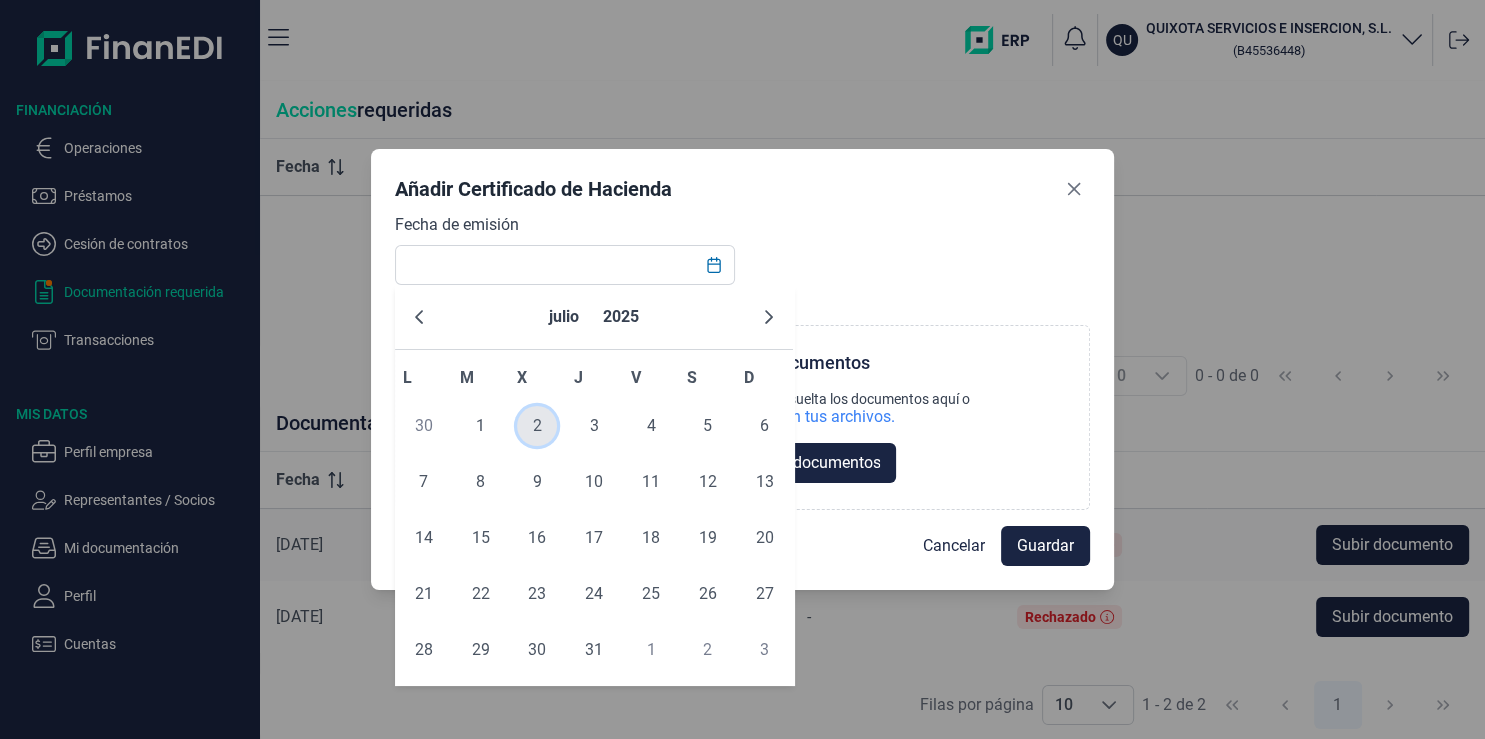 type on "[DATE]" 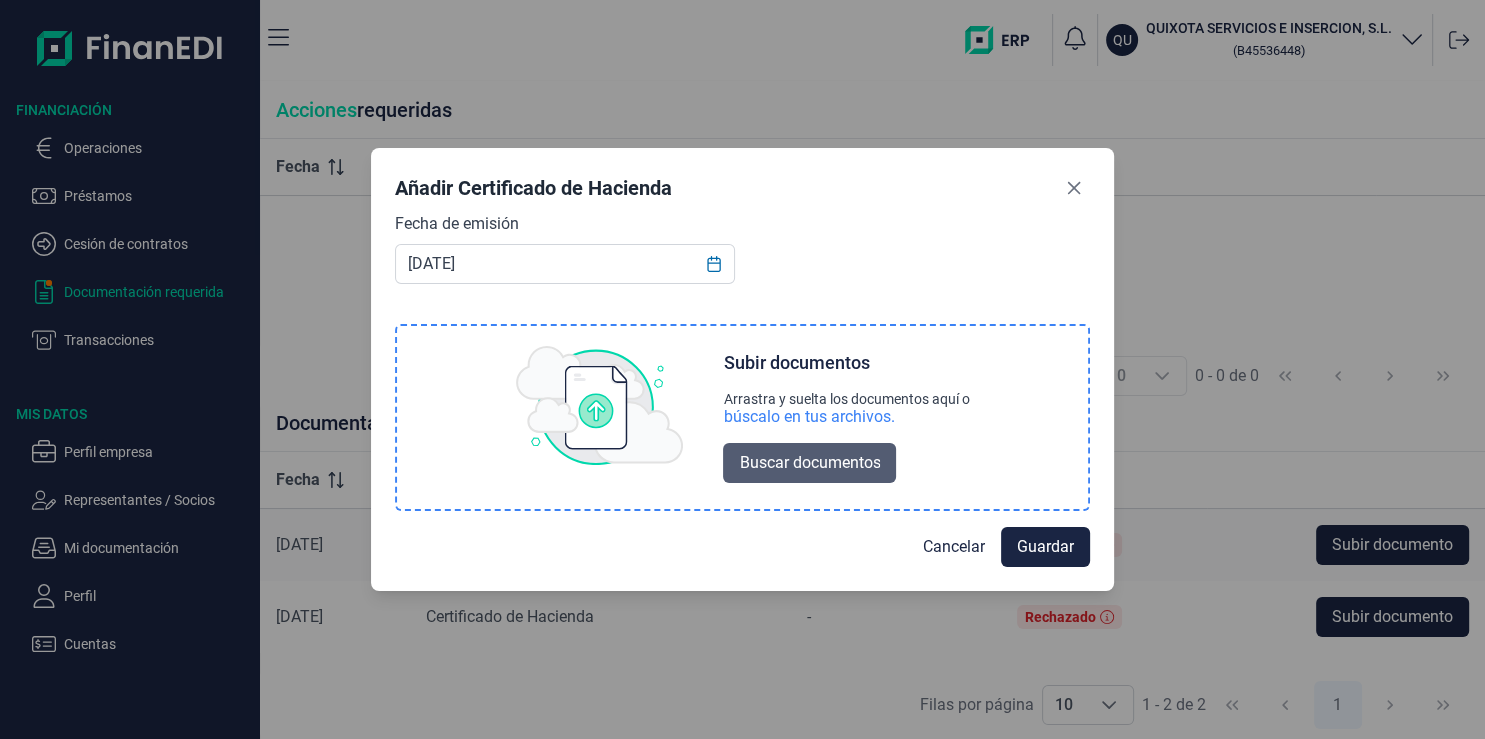 click on "Buscar documentos" at bounding box center [809, 463] 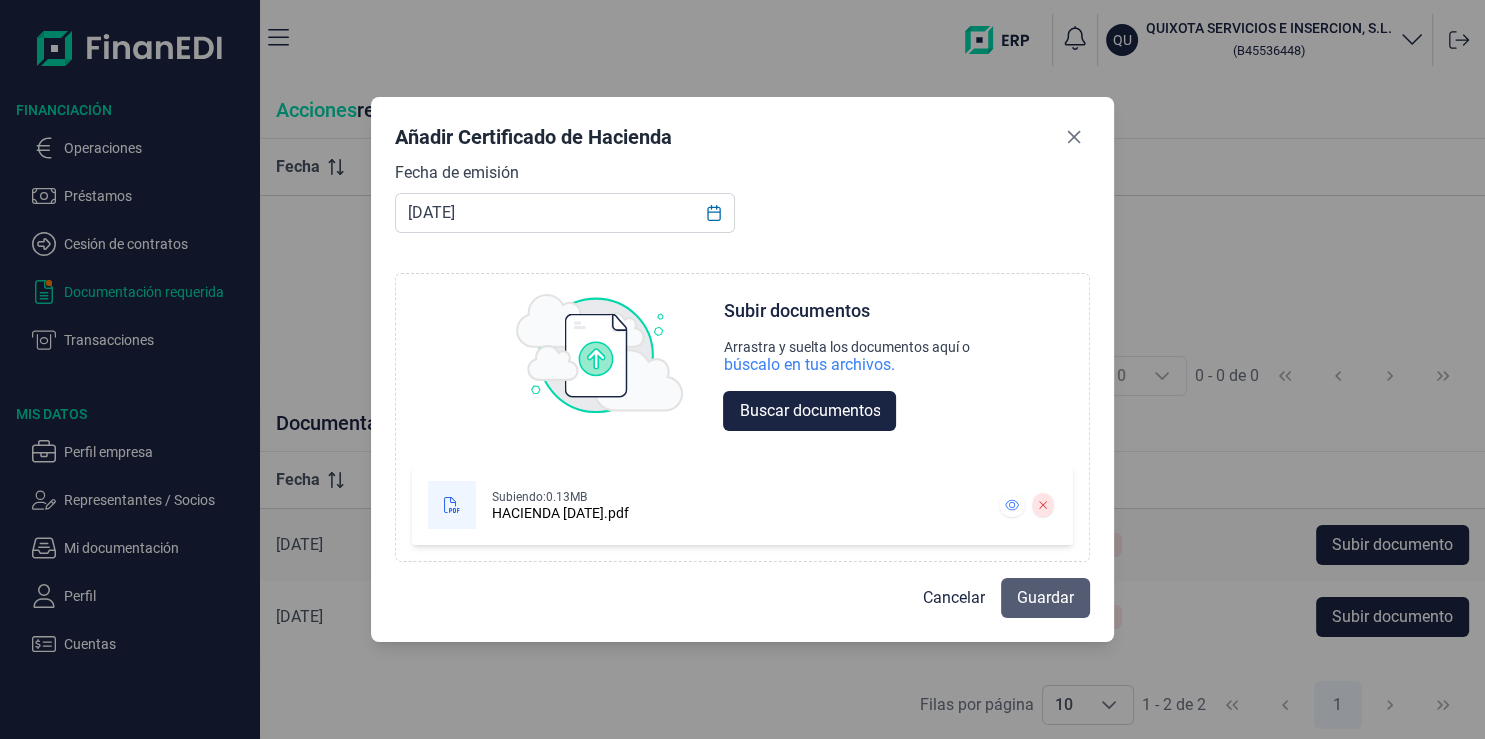click on "Guardar" at bounding box center [1045, 598] 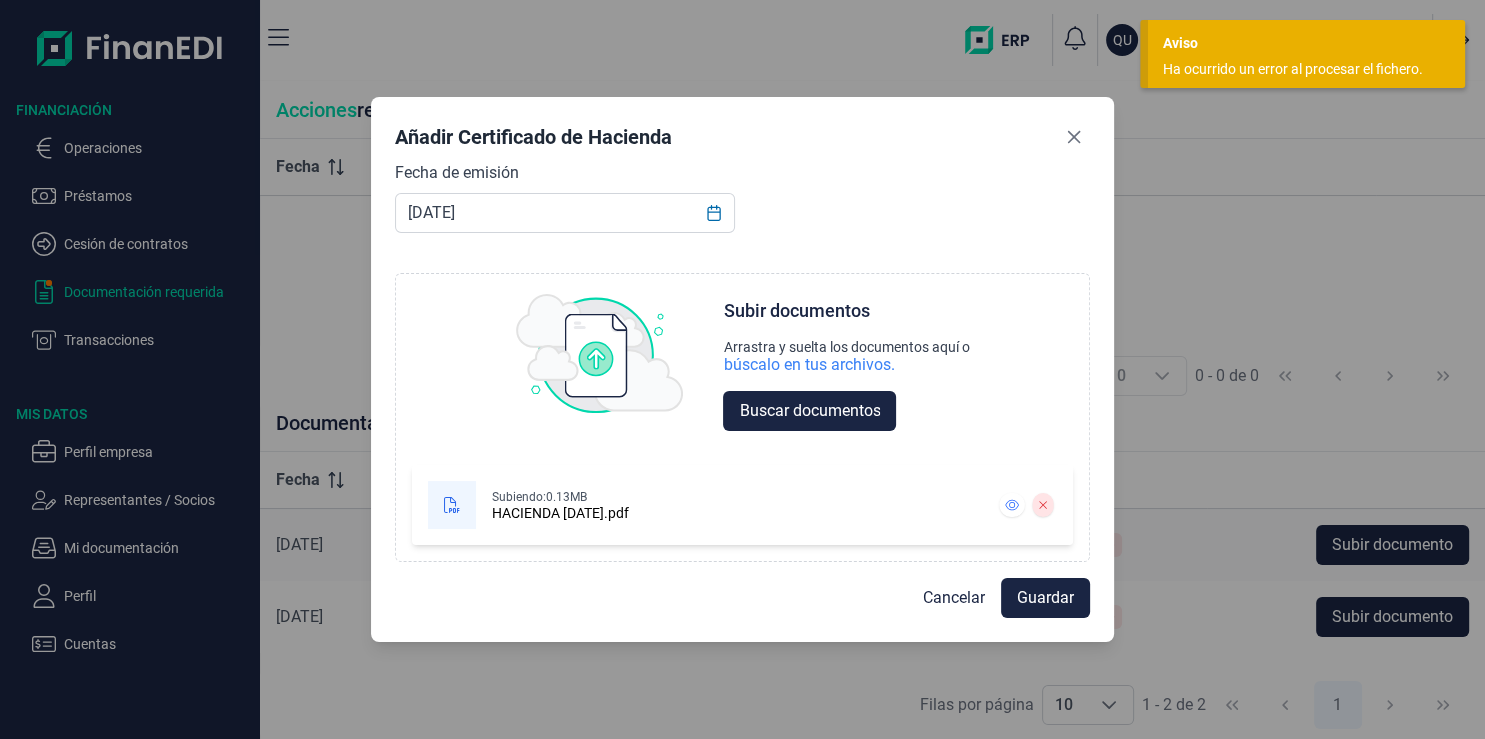 click on "Guardar" at bounding box center [1045, 598] 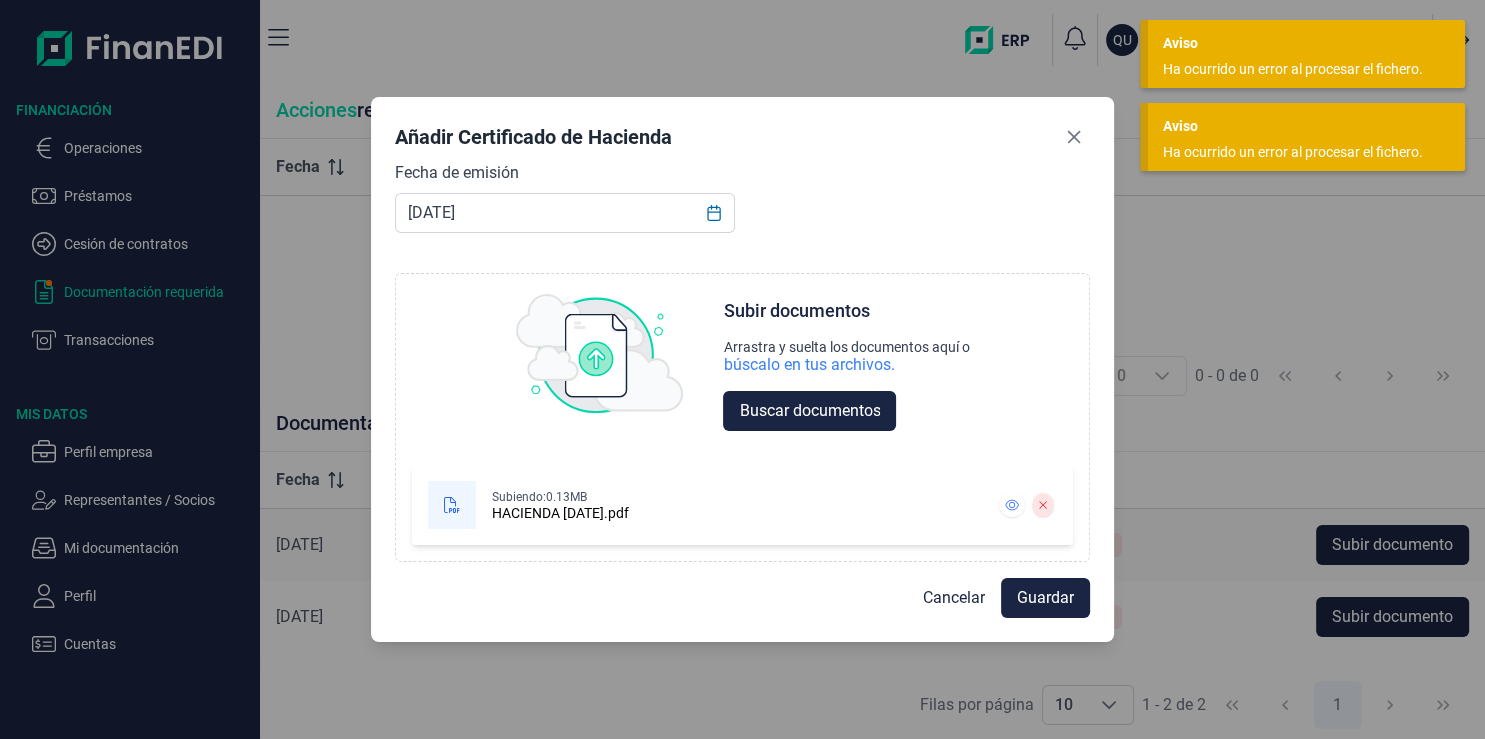 click on "Guardar" at bounding box center [1045, 598] 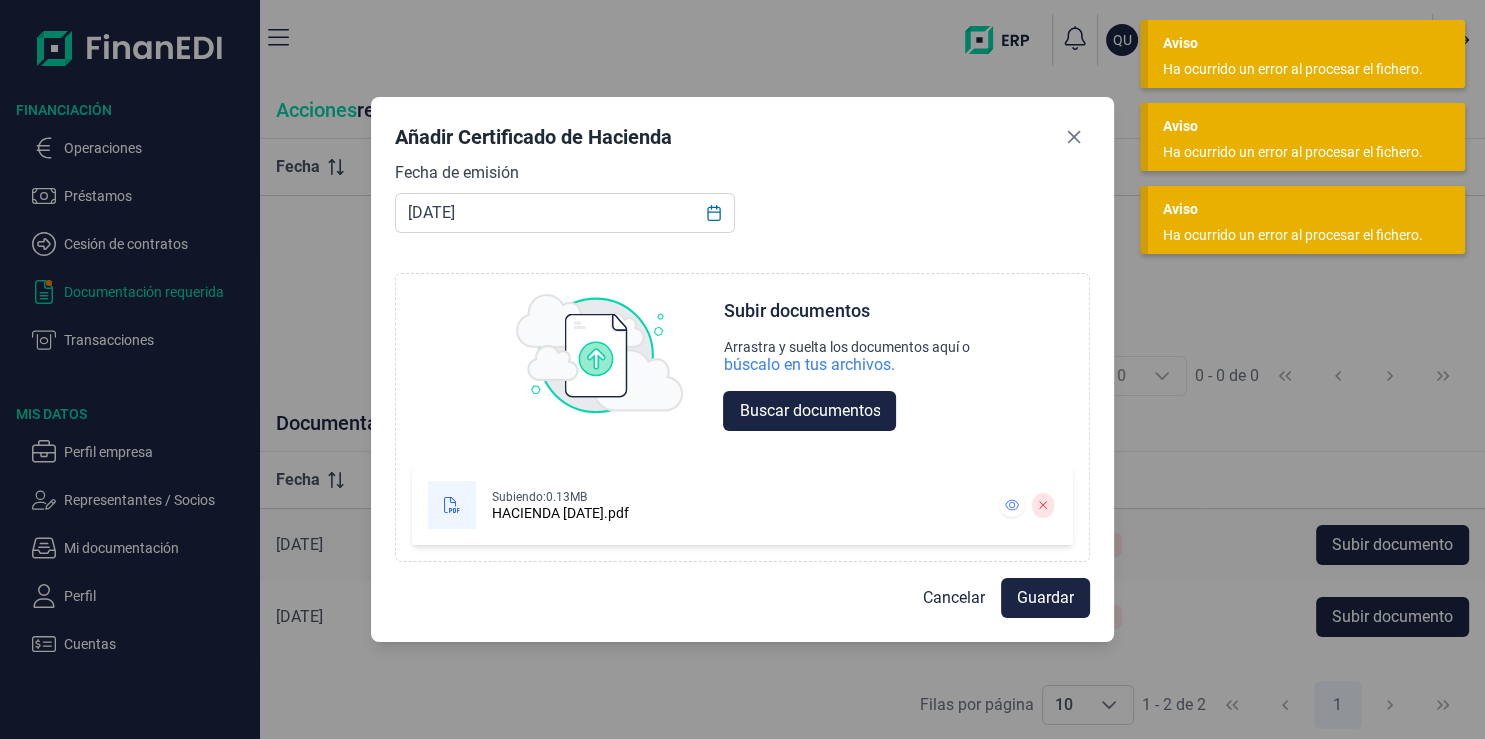 click on "Guardar" at bounding box center [1045, 598] 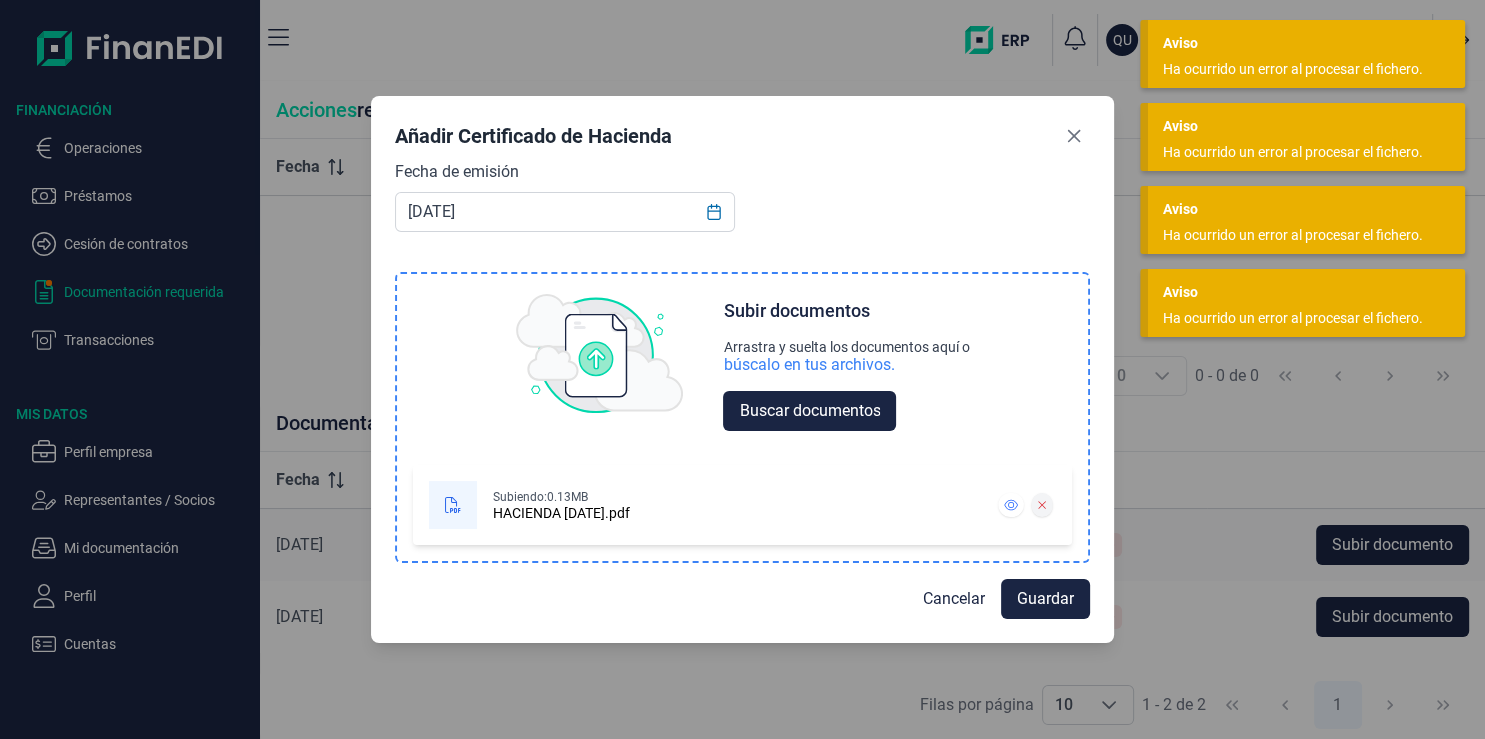 click at bounding box center (1041, 505) 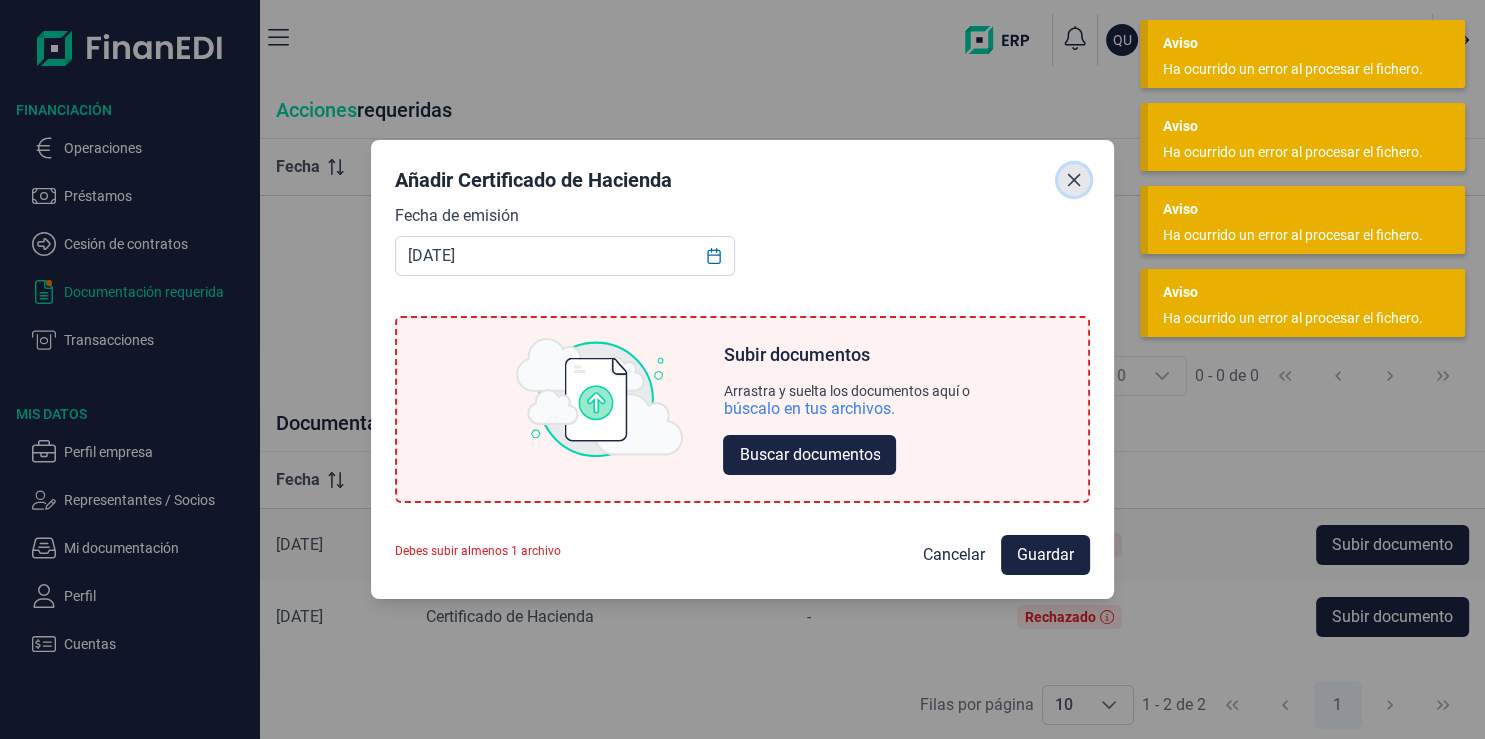 click 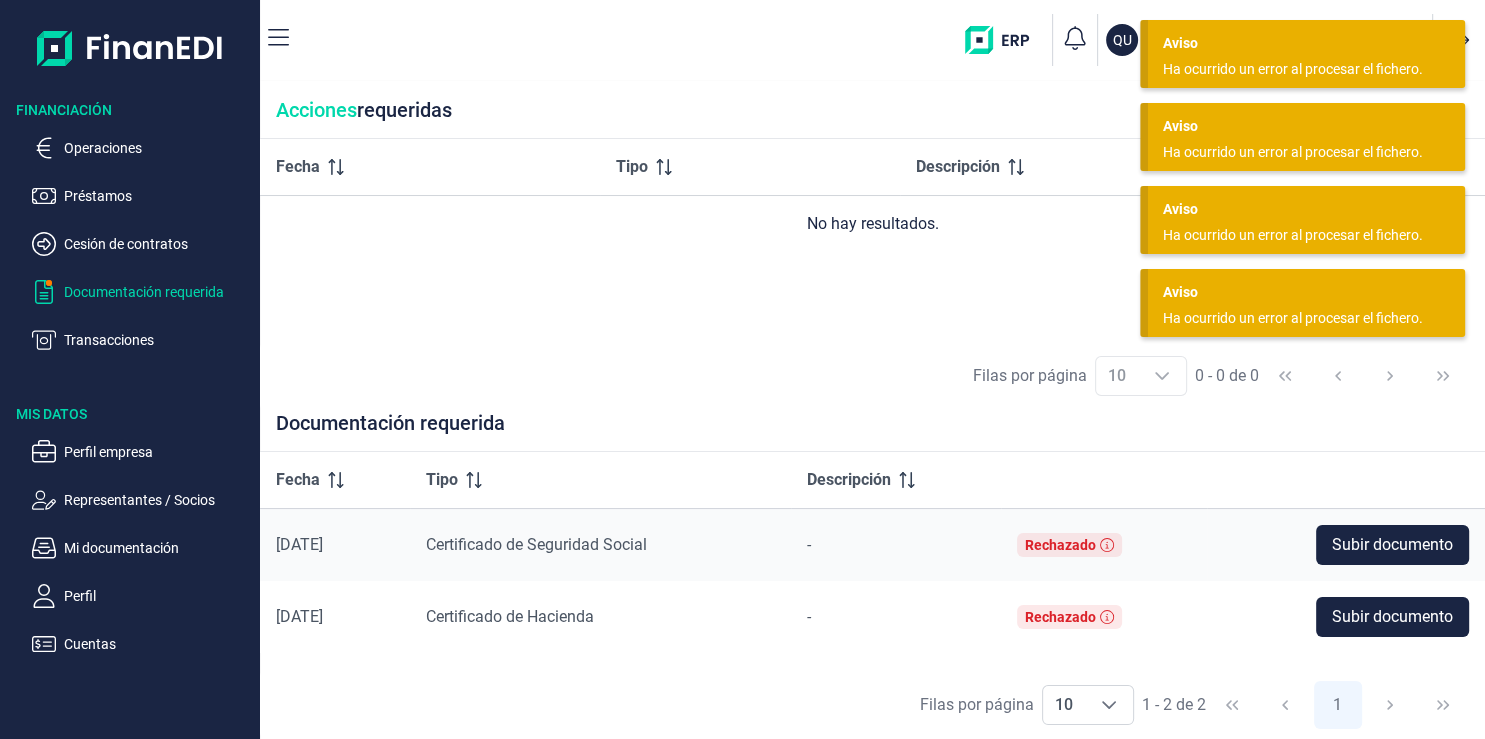 click on "QU QUIXOTA SERVICIOS E INSERCION, S.L.   ( B45536448 )" at bounding box center [891, 40] 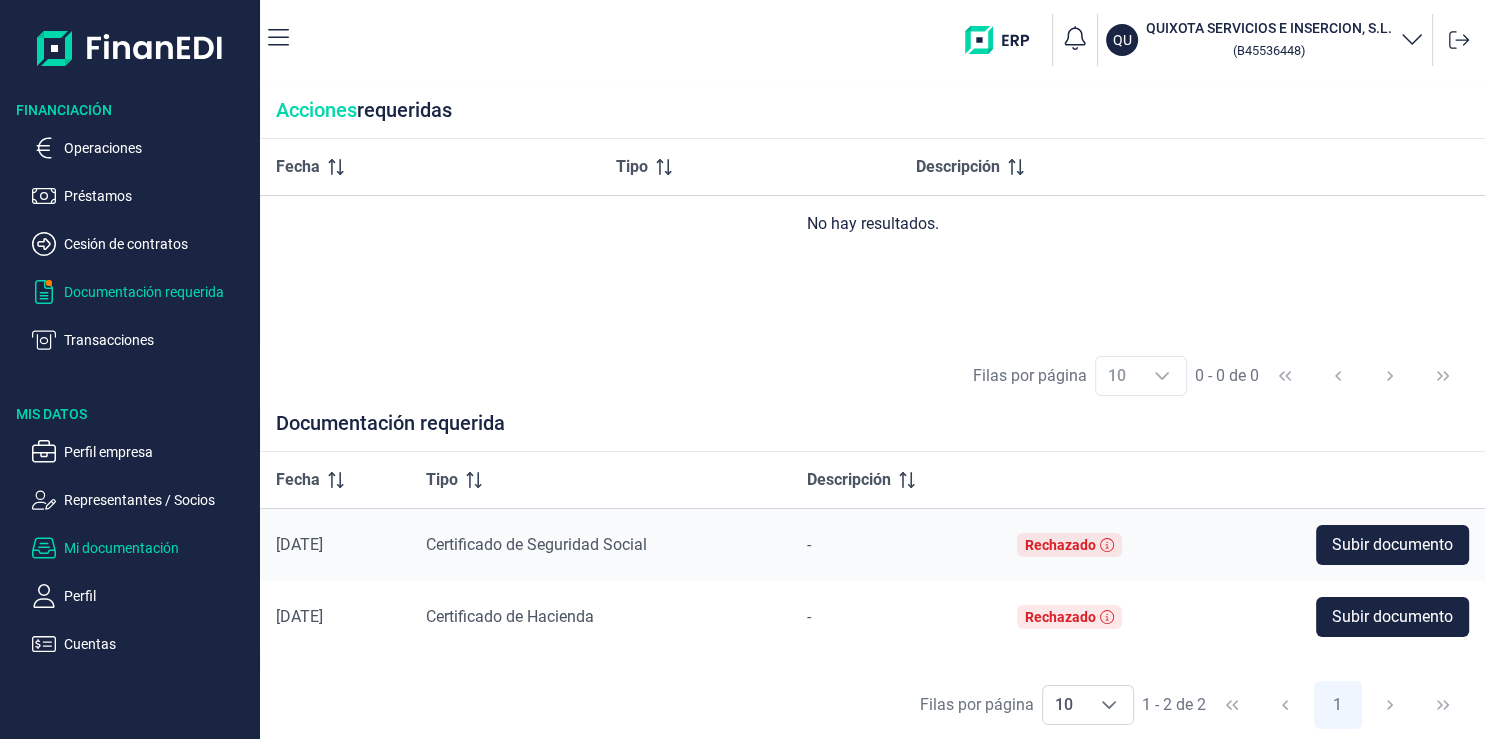click on "Mi documentación" at bounding box center [158, 548] 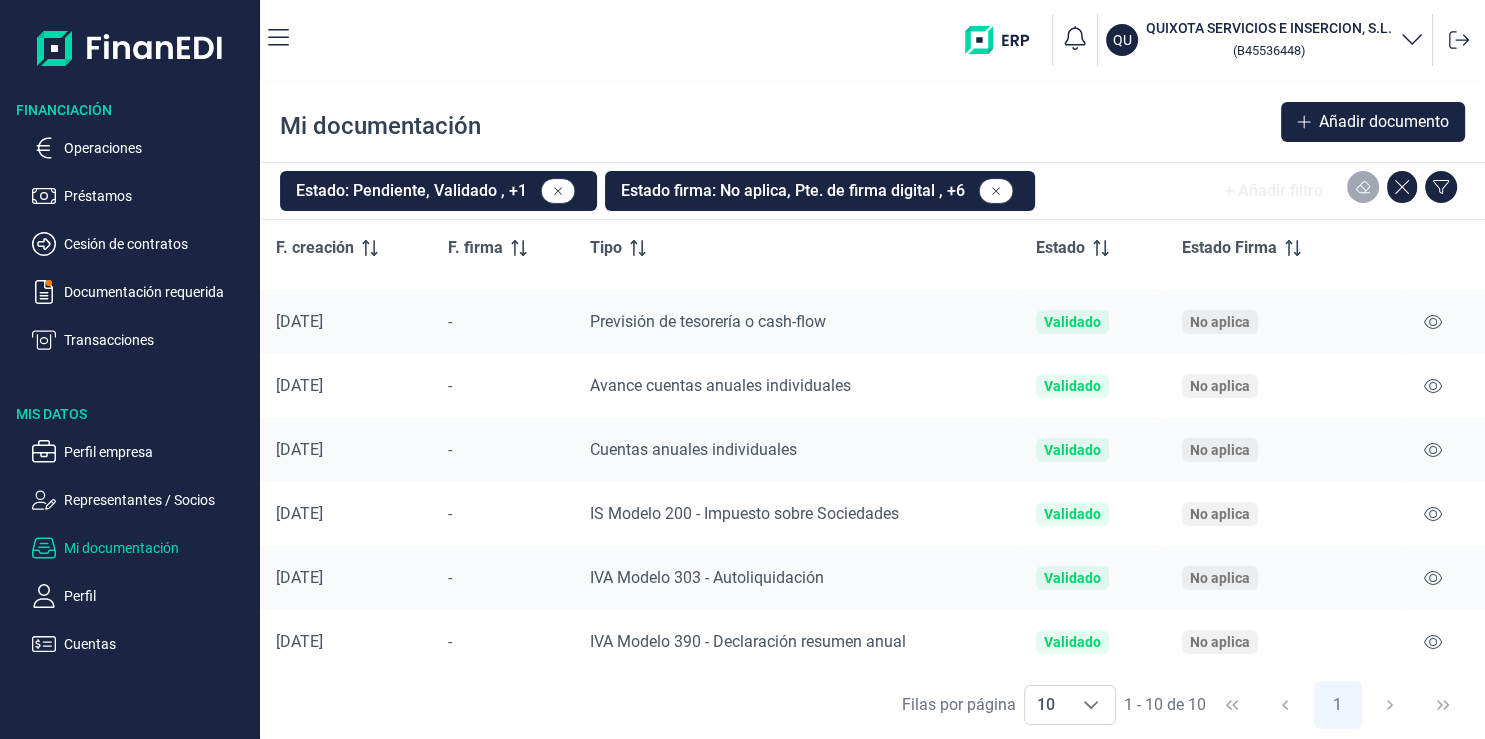 scroll, scrollTop: 246, scrollLeft: 0, axis: vertical 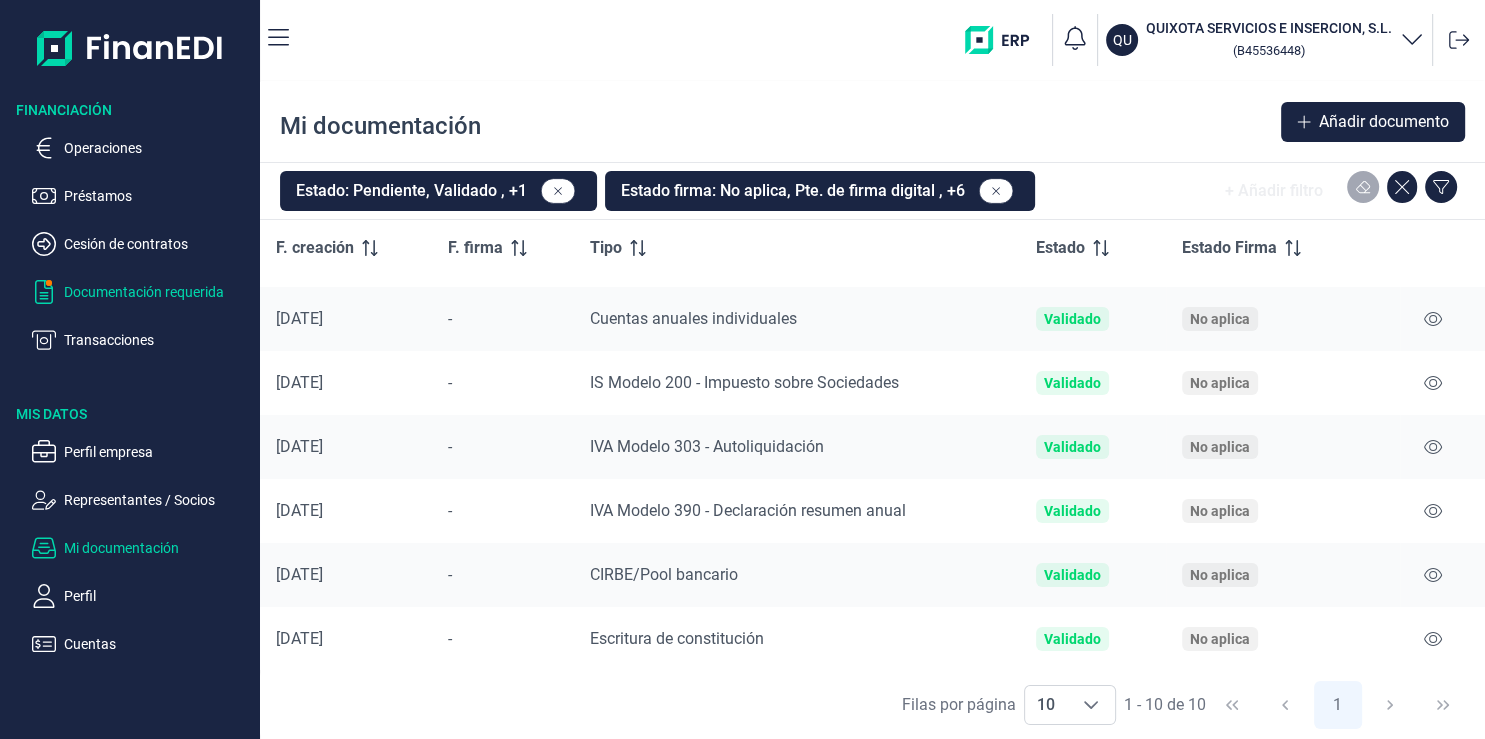 click on "Documentación requerida" at bounding box center (158, 292) 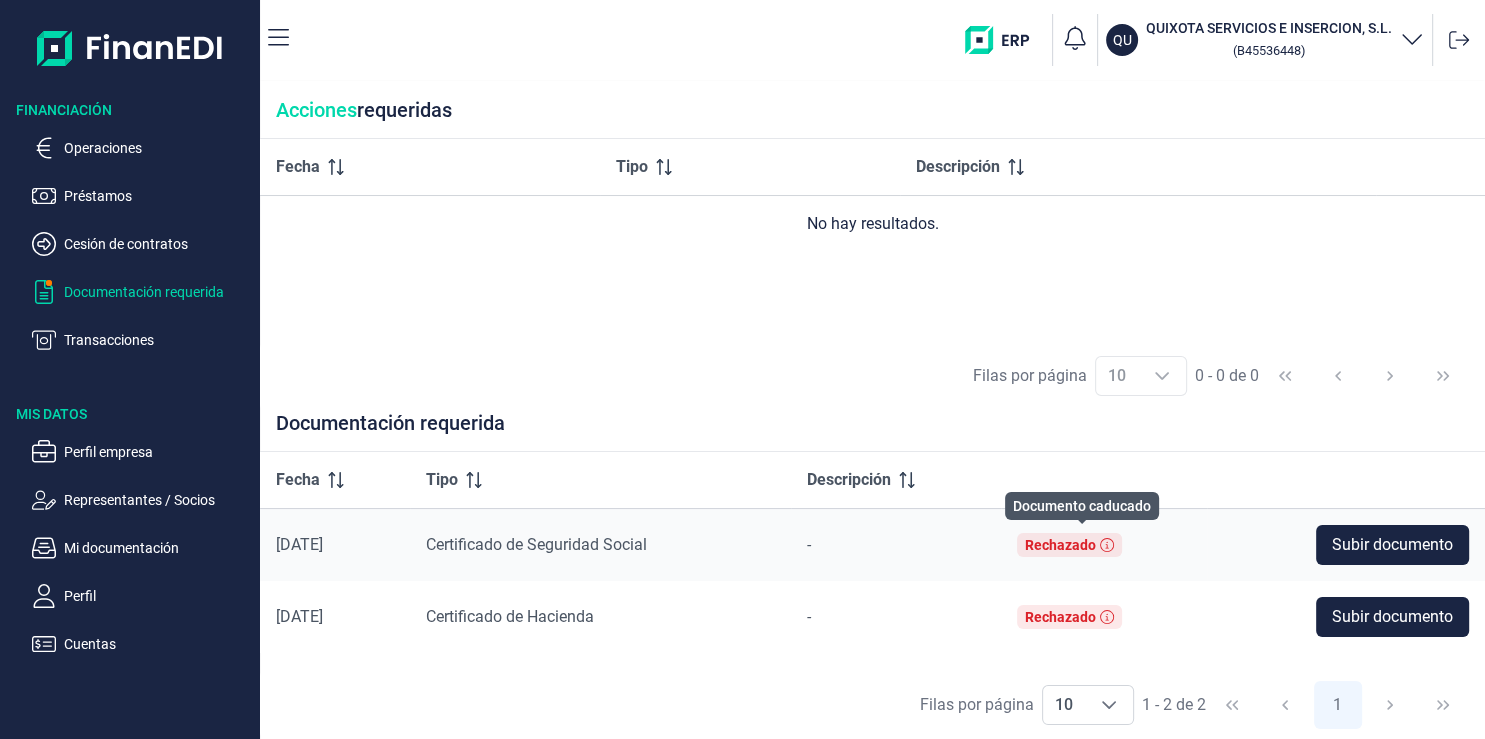 click on "Rechazado" at bounding box center [1060, 545] 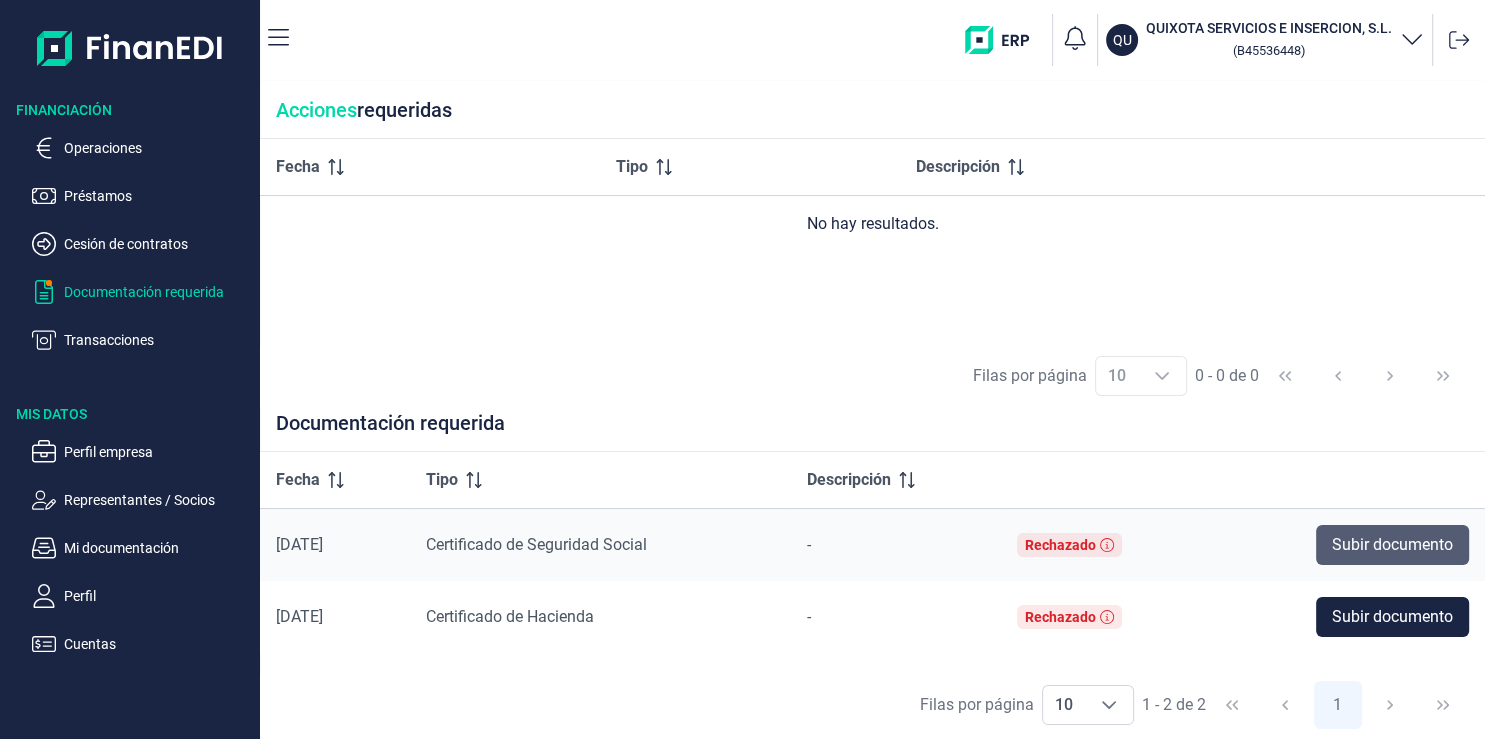 click on "Subir documento" at bounding box center [1392, 545] 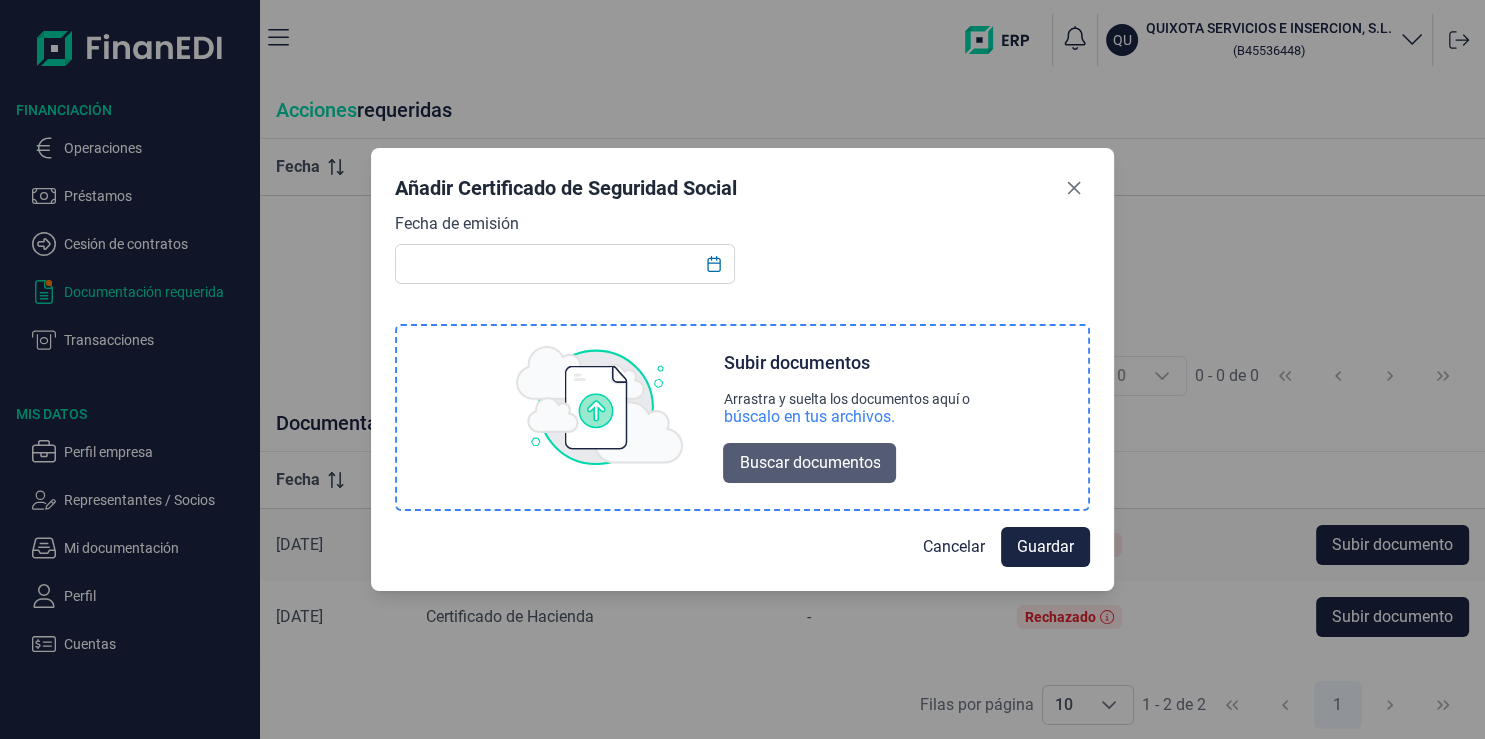 click on "Buscar documentos" at bounding box center [809, 463] 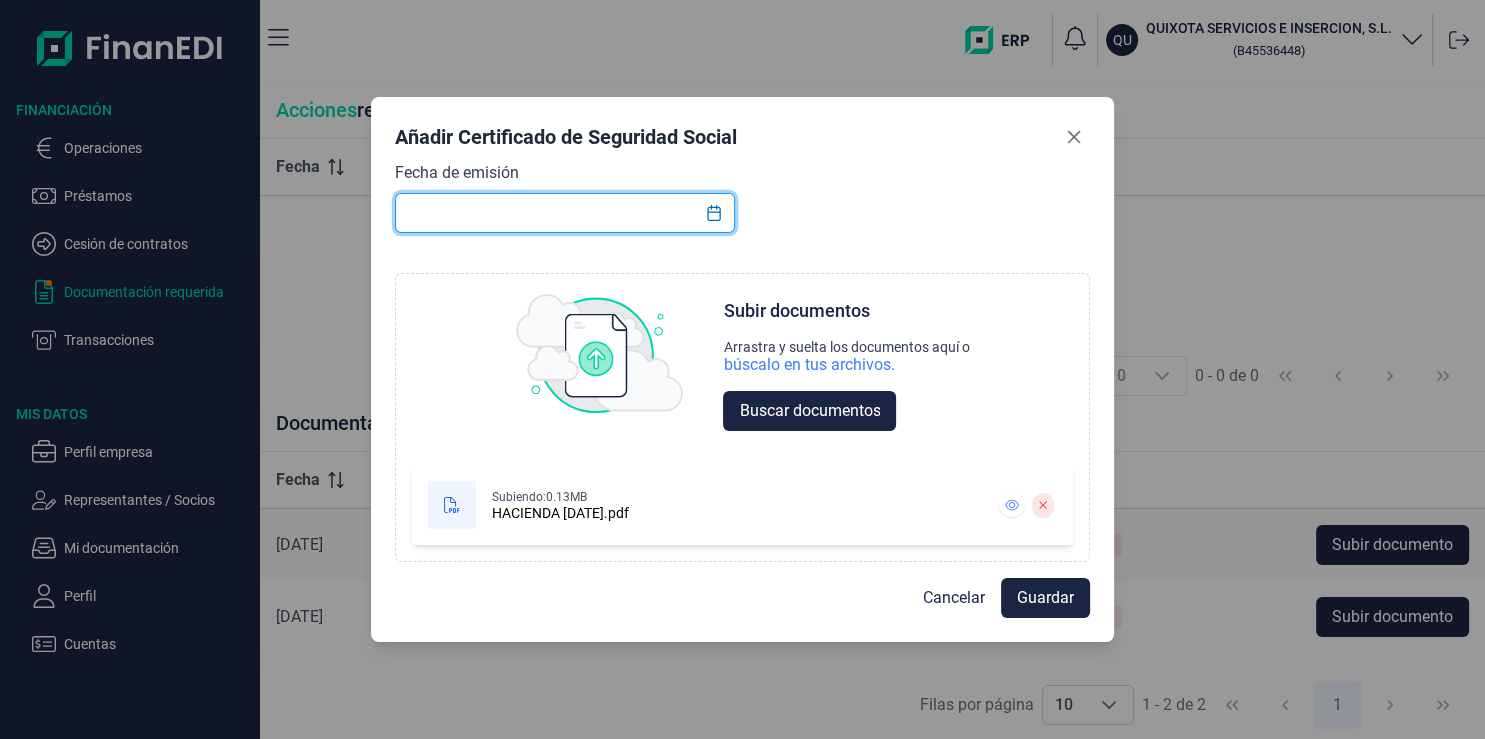 click at bounding box center [564, 213] 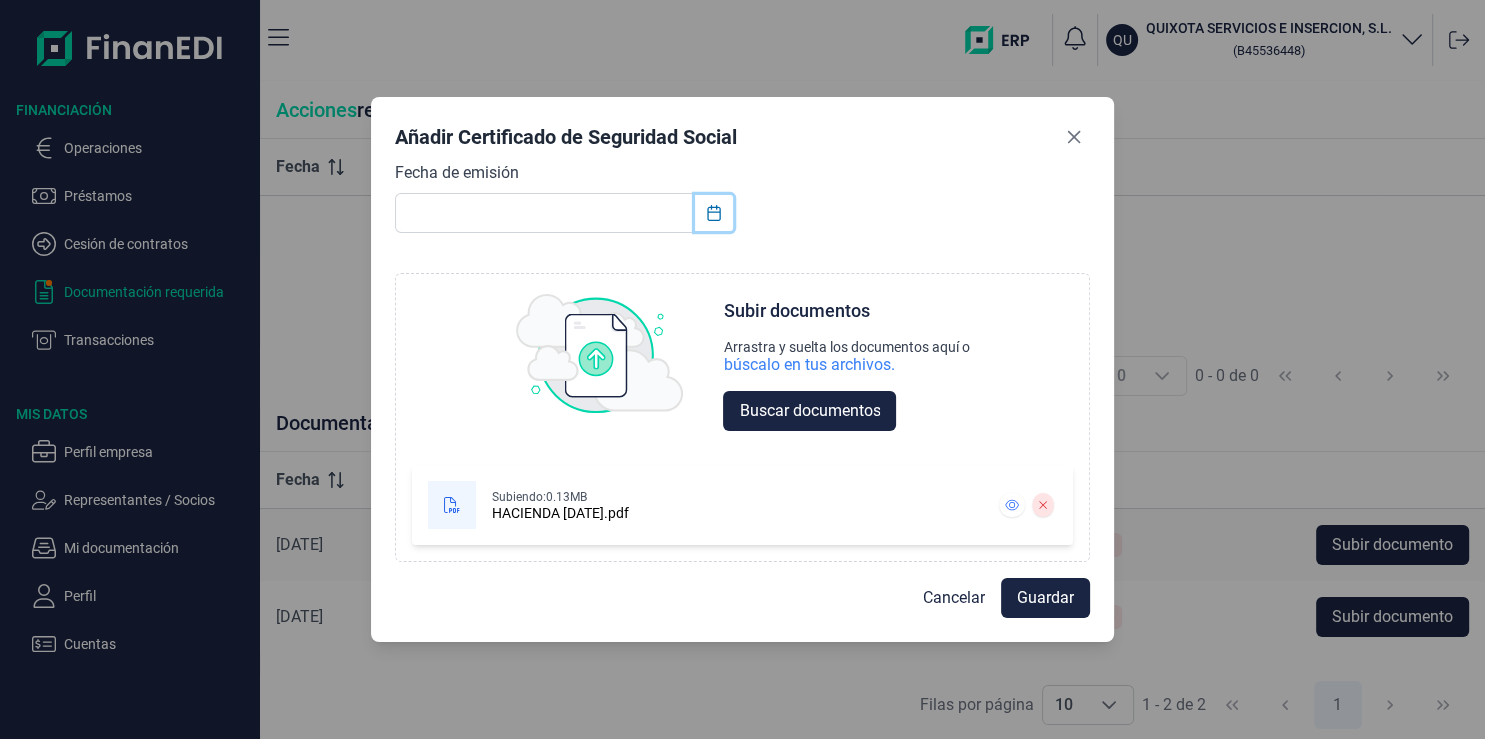 click 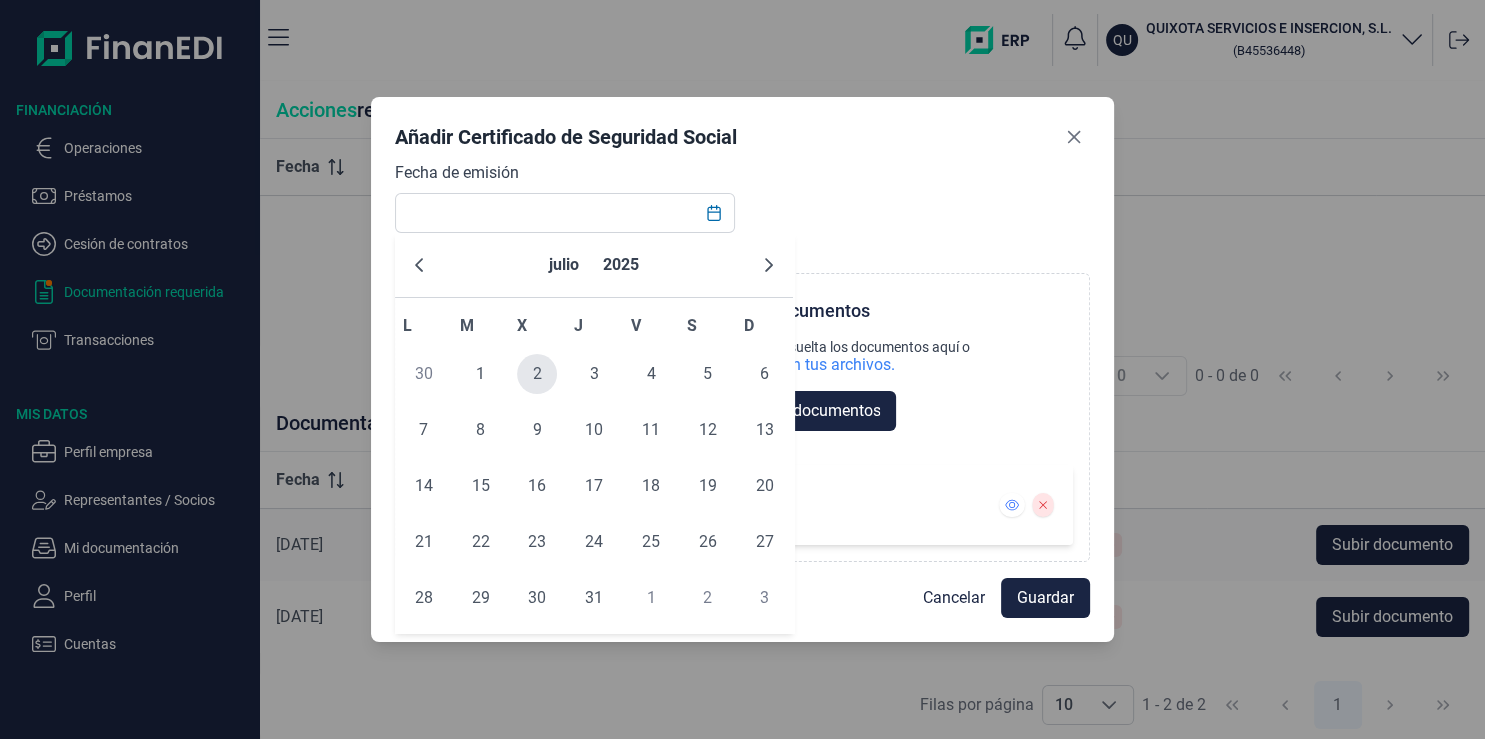click on "2" at bounding box center [537, 374] 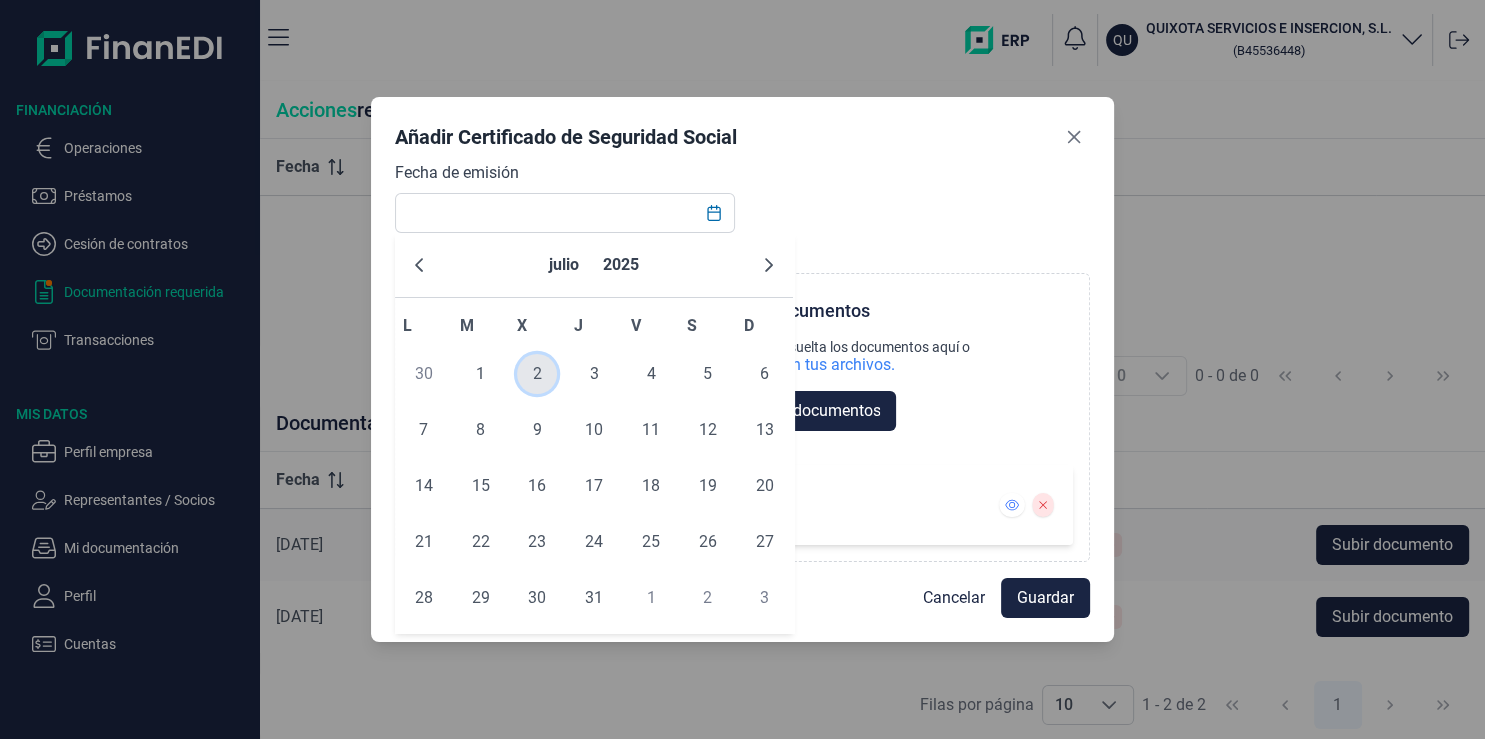 type on "[DATE]" 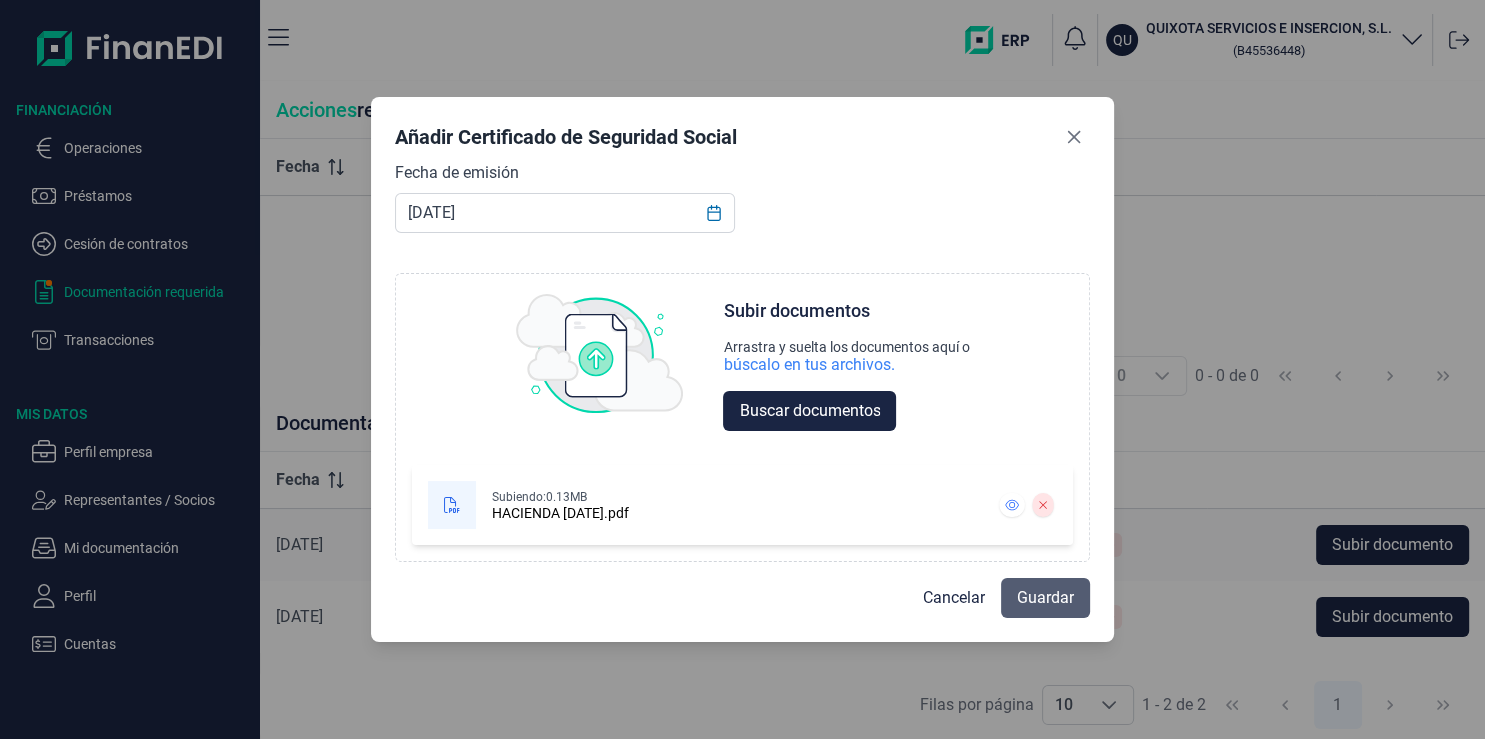 click on "Guardar" at bounding box center [1045, 598] 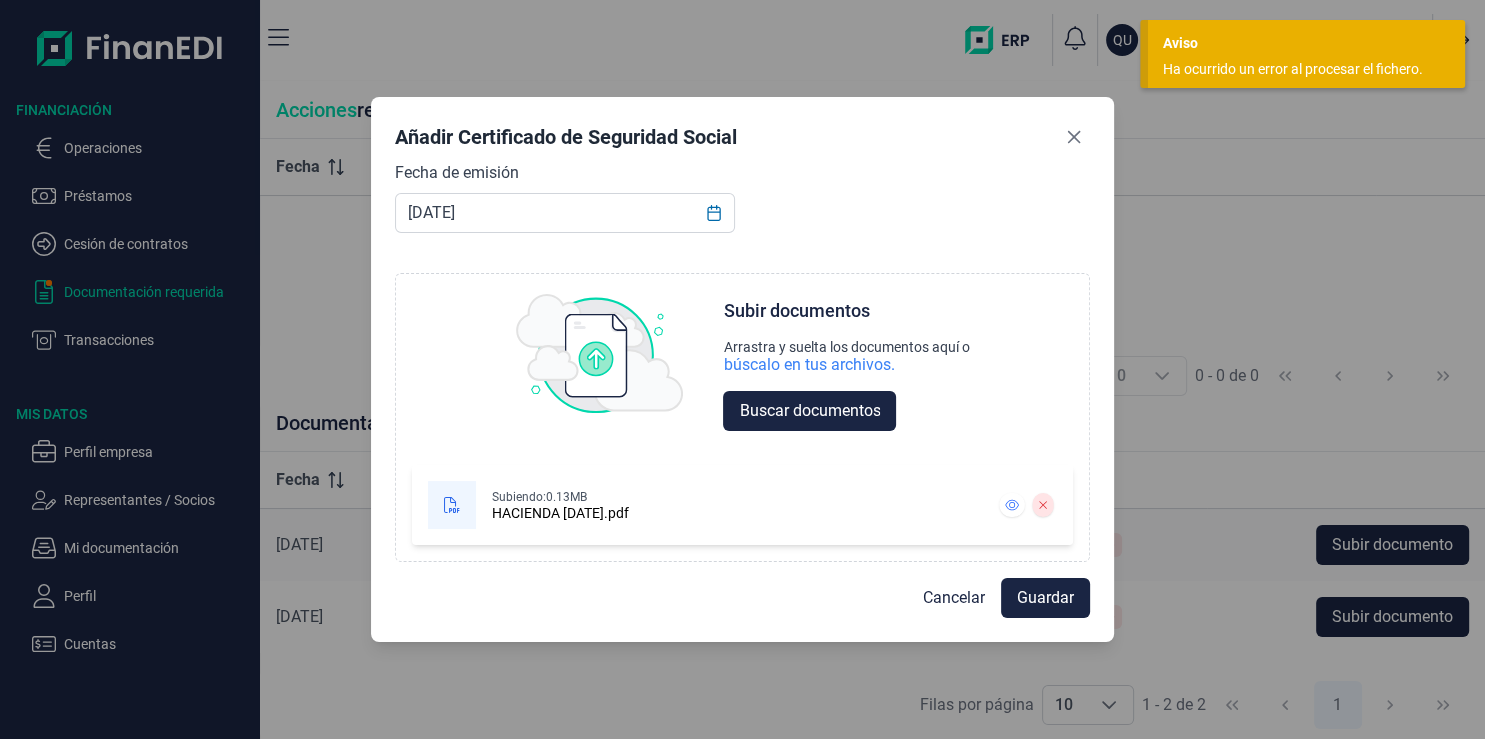 click on "Guardar" at bounding box center [1045, 598] 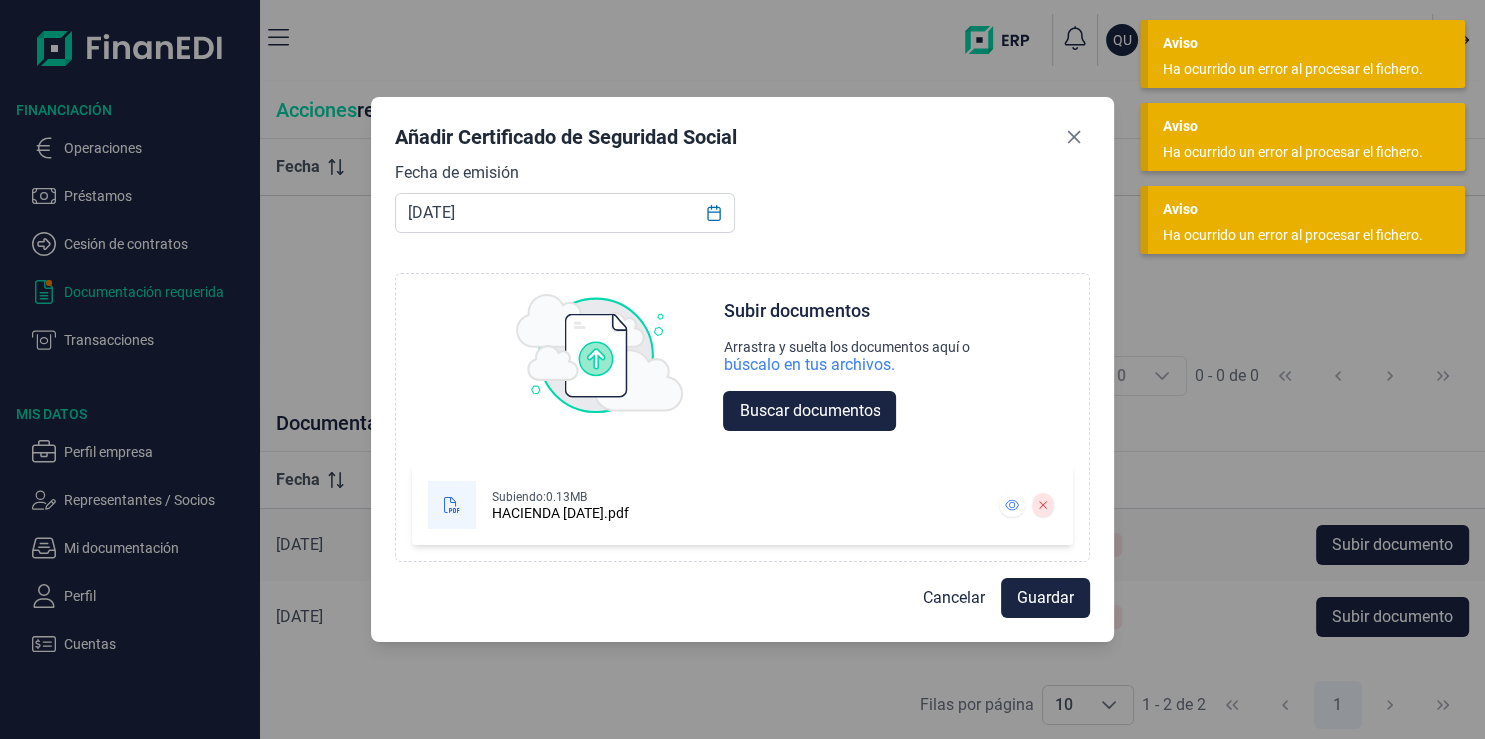 click on "Guardar" at bounding box center [1045, 598] 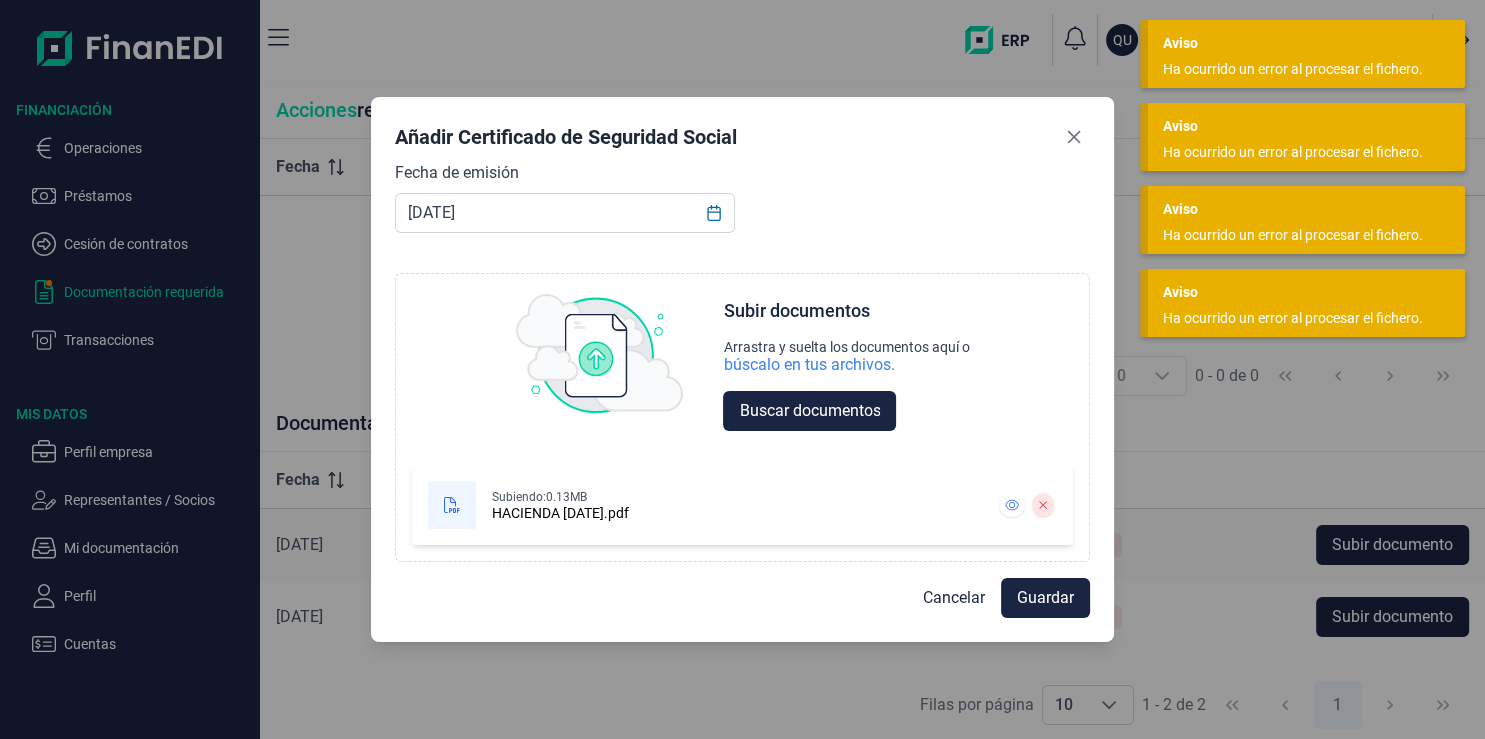 click on "Guardar" at bounding box center [1045, 598] 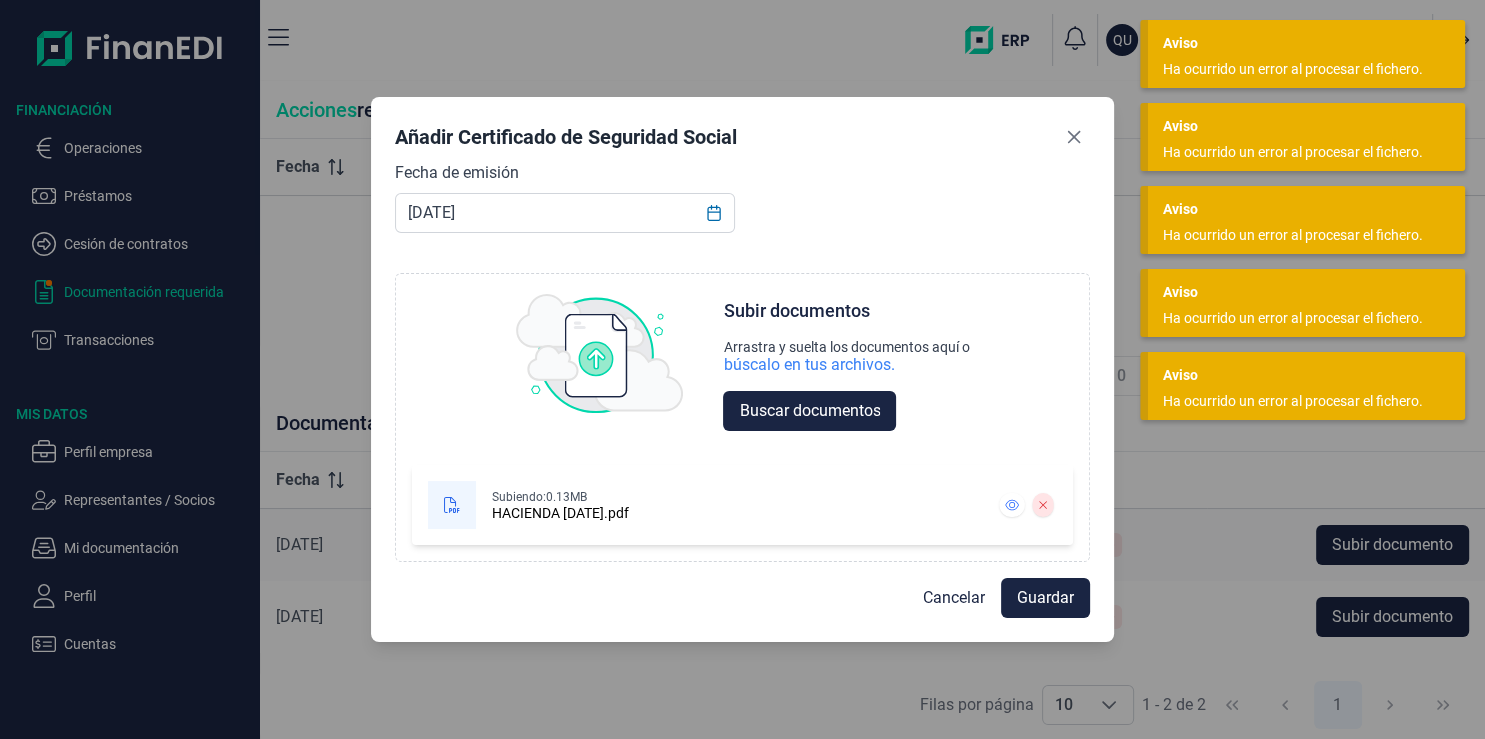 click on "Guardar" at bounding box center [1045, 598] 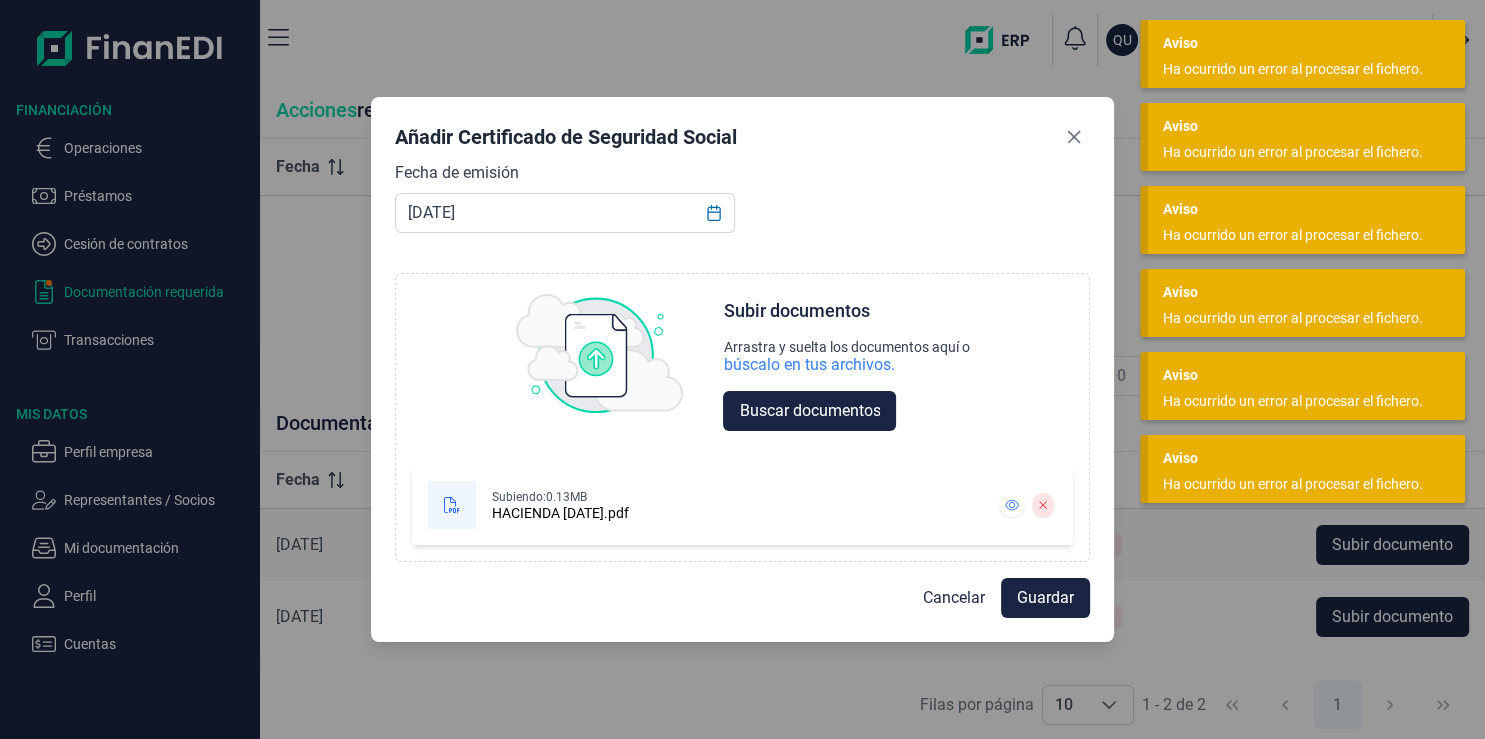 click on "Guardar" at bounding box center (1045, 598) 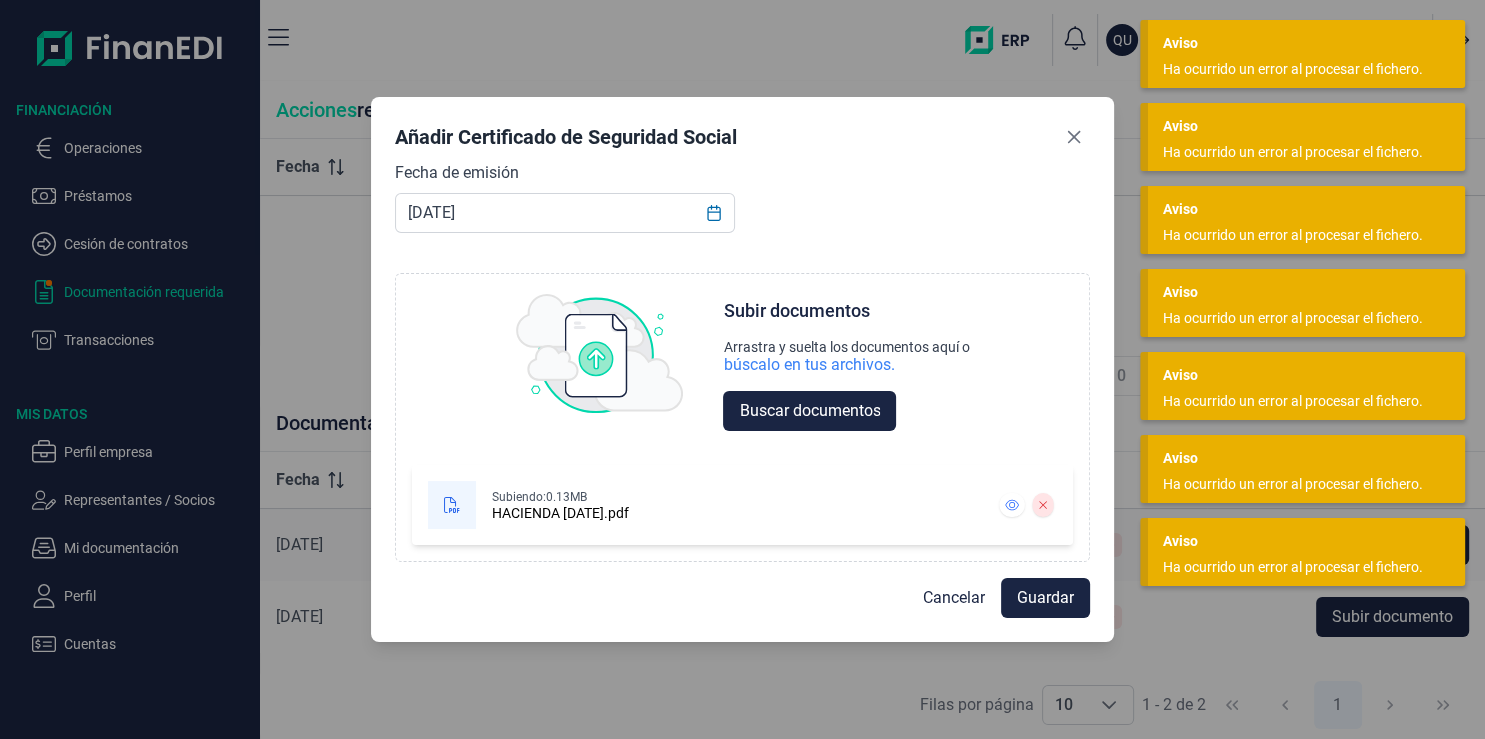 click on "Guardar" at bounding box center [1045, 598] 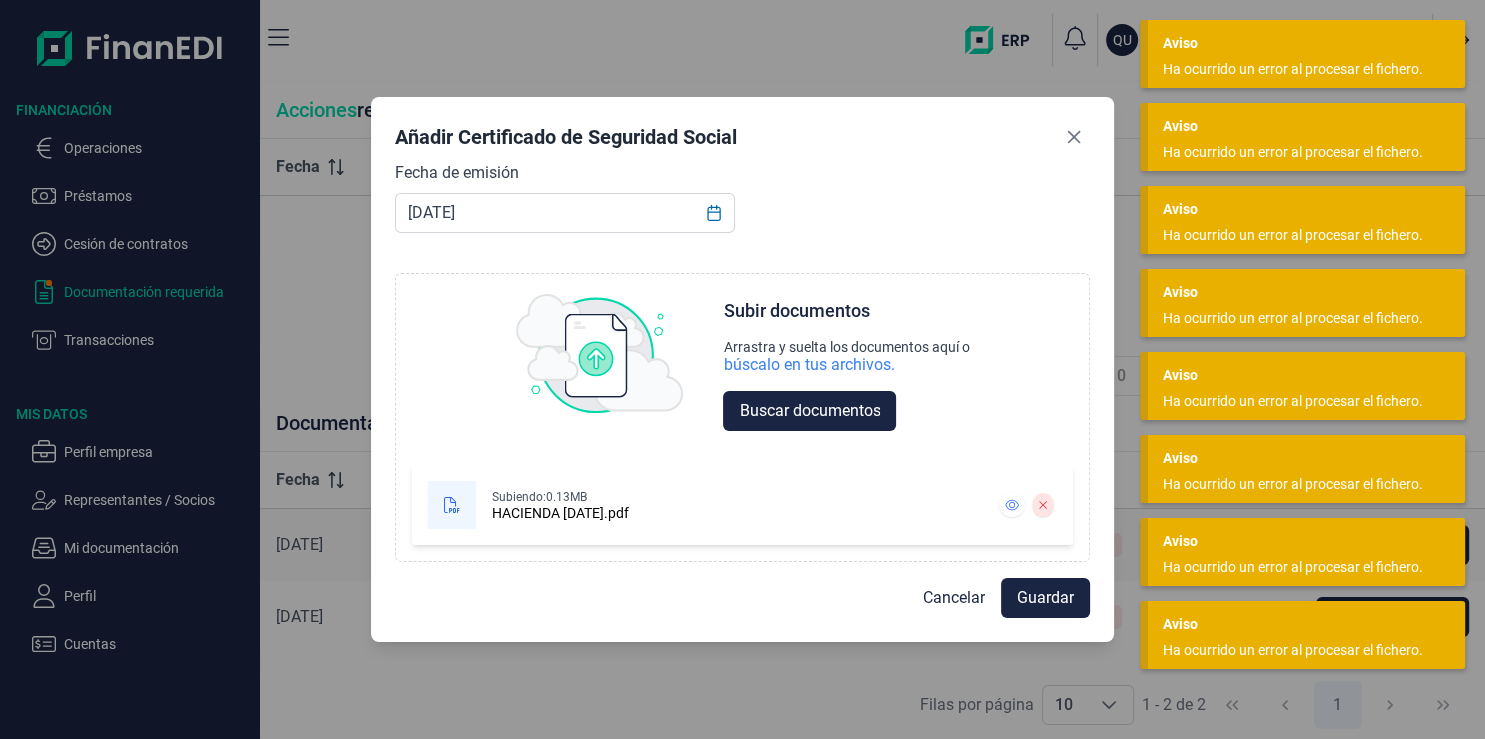 click on "Guardar" at bounding box center [1045, 598] 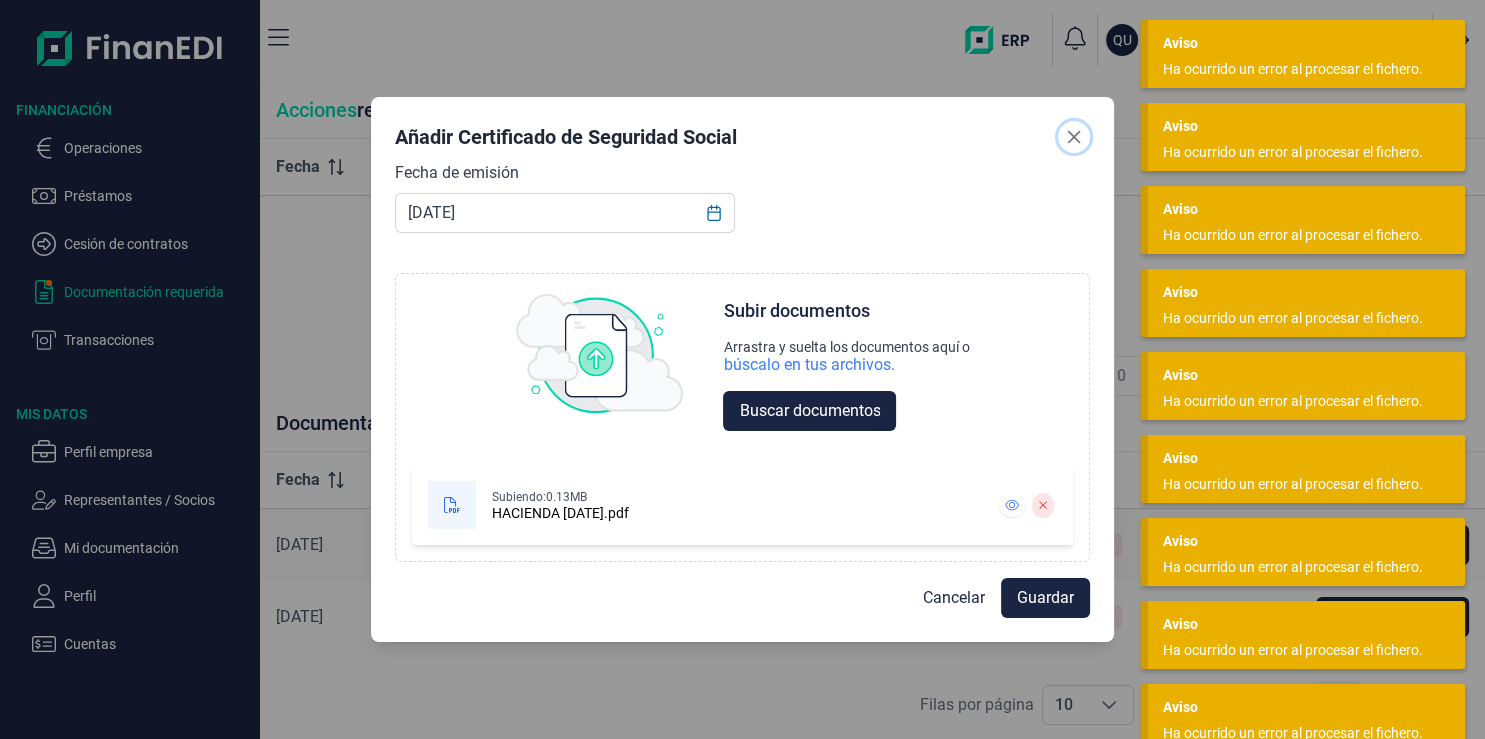 click 